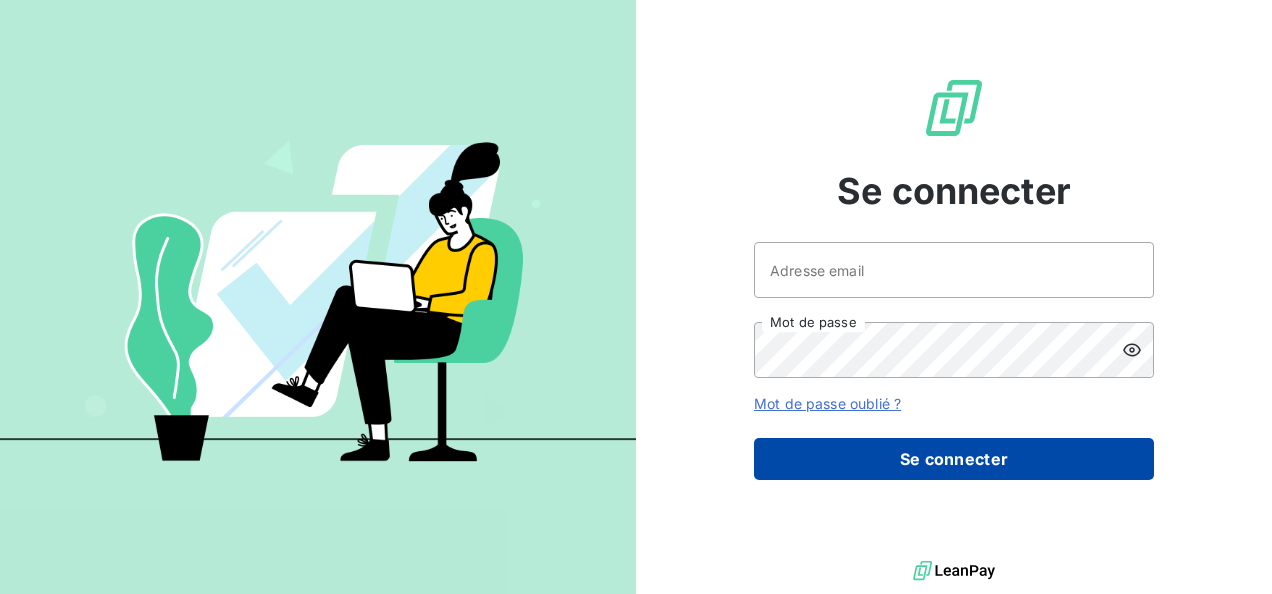 scroll, scrollTop: 0, scrollLeft: 0, axis: both 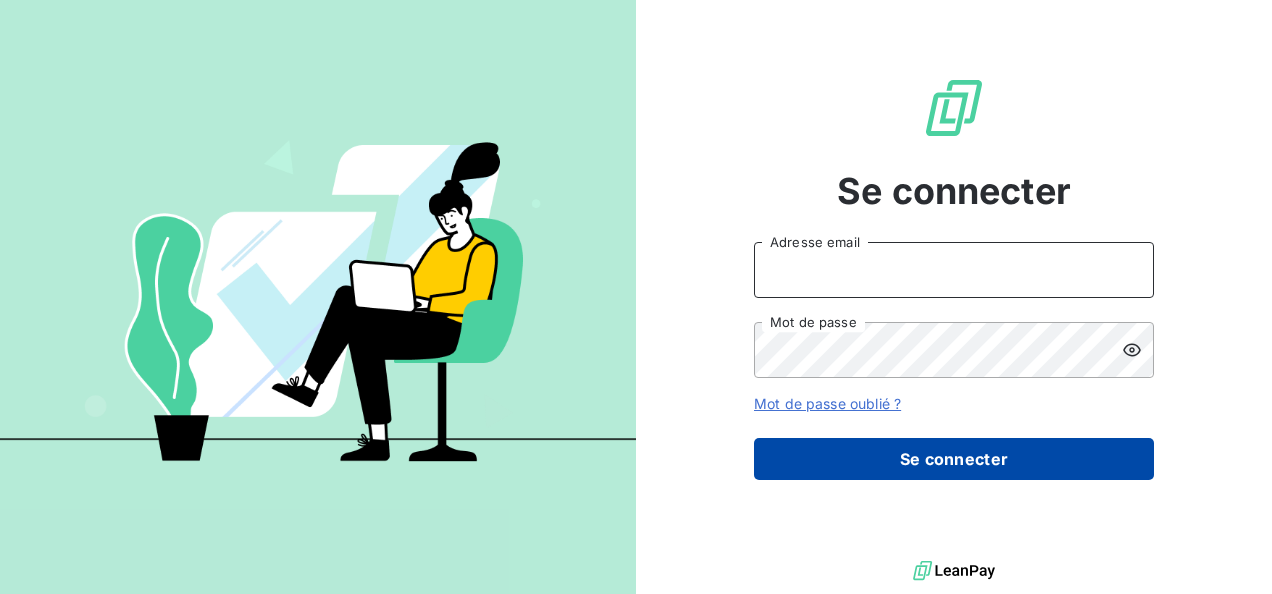 type on "[PERSON_NAME][EMAIL_ADDRESS][PERSON_NAME][DOMAIN_NAME]" 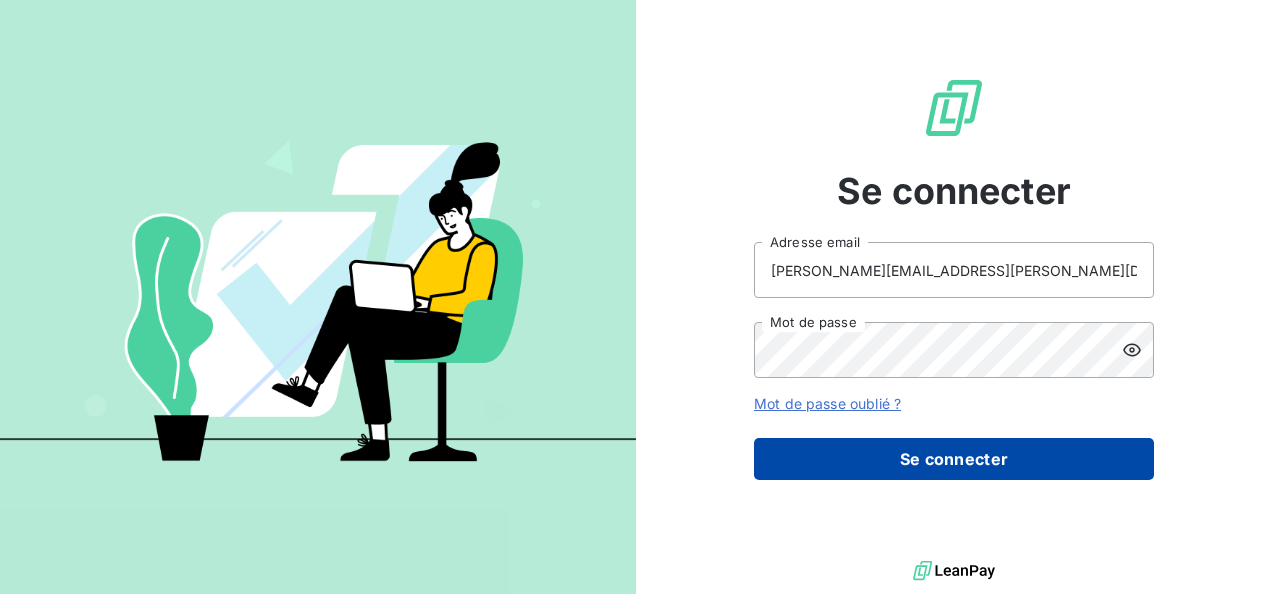 click on "Se connecter" at bounding box center [954, 459] 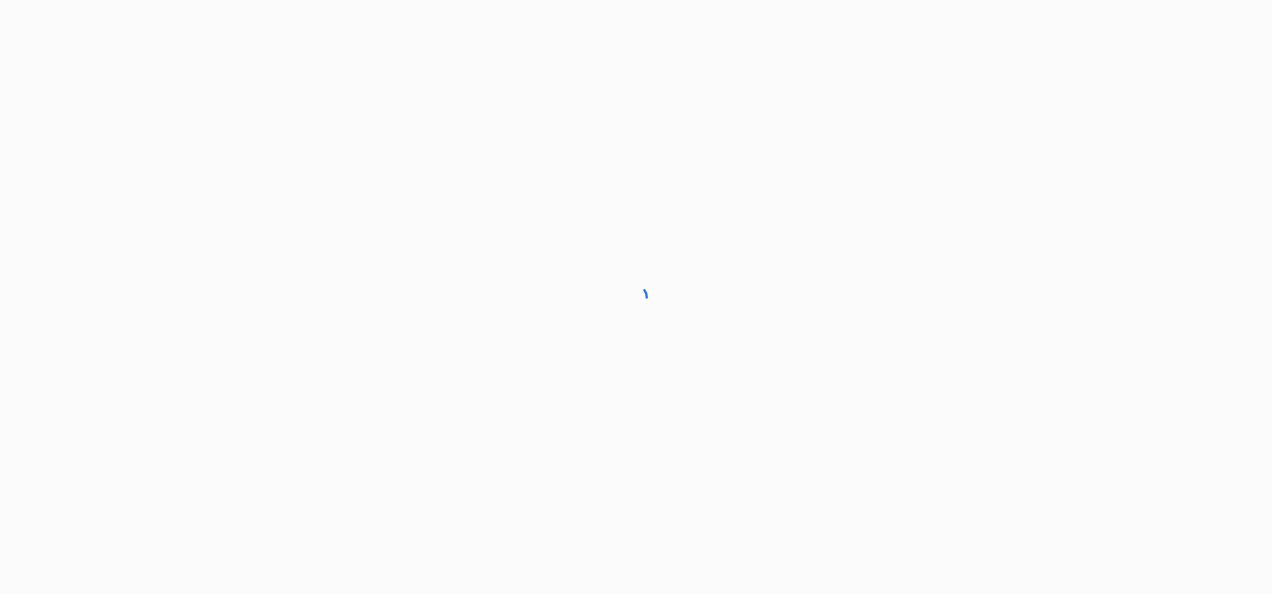 scroll, scrollTop: 0, scrollLeft: 0, axis: both 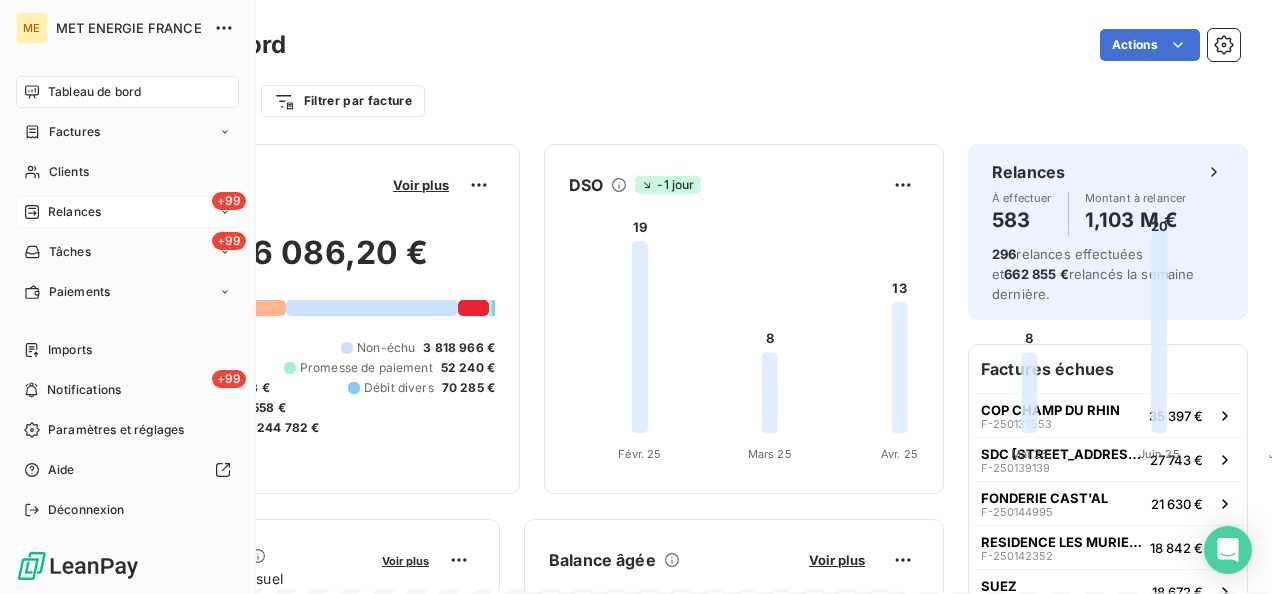 click on "Relances" at bounding box center (74, 212) 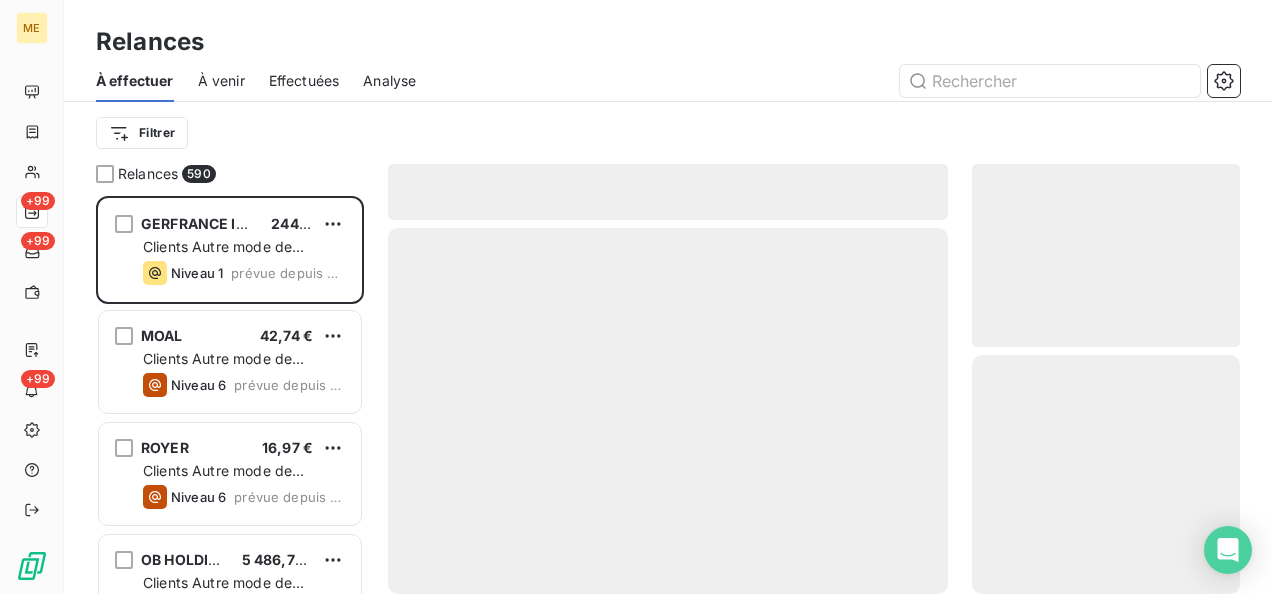 scroll, scrollTop: 16, scrollLeft: 16, axis: both 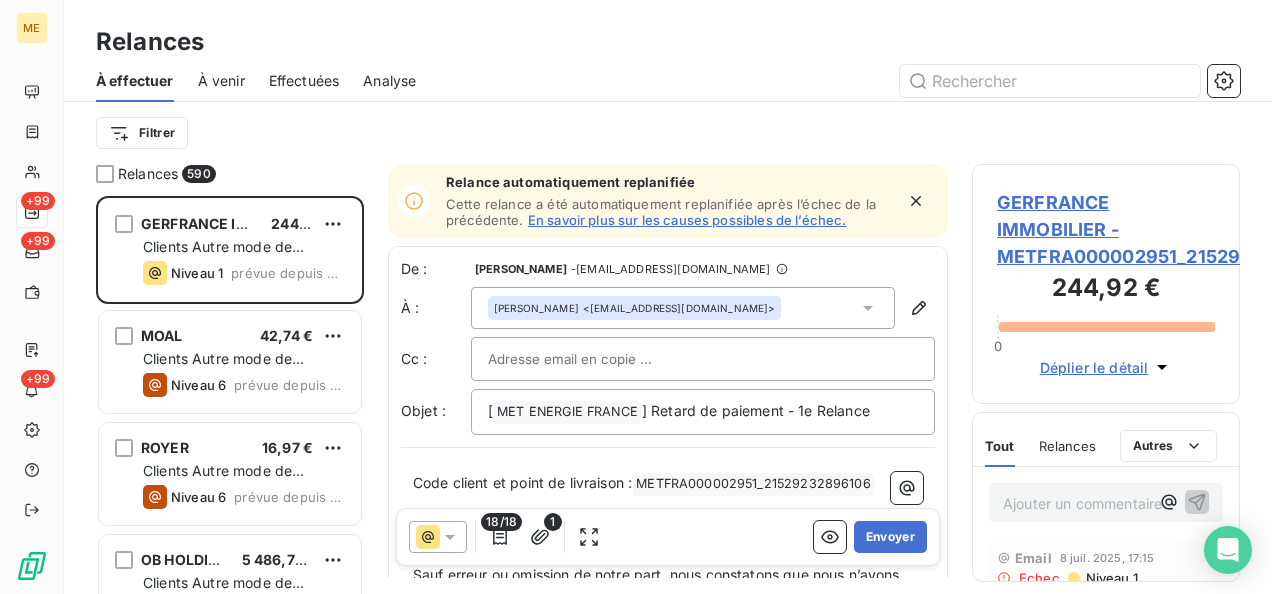 click on "À venir" at bounding box center (221, 81) 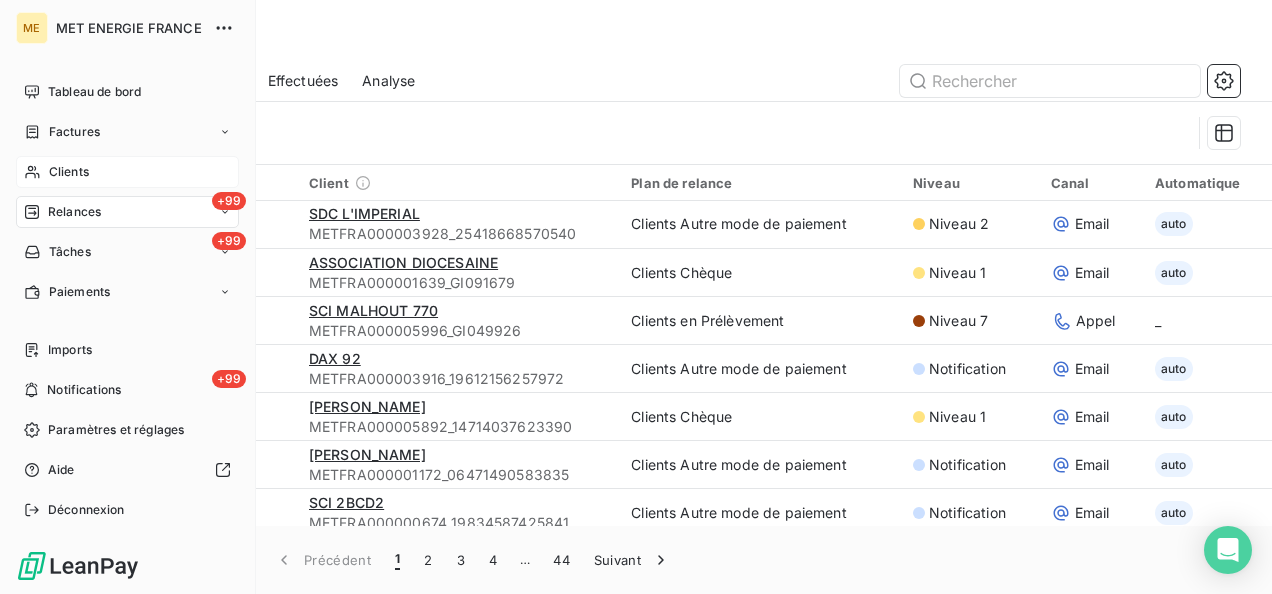 click on "Clients" at bounding box center (69, 172) 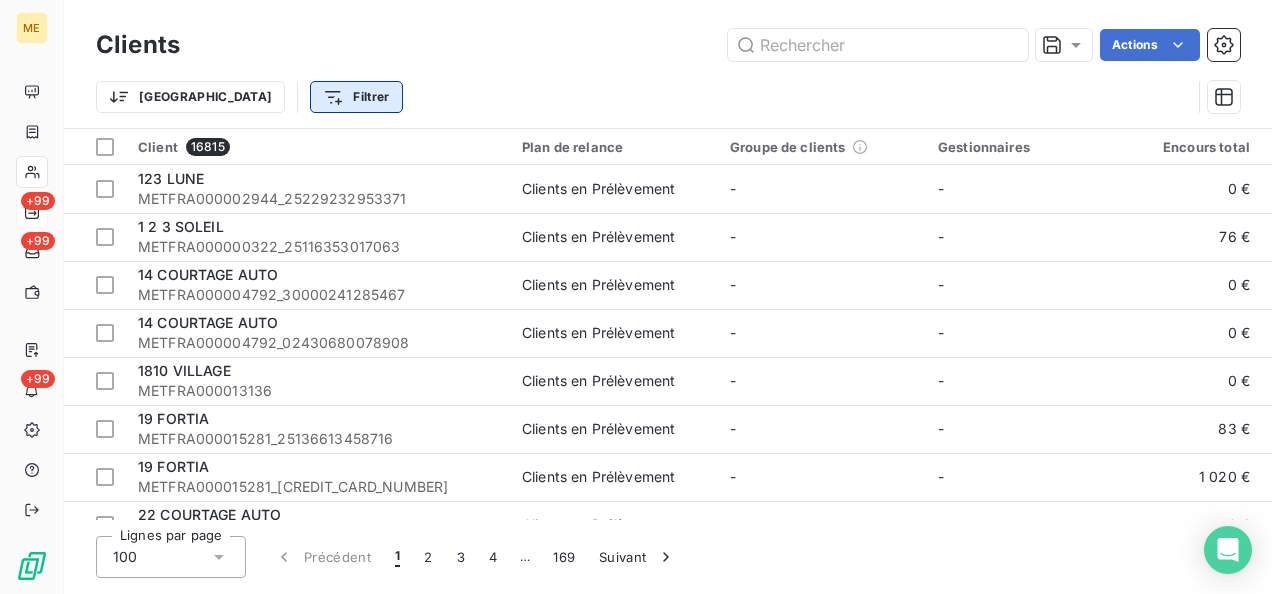 click on "ME +99 +99 +99 Clients Actions Trier Filtrer Client 16815 Plan de relance Groupe de clients Gestionnaires Encours total Non-échu Échu Litige Limite d’encours Délai moyen de paiement Type de client Commodité Etat POD Gestionnaire_Tag Recouvrement Score Avis de crédit Contrat inactif SIREN Contrat actif France Contentieux - début Méthode de paiement France Contentieux - fin 123 LUNE METFRA000002944_25229232953371 Clients en Prélèvement - - 0 € 0 € 0 € 0 € - 12 jours Professionnel Électricité Dans le perimetre - - 6 / 10 2 000 € AZ800040212 829953959 AZ800040212 - DirectDebit - 1 2 3 SOLEIL METFRA000000322_25116353017063 Clients en Prélèvement - - 76 € 76 € 0 € 0 € - 11 jours Professionnel Électricité Dans le perimetre - - 6 / 10 3 500 € AZ800061214 519571012 AZ800061214 - DirectDebit - 14 COURTAGE AUTO METFRA000004792_30000241285467 Clients en Prélèvement - - 0 € 0 € 0 € 0 € - Professionnel Électricité Sorti du perimetre - - 3 / -" at bounding box center [636, 297] 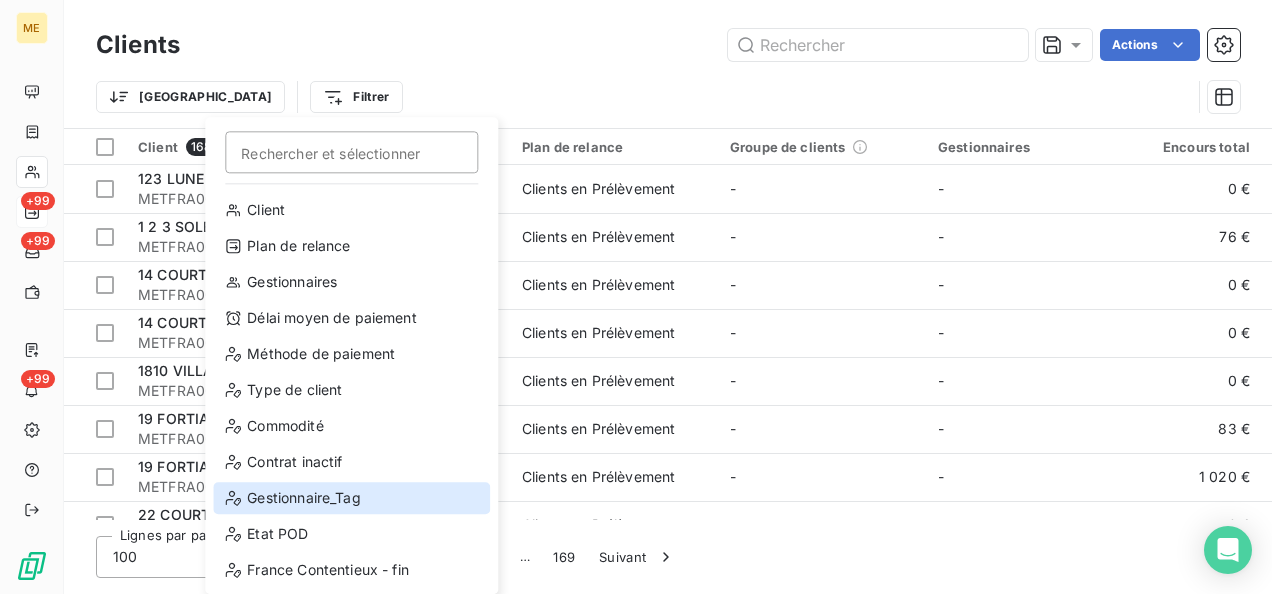 click on "Gestionnaire_Tag" at bounding box center (351, 498) 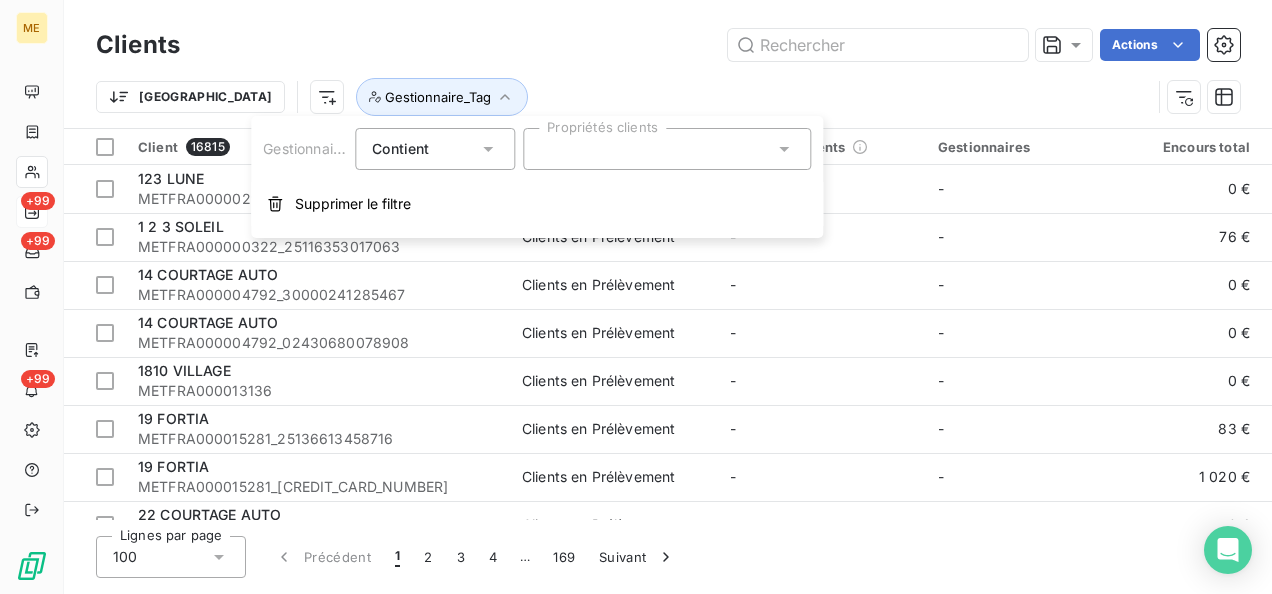 click at bounding box center (667, 149) 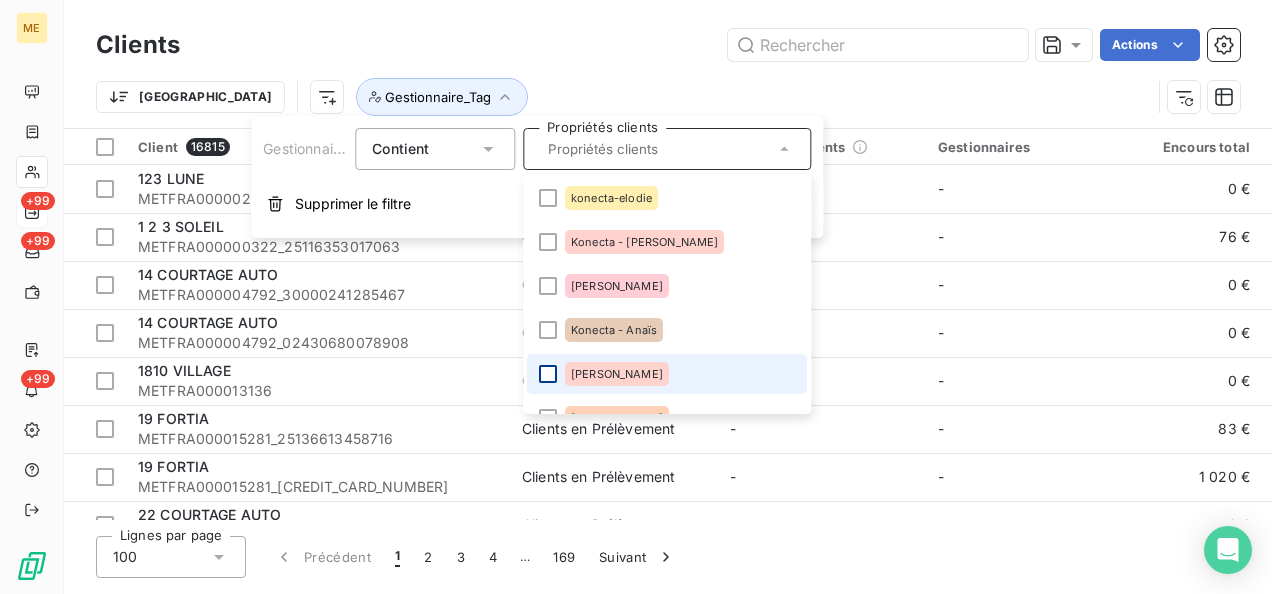 click at bounding box center (548, 374) 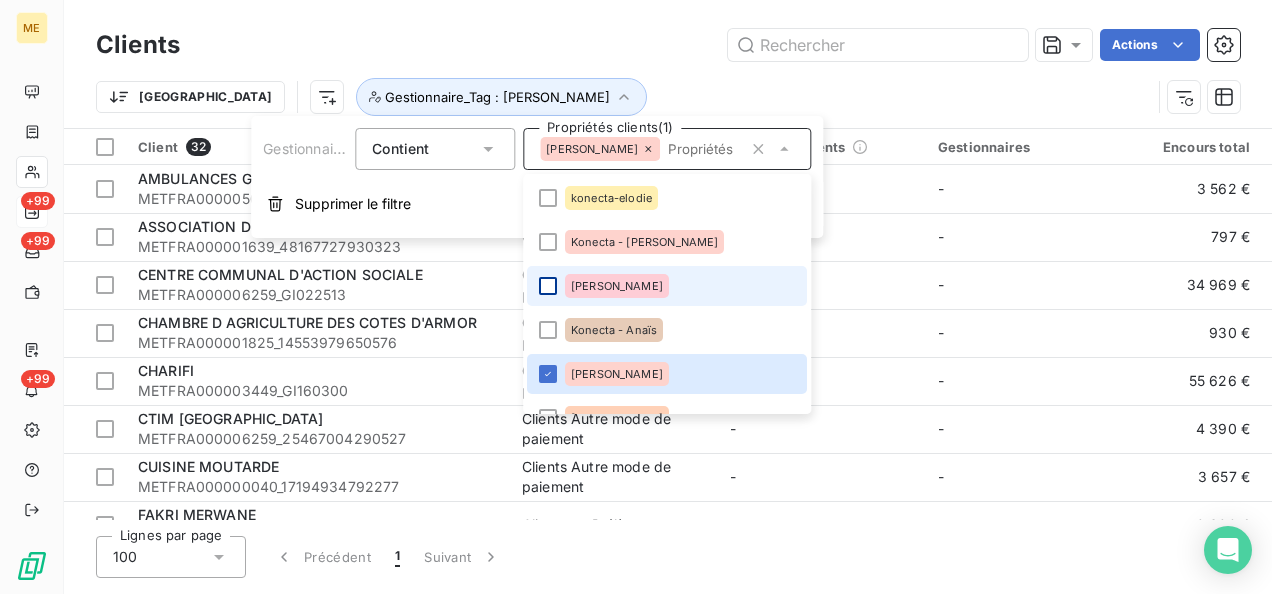 click at bounding box center (548, 286) 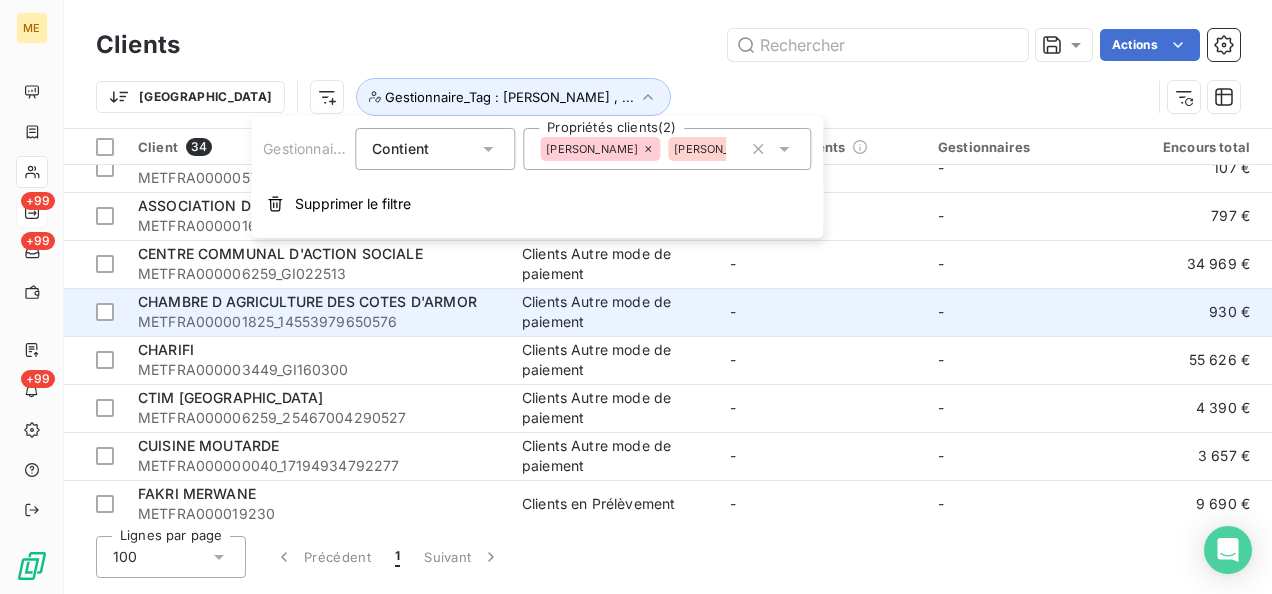 scroll, scrollTop: 100, scrollLeft: 0, axis: vertical 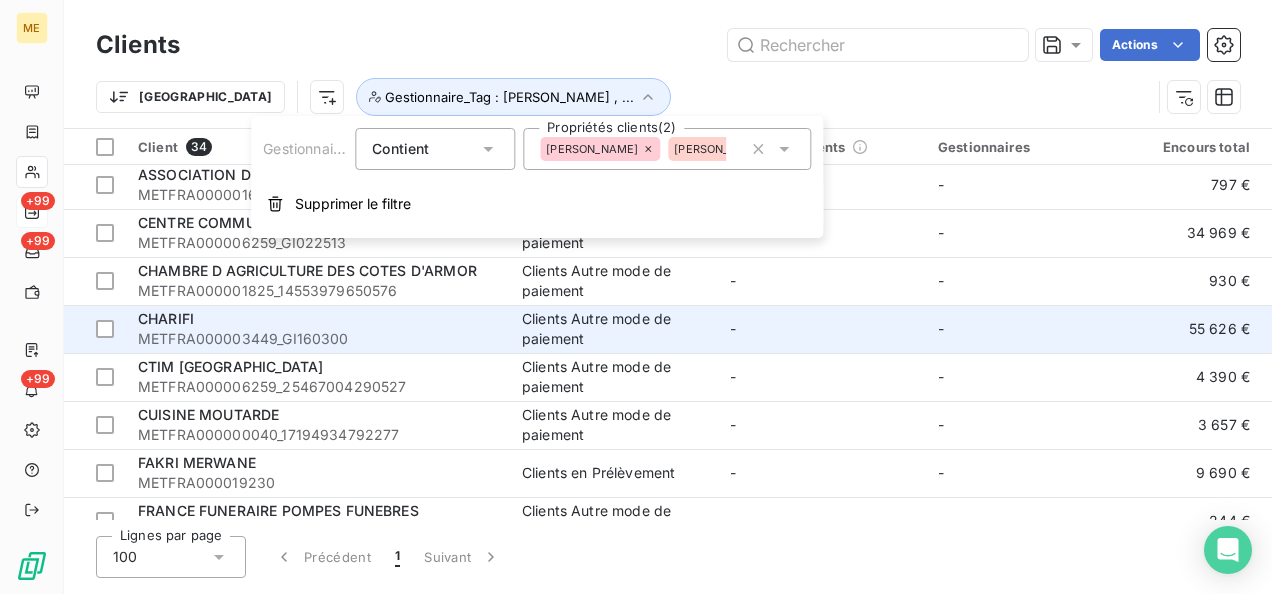 click on "METFRA000003449_GI160300" at bounding box center [318, 339] 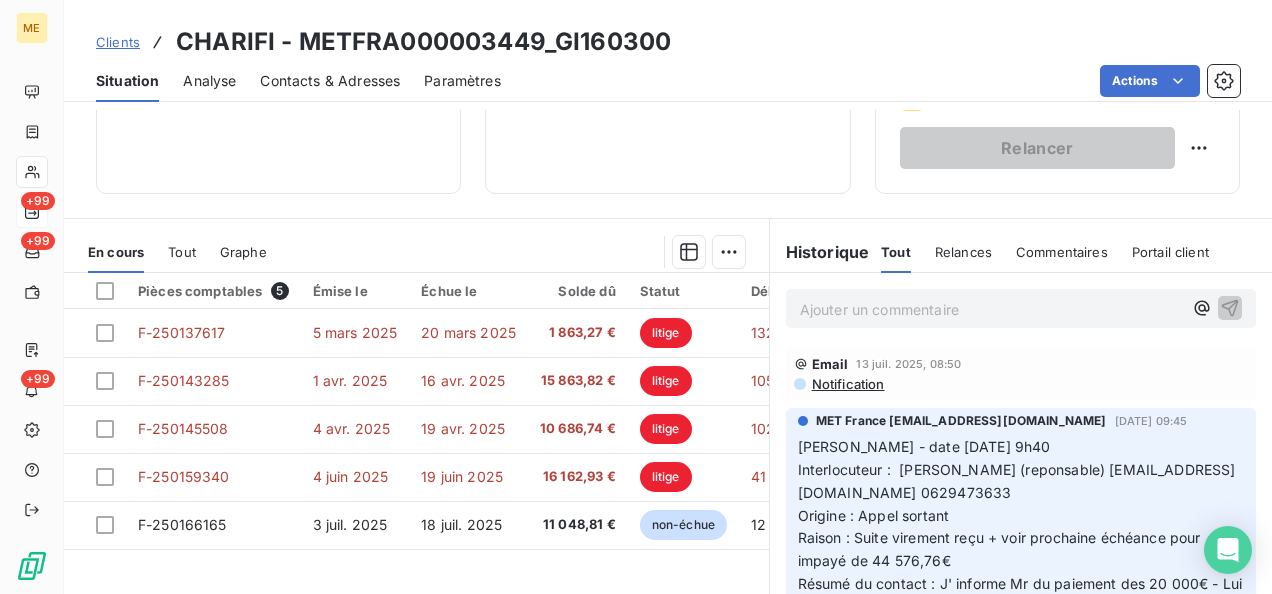 scroll, scrollTop: 500, scrollLeft: 0, axis: vertical 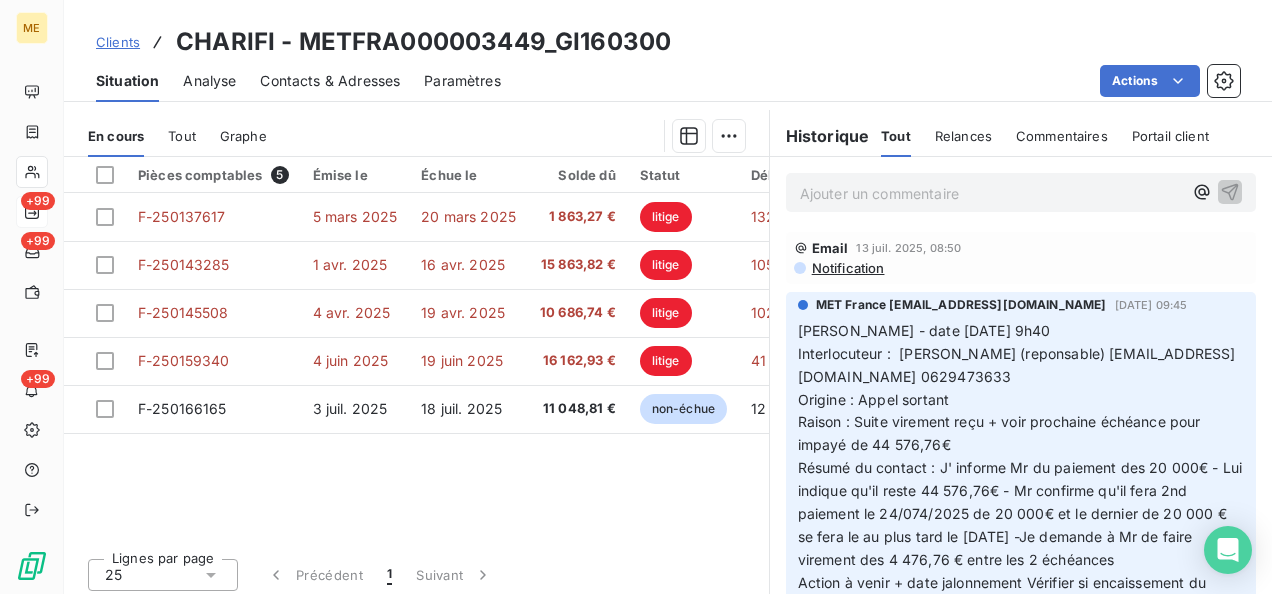 click on "Notification" at bounding box center [847, 268] 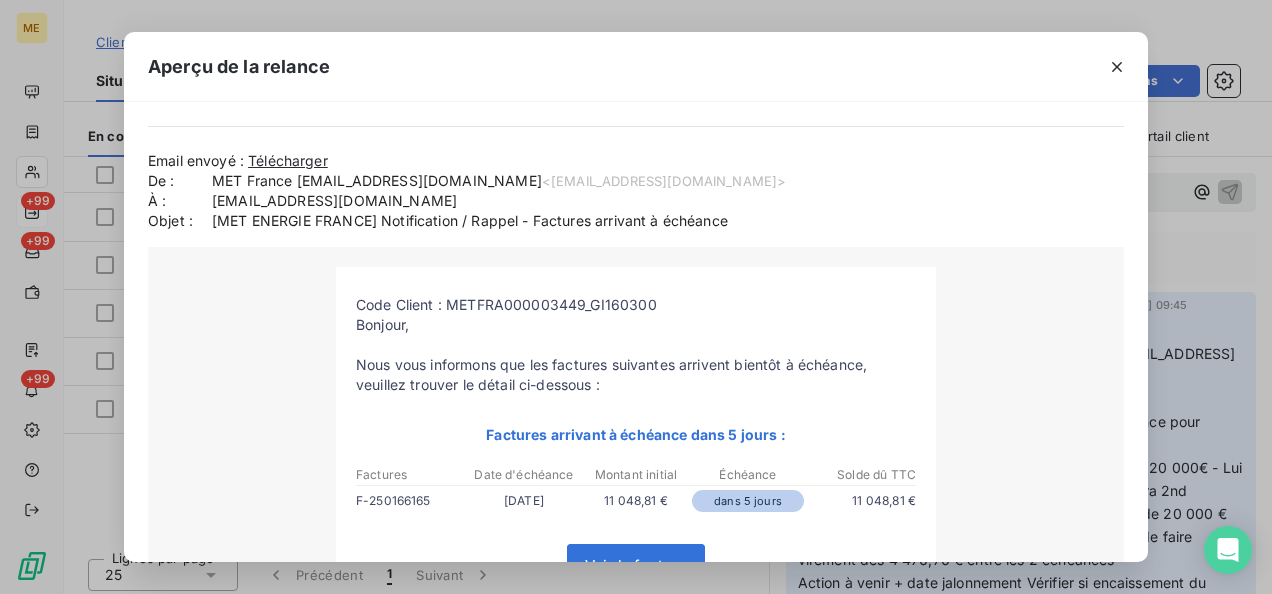 scroll, scrollTop: 100, scrollLeft: 0, axis: vertical 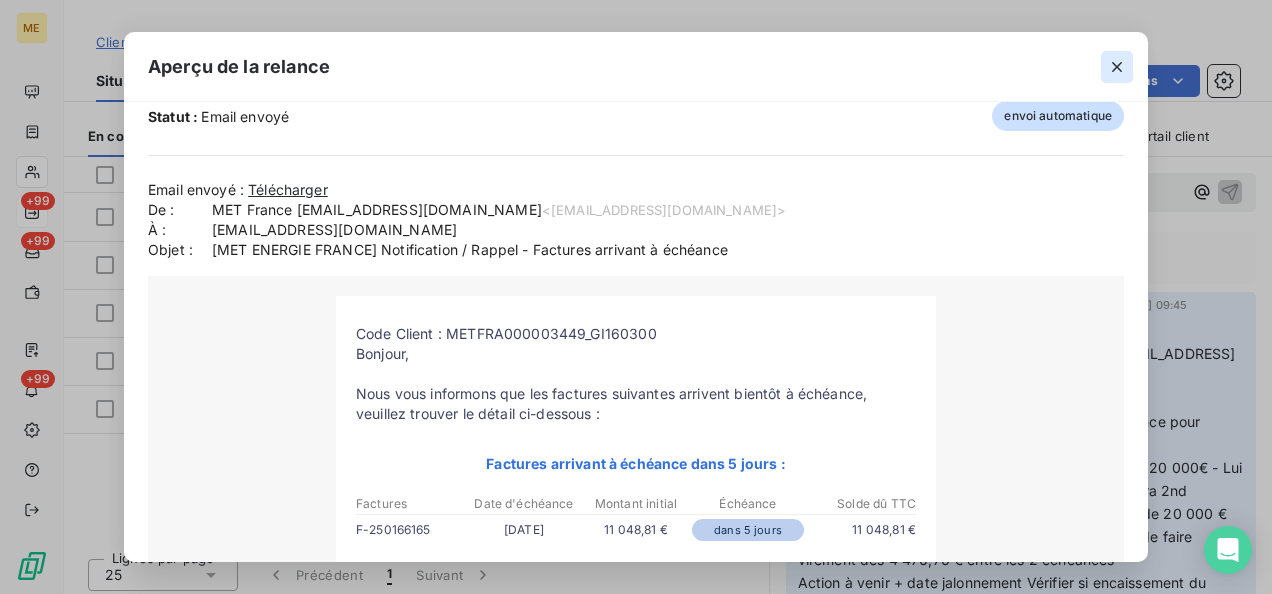 click 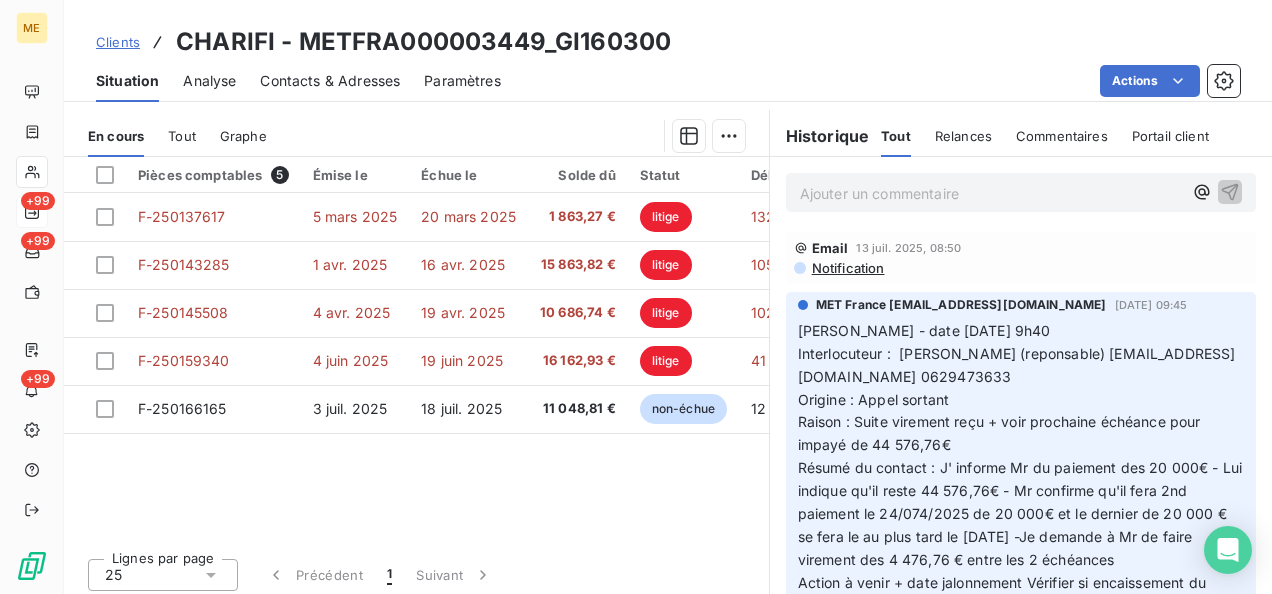 click on "Ajouter un commentaire ﻿" at bounding box center [991, 193] 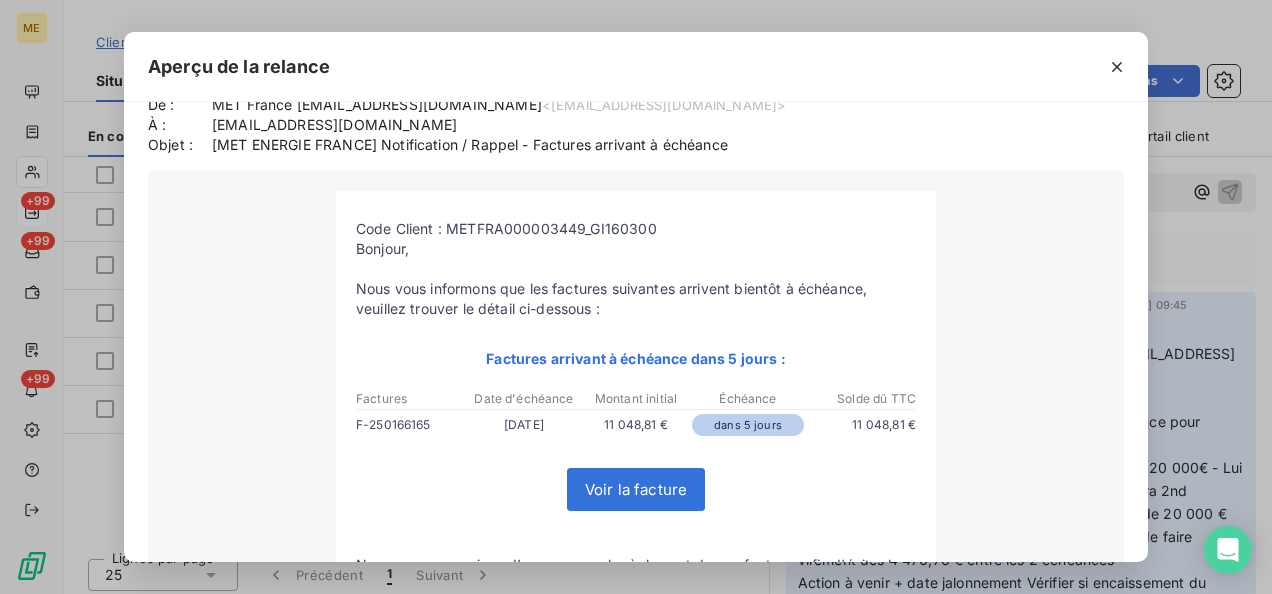 scroll, scrollTop: 200, scrollLeft: 0, axis: vertical 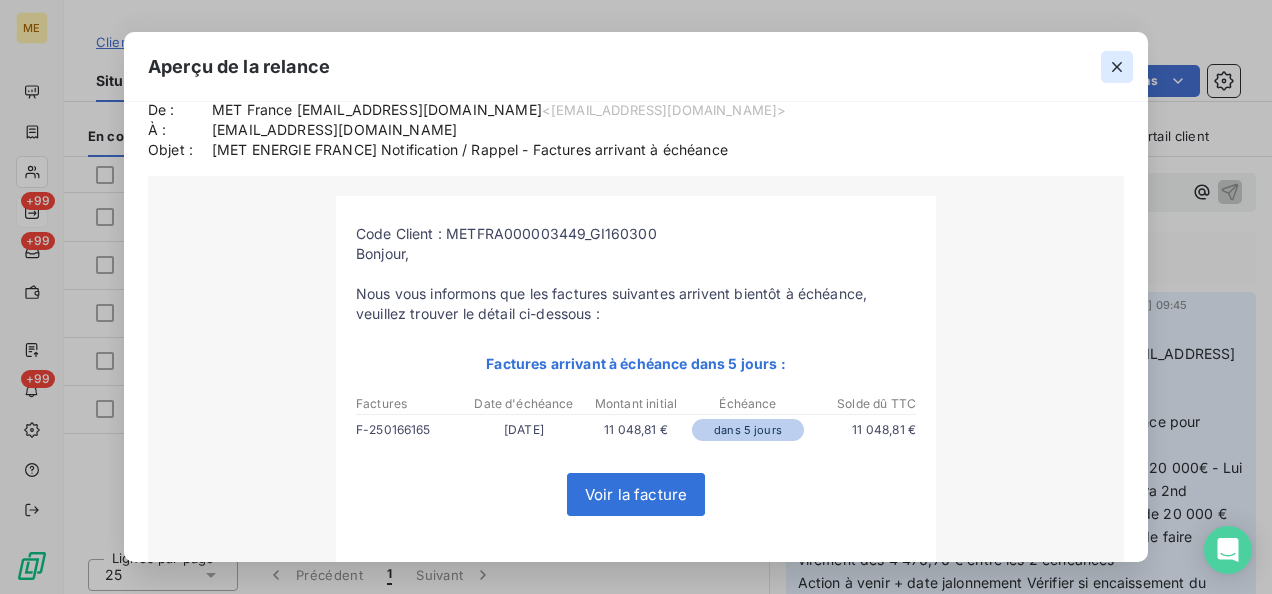 click 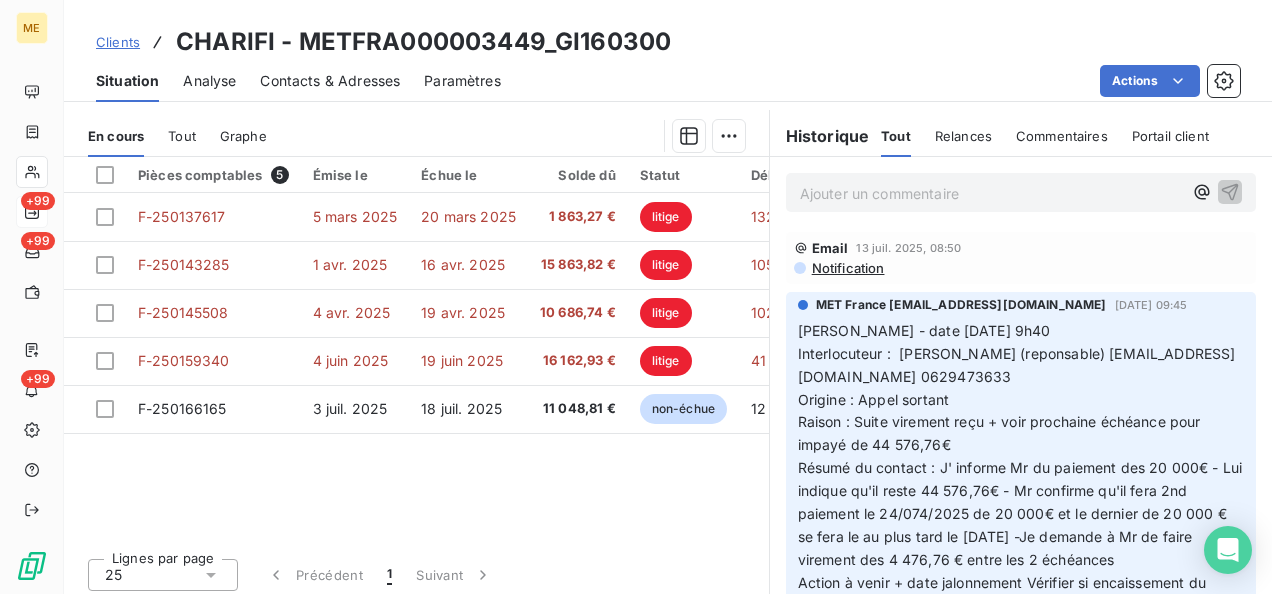 click on "Ajouter un commentaire ﻿" at bounding box center (991, 193) 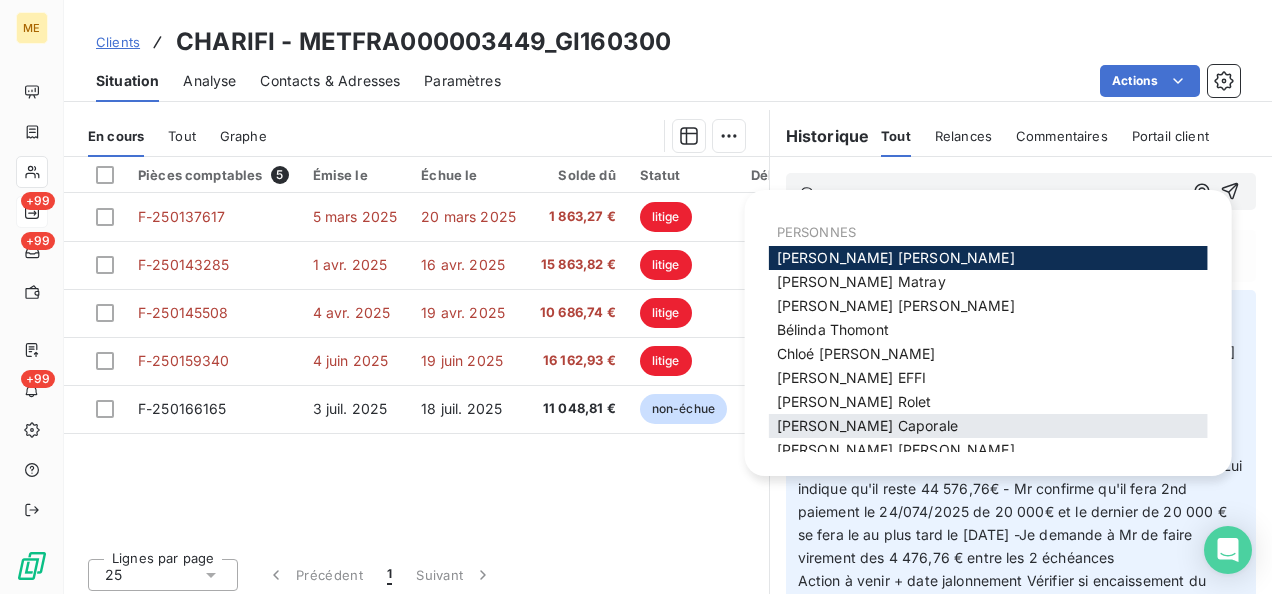 scroll, scrollTop: 100, scrollLeft: 0, axis: vertical 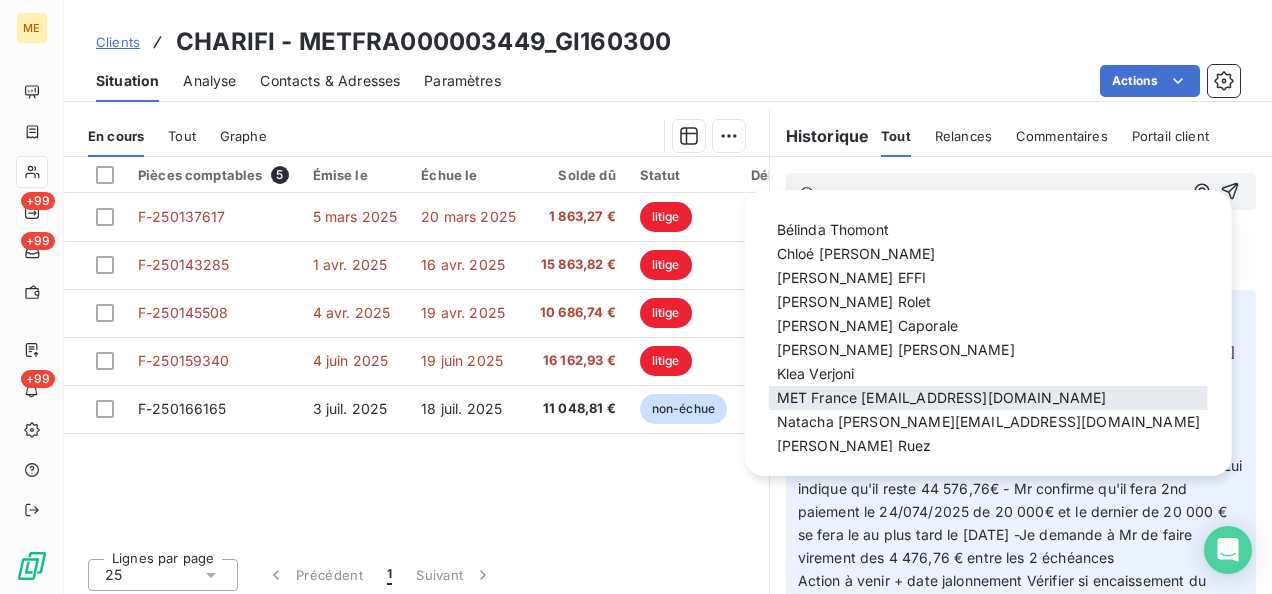 click on "MET France   [EMAIL_ADDRESS][DOMAIN_NAME]" at bounding box center (942, 397) 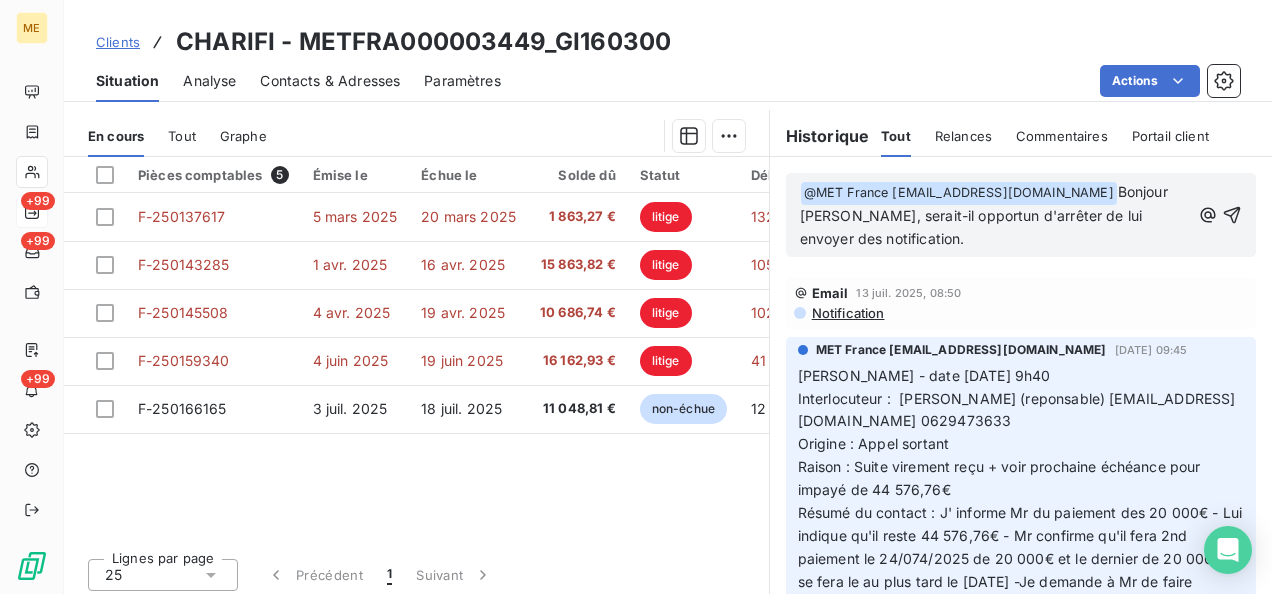 click on "Bonjour [PERSON_NAME], serait-il opportun d'arrêter de lui envoyer des notification." at bounding box center [986, 215] 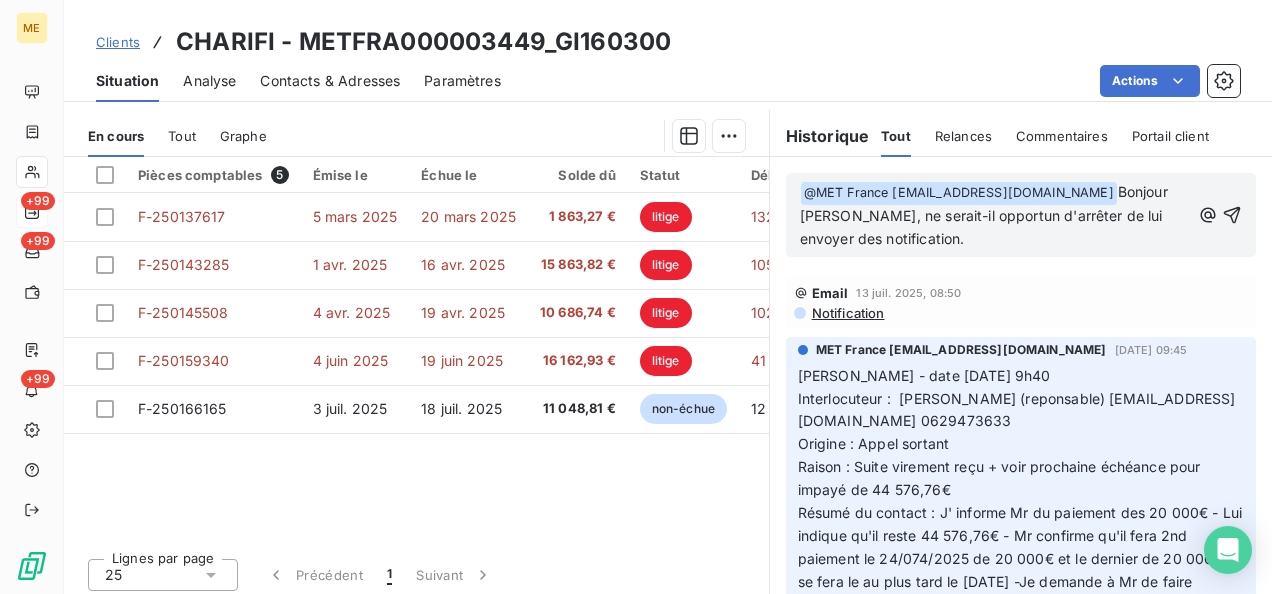 click on "Bonjour [PERSON_NAME], ne serait-il opportun d'arrêter de lui envoyer des notification." at bounding box center [986, 215] 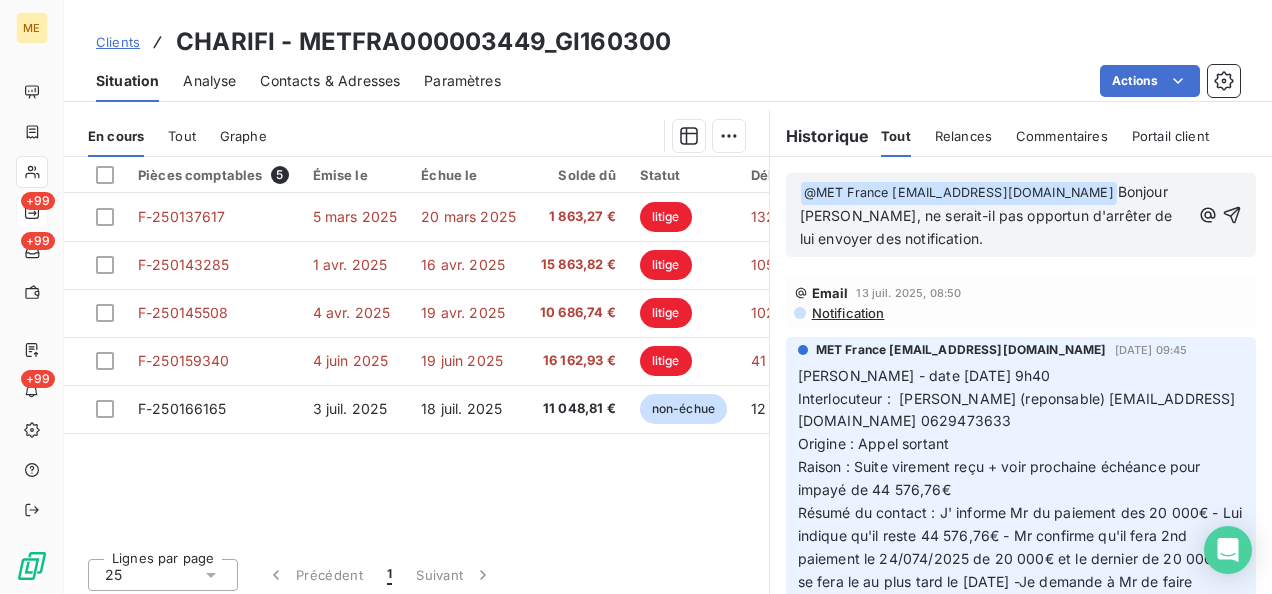 click on "Bonjour [PERSON_NAME], ne serait-il pas opportun d'arrêter de lui envoyer des notification." at bounding box center (988, 215) 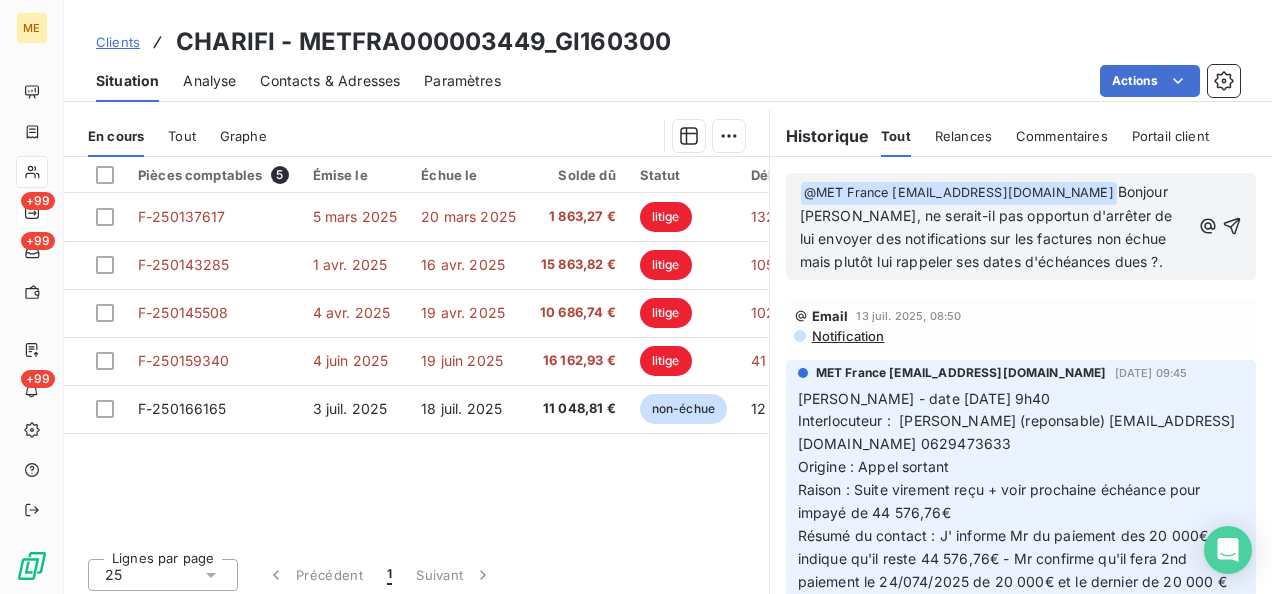 click on "Bonjour [PERSON_NAME], ne serait-il pas opportun d'arrêter de lui envoyer des notifications sur les factures non échue mais plutôt lui rappeler ses dates d'échéances dues ?." at bounding box center (988, 226) 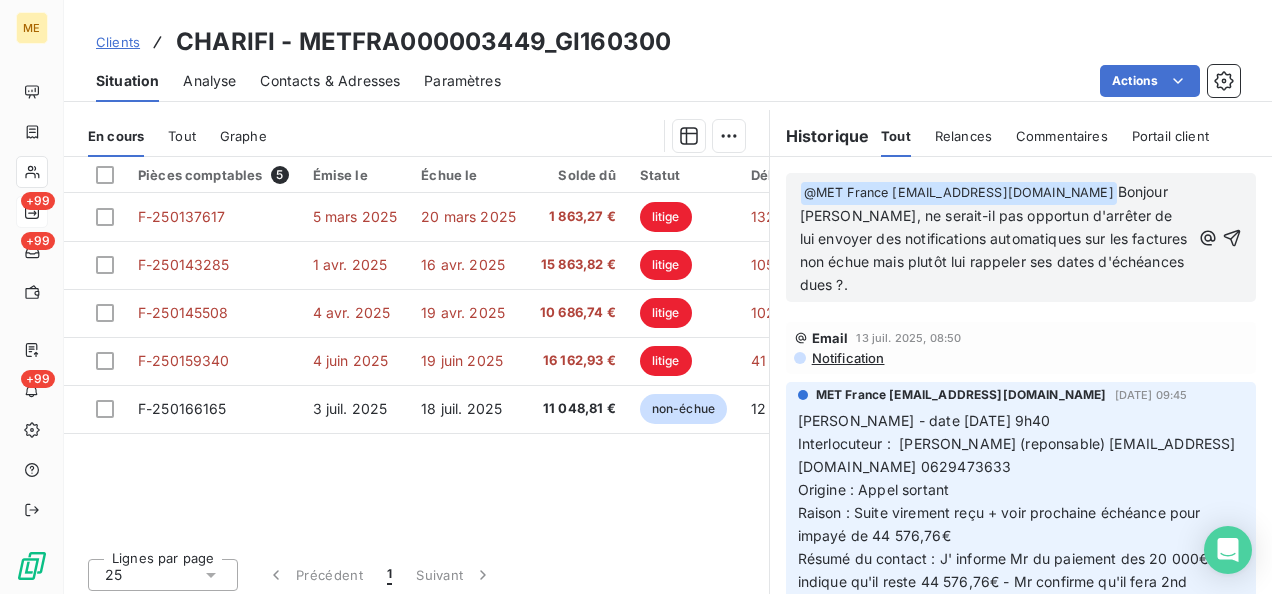 click on "Bonjour [PERSON_NAME], ne serait-il pas opportun d'arrêter de lui envoyer des notifications automatiques sur les factures non échue mais plutôt lui rappeler ses dates d'échéances dues ?." at bounding box center (996, 238) 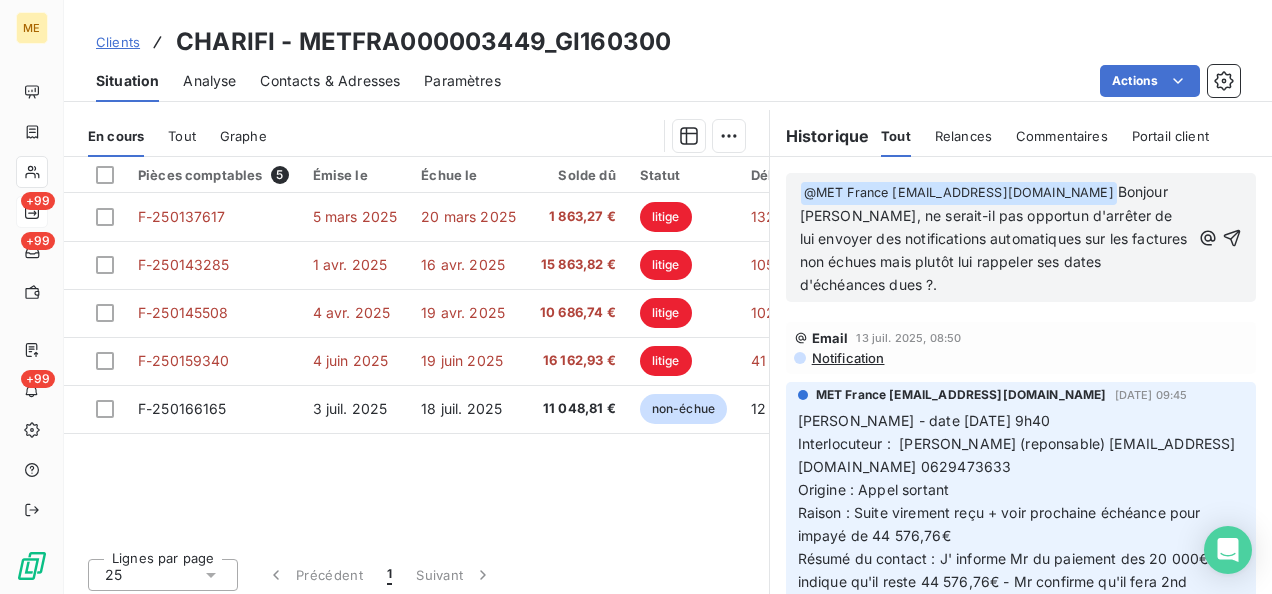 click on "﻿ @ MET [GEOGRAPHIC_DATA] [EMAIL_ADDRESS][DOMAIN_NAME] ﻿ Bonjour [PERSON_NAME], ne serait-il pas opportun d'arrêter de lui envoyer des notifications automatiques sur les factures non échues mais plutôt lui rappeler ses dates d'échéances dues ?." at bounding box center (995, 238) 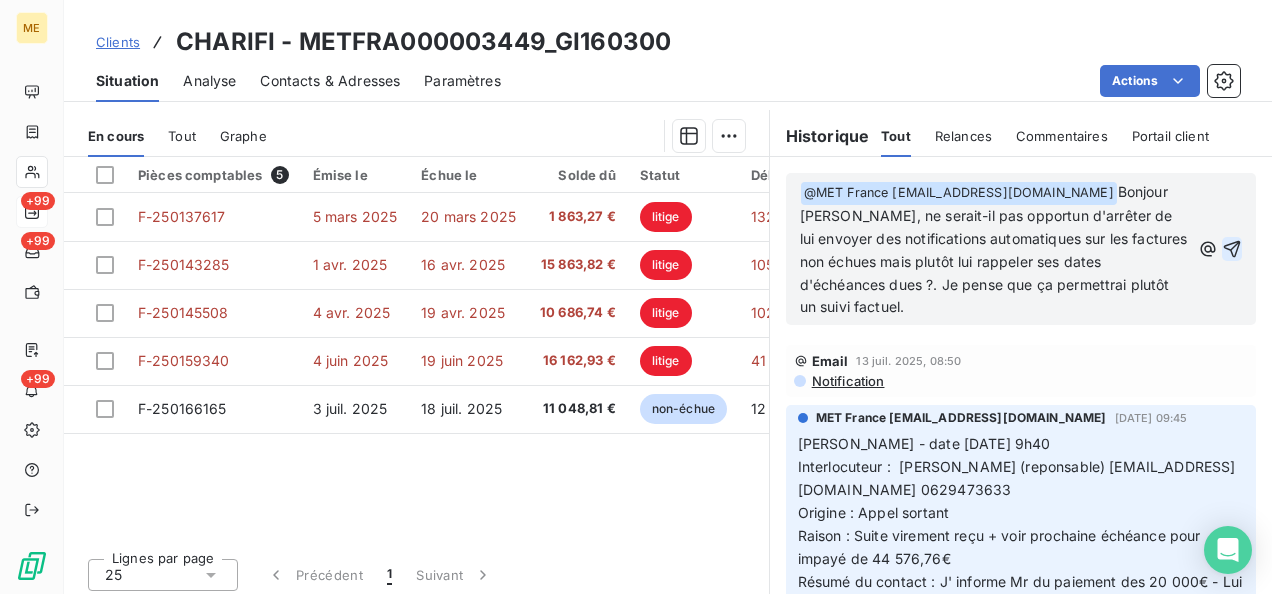 click 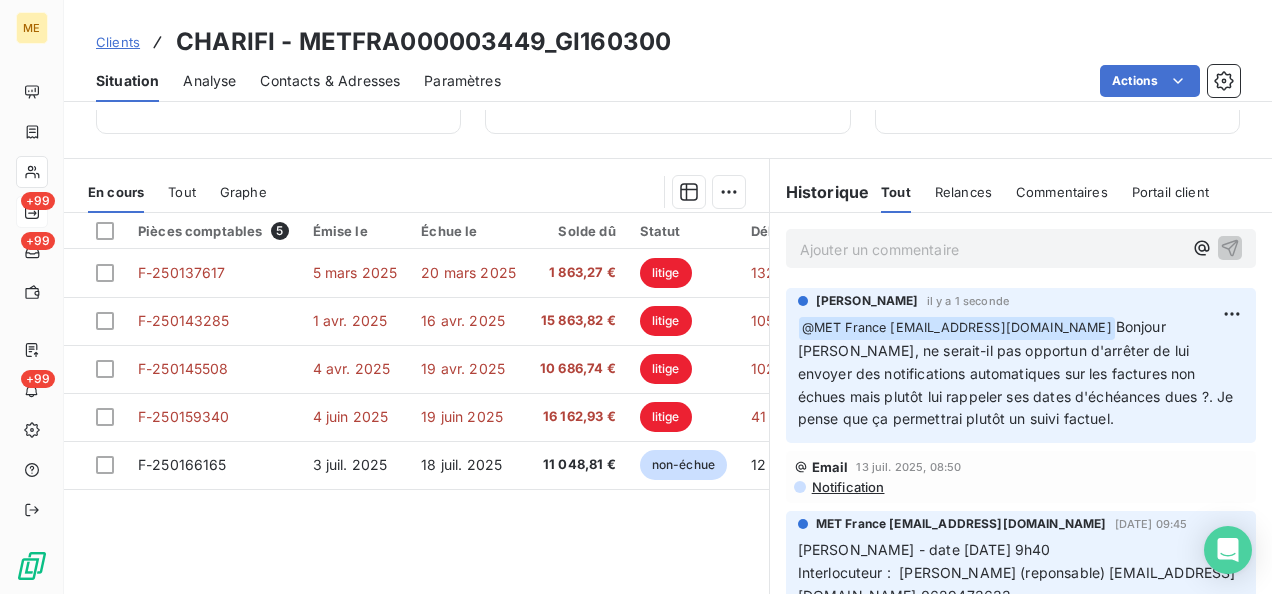 scroll, scrollTop: 510, scrollLeft: 0, axis: vertical 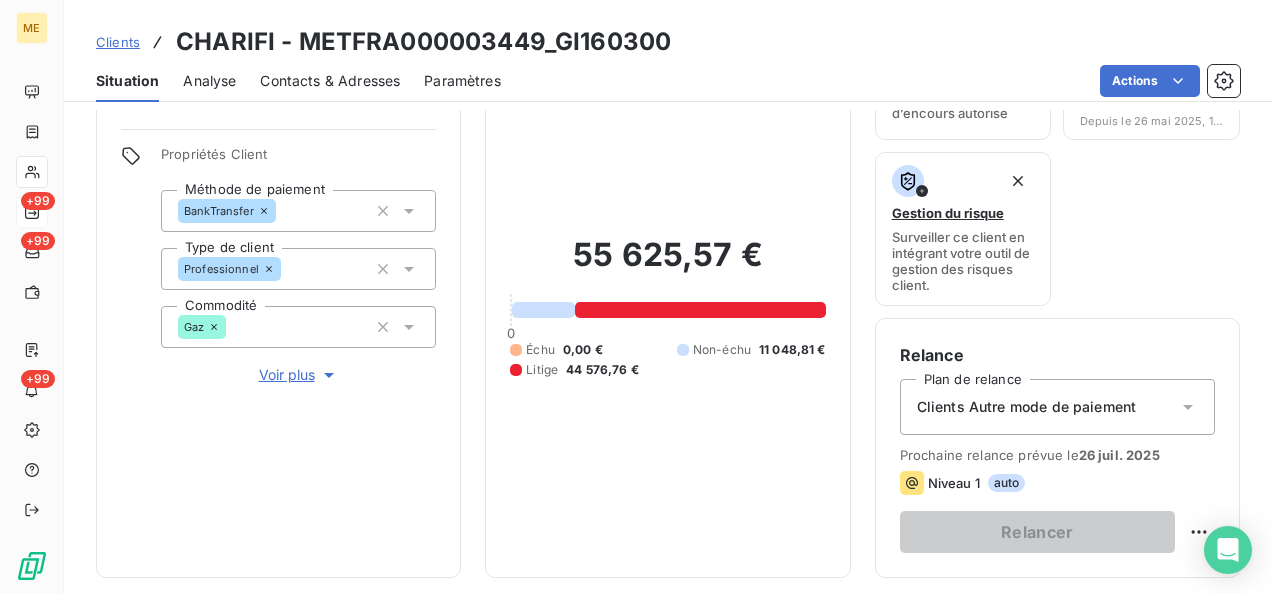 click on "Voir plus" at bounding box center (299, 375) 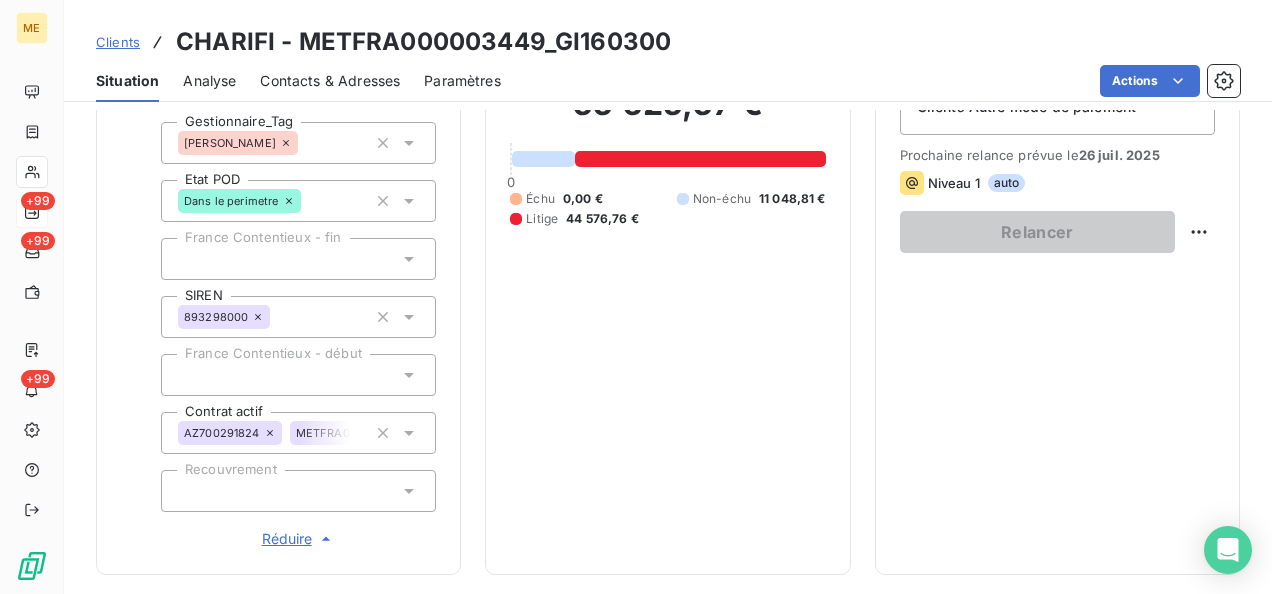 scroll, scrollTop: 310, scrollLeft: 0, axis: vertical 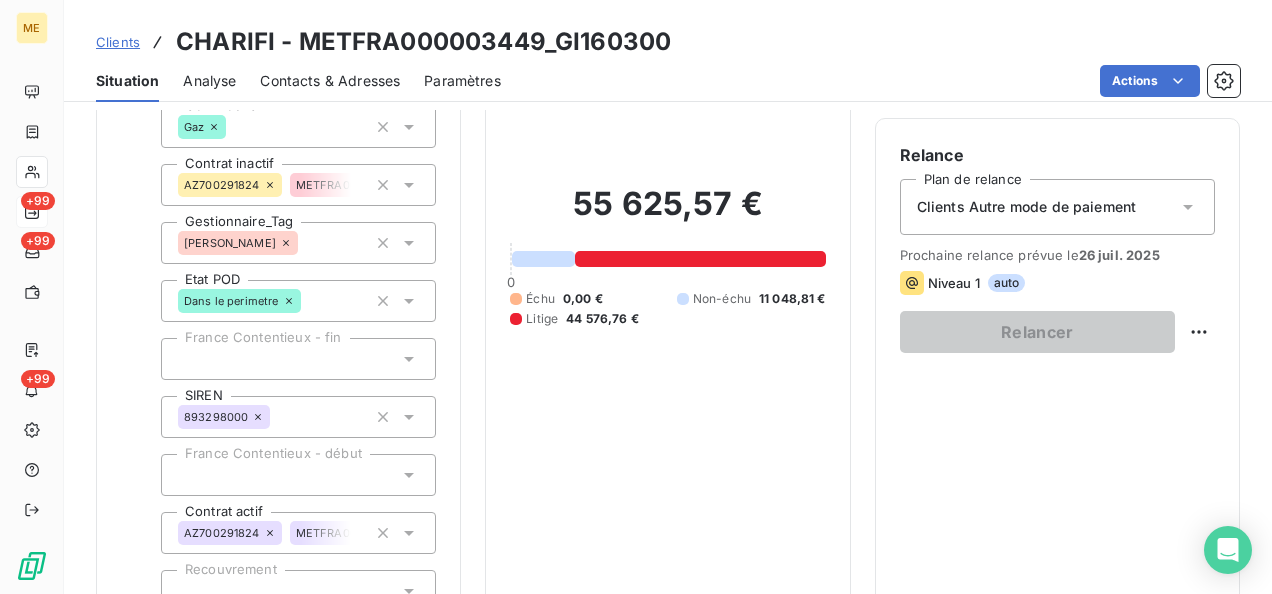 click 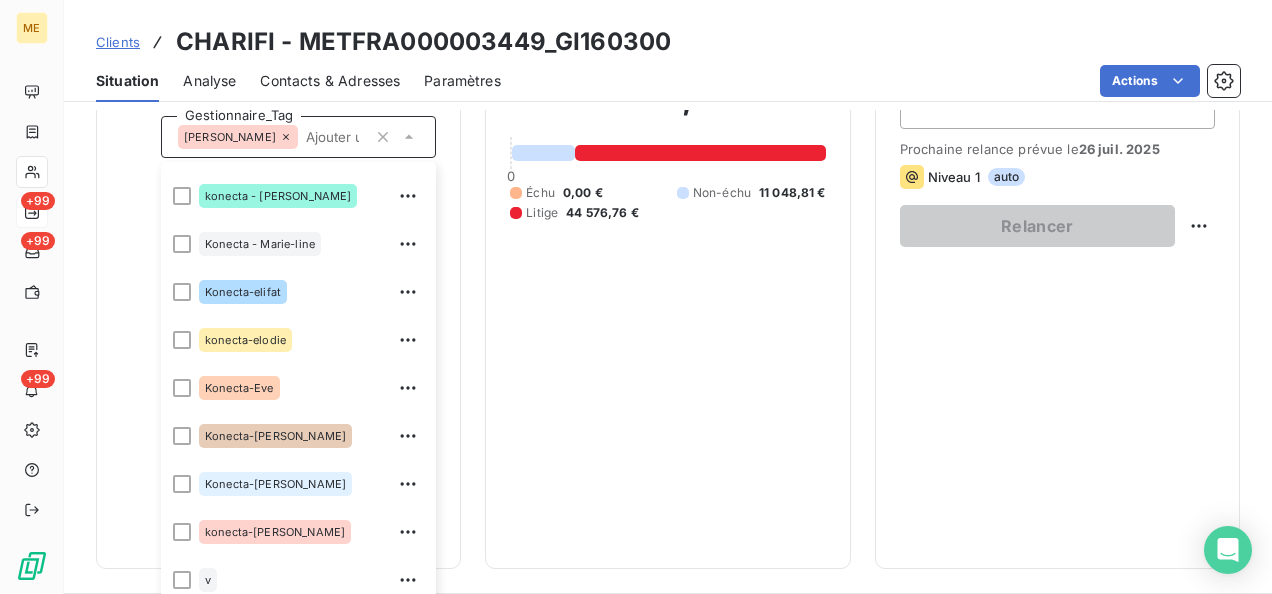 scroll, scrollTop: 576, scrollLeft: 0, axis: vertical 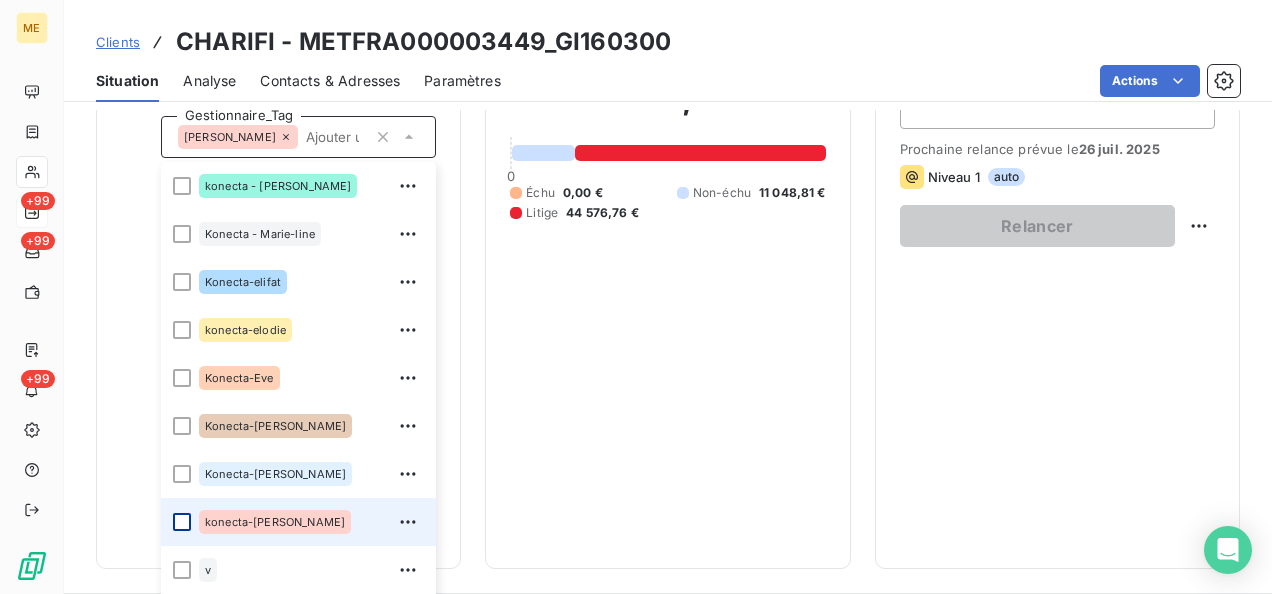 click at bounding box center (182, 522) 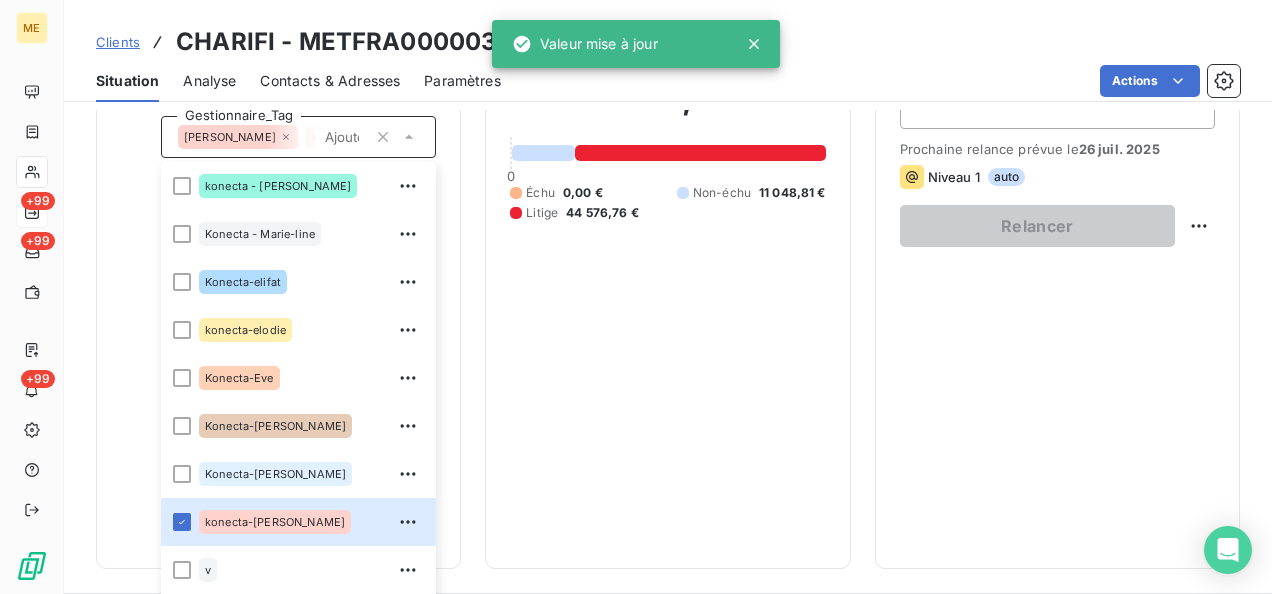 scroll, scrollTop: 616, scrollLeft: 0, axis: vertical 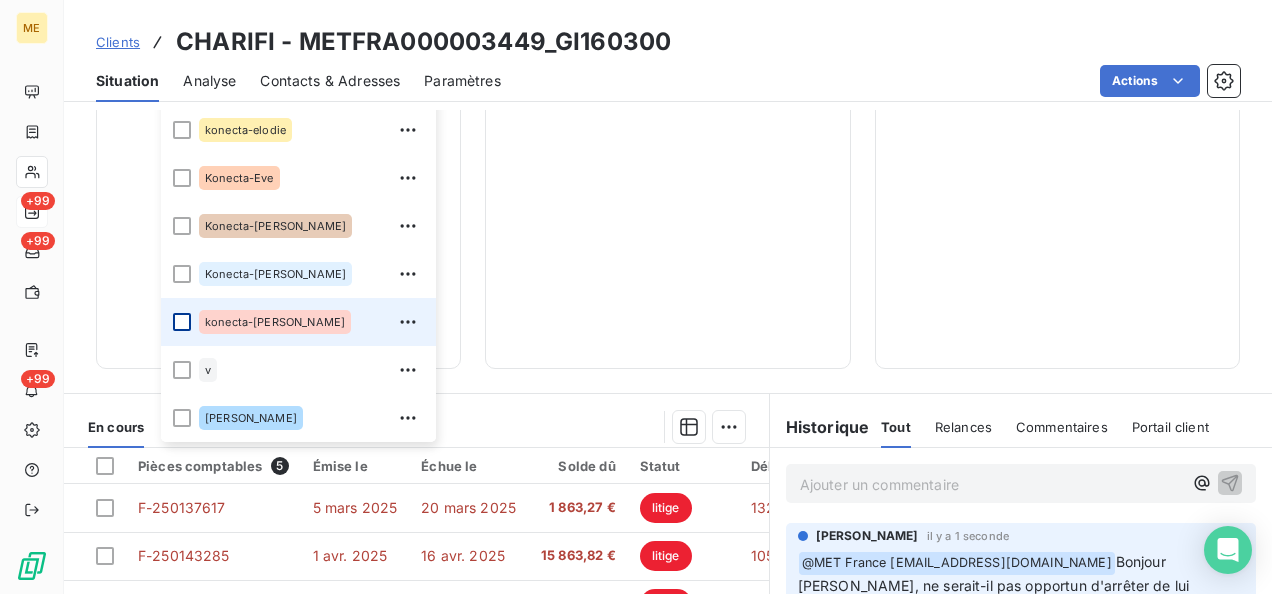 click at bounding box center (182, 322) 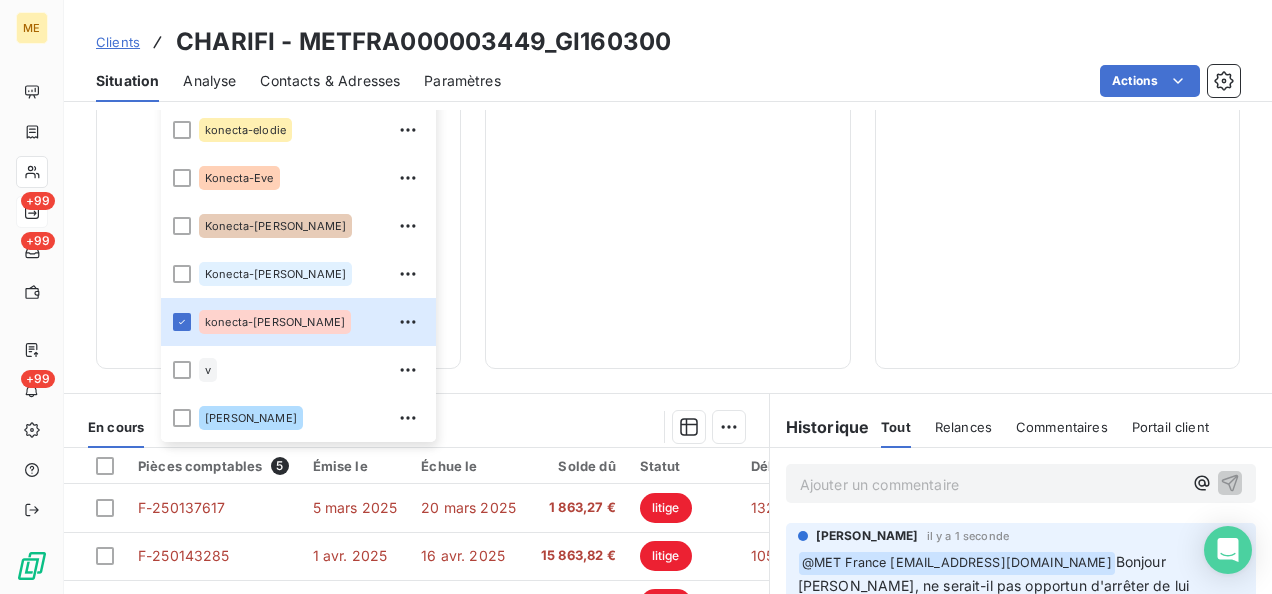 click on "Ajouter un commentaire ﻿" at bounding box center [991, 484] 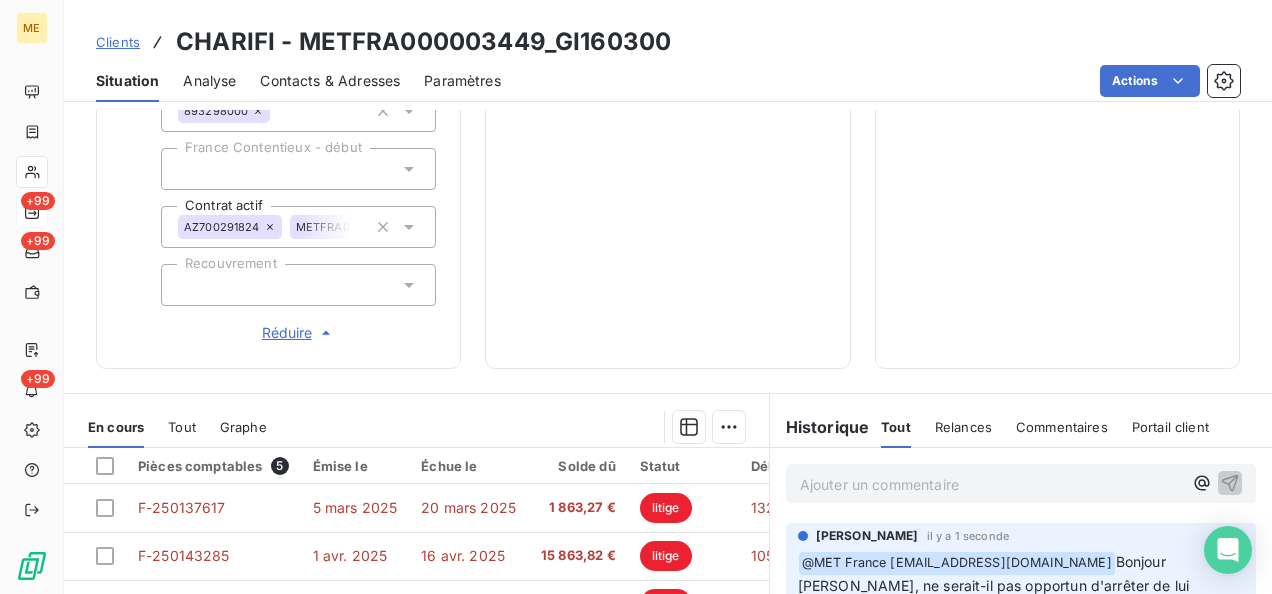 click on "Réduire" at bounding box center [299, 333] 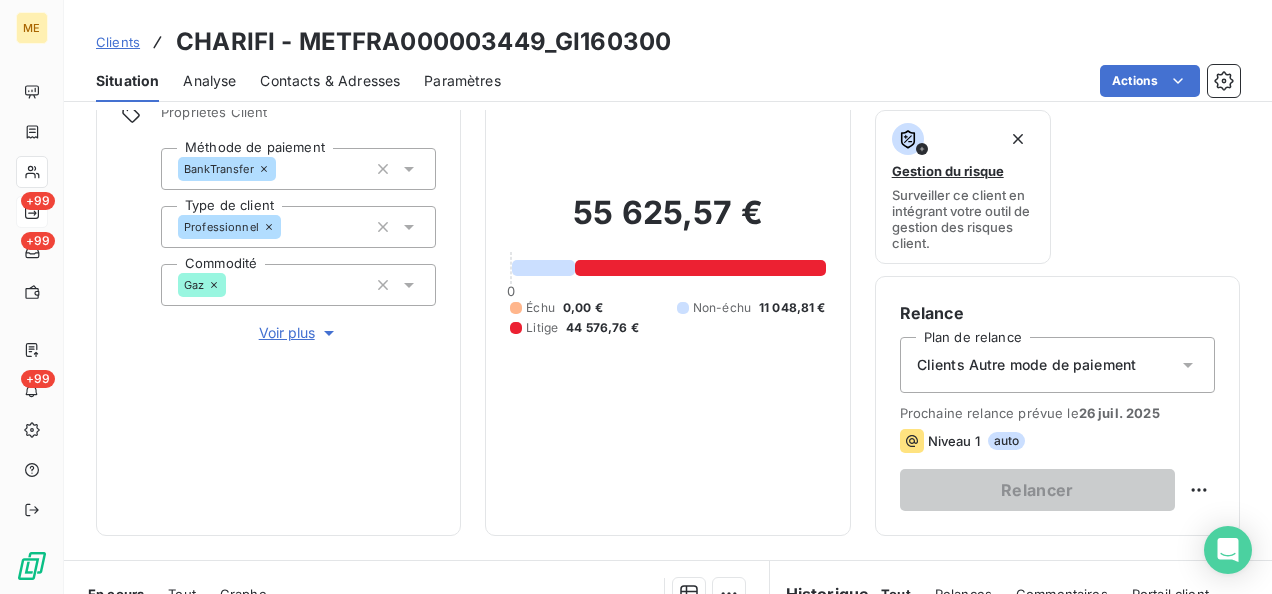 click on "Voir plus" at bounding box center [299, 333] 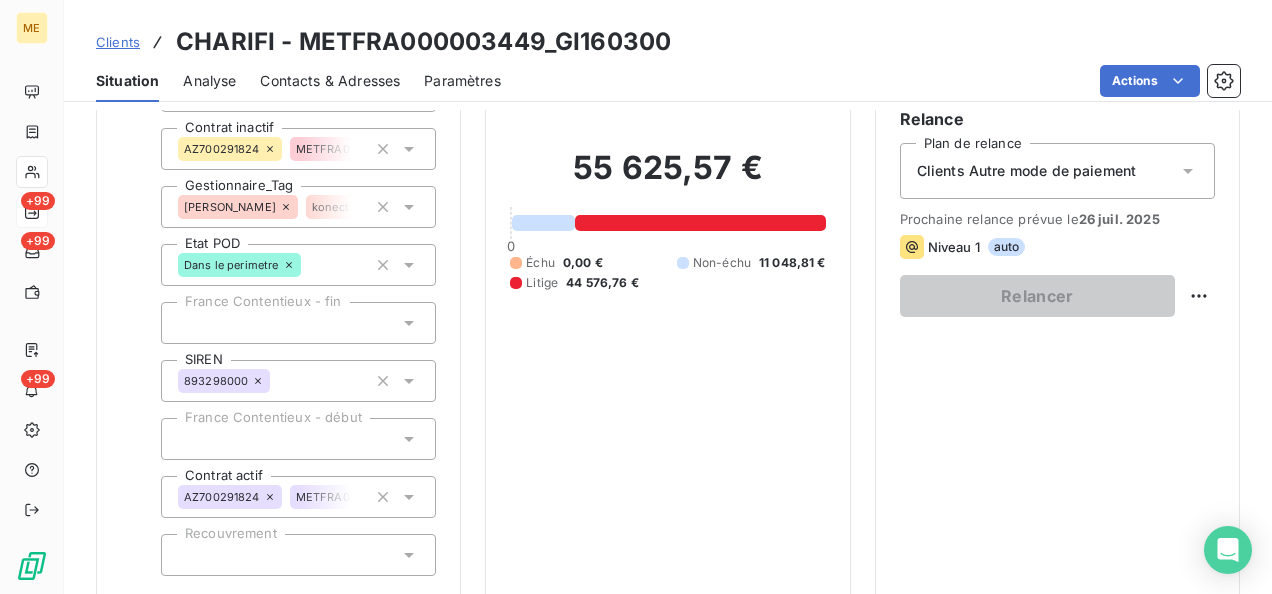 scroll, scrollTop: 316, scrollLeft: 0, axis: vertical 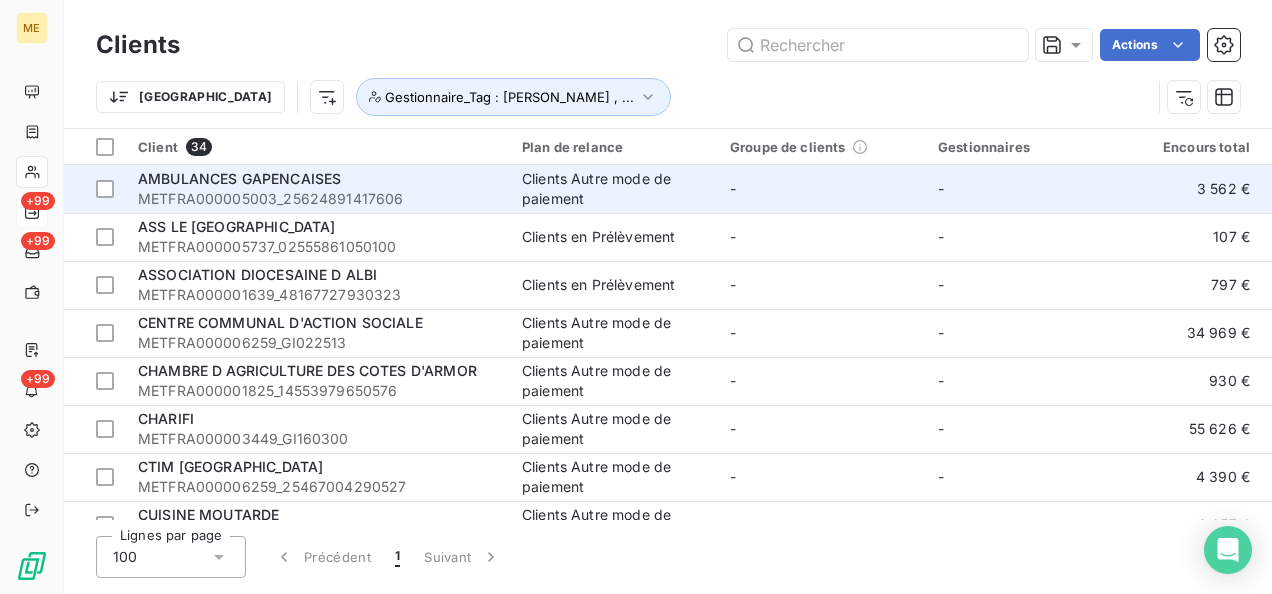 click on "AMBULANCES GAPENCAISES" at bounding box center (239, 178) 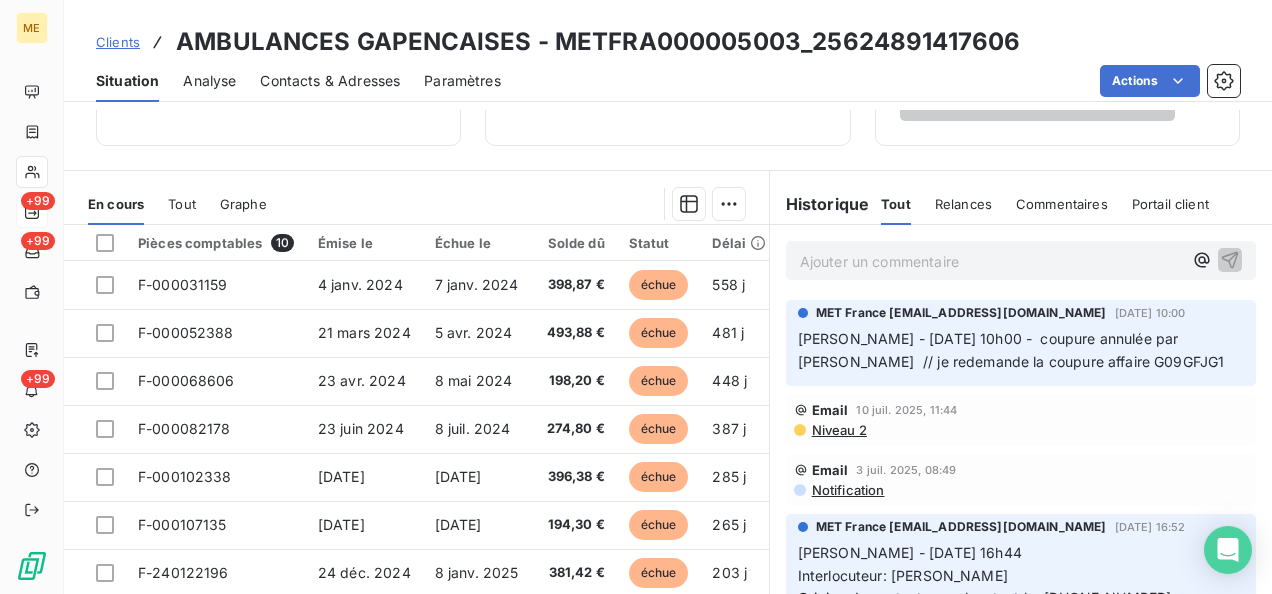 scroll, scrollTop: 500, scrollLeft: 0, axis: vertical 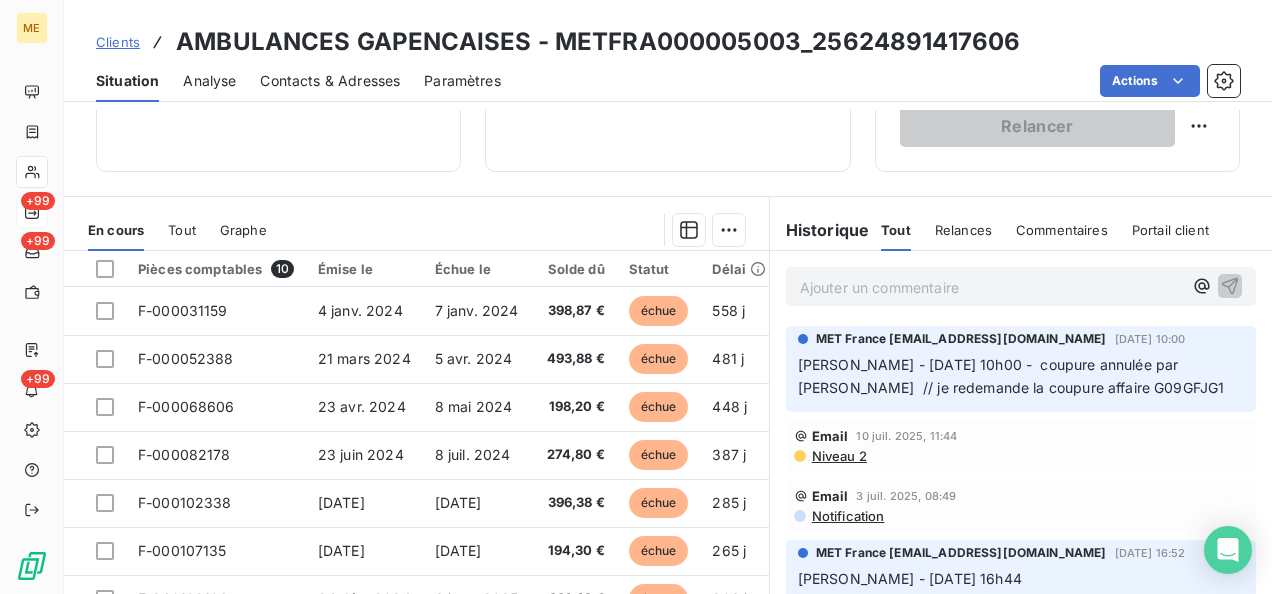 click on "Ajouter un commentaire ﻿" at bounding box center [991, 287] 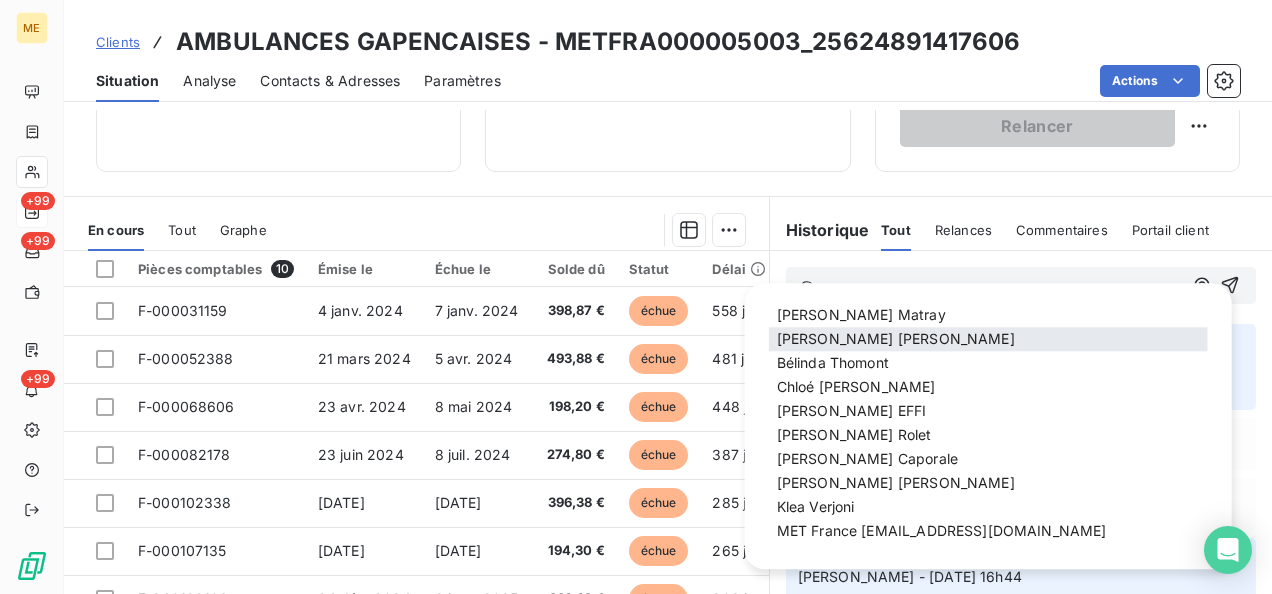 scroll, scrollTop: 110, scrollLeft: 0, axis: vertical 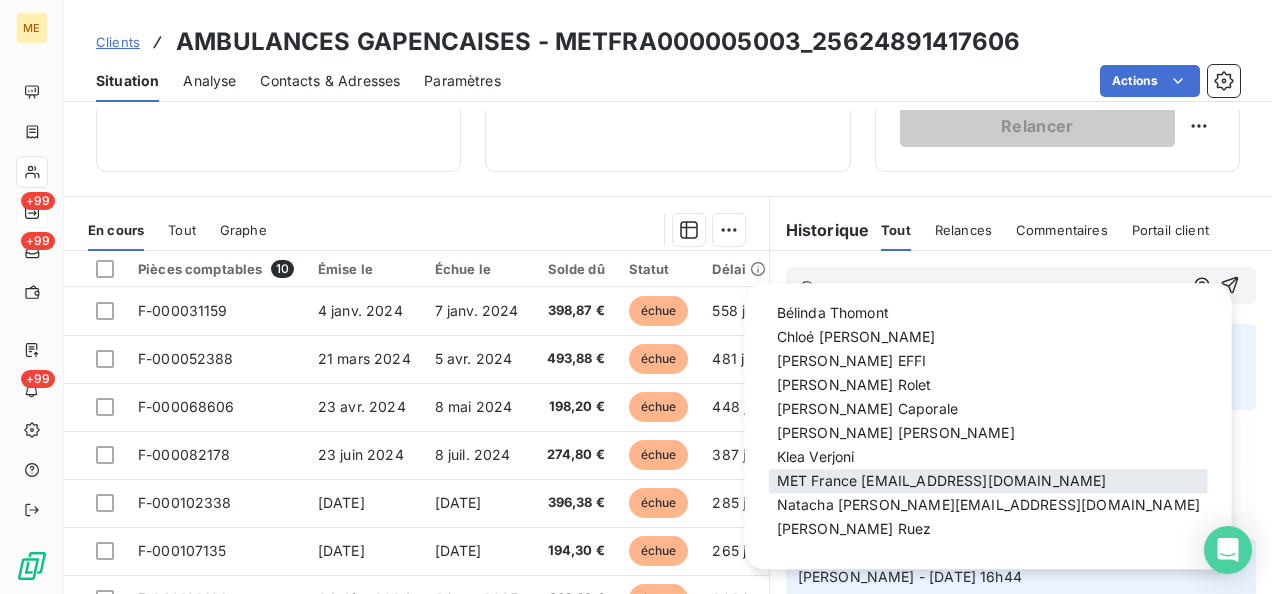 click on "MET France   [EMAIL_ADDRESS][DOMAIN_NAME]" at bounding box center [942, 481] 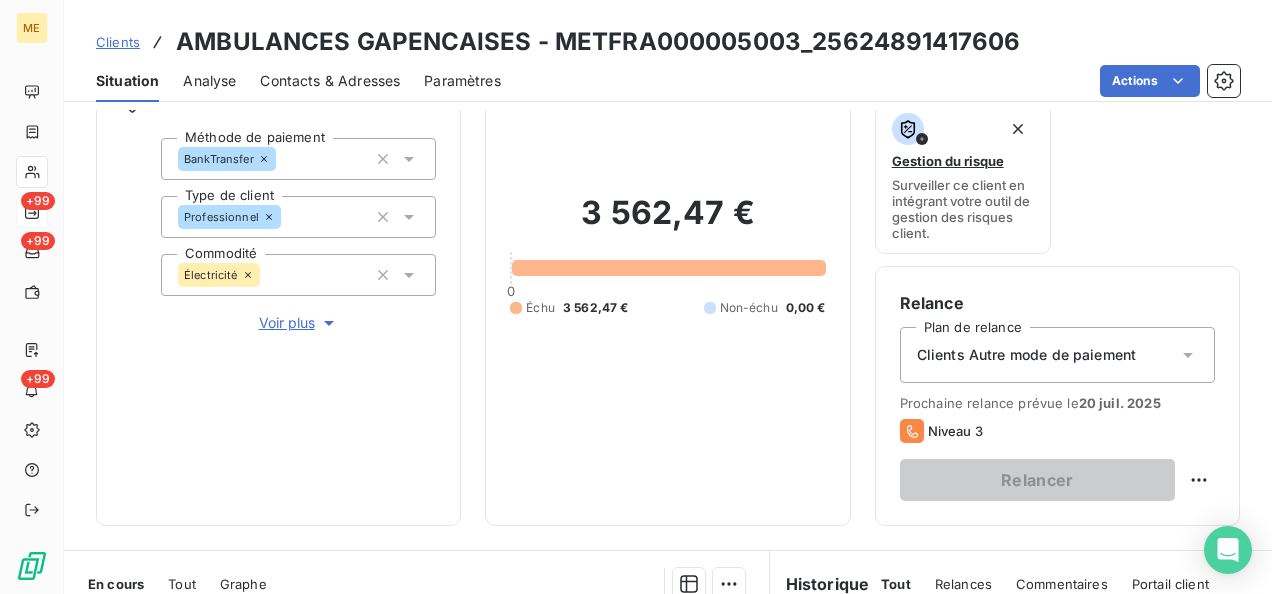 scroll, scrollTop: 116, scrollLeft: 0, axis: vertical 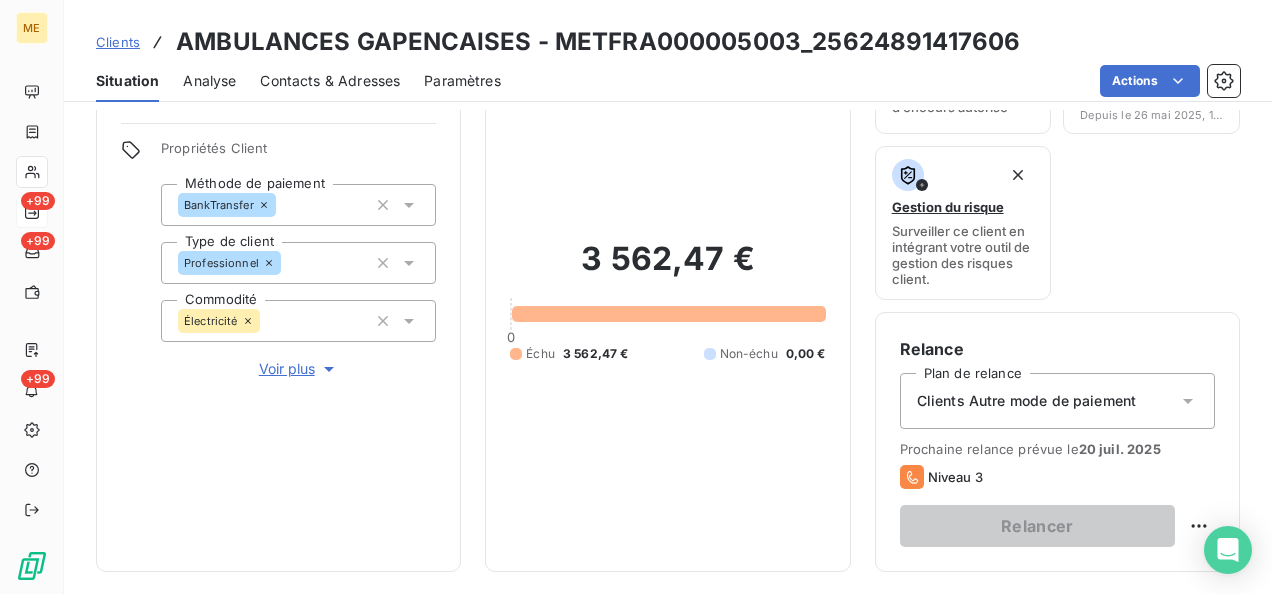 click on "Voir plus" at bounding box center [299, 369] 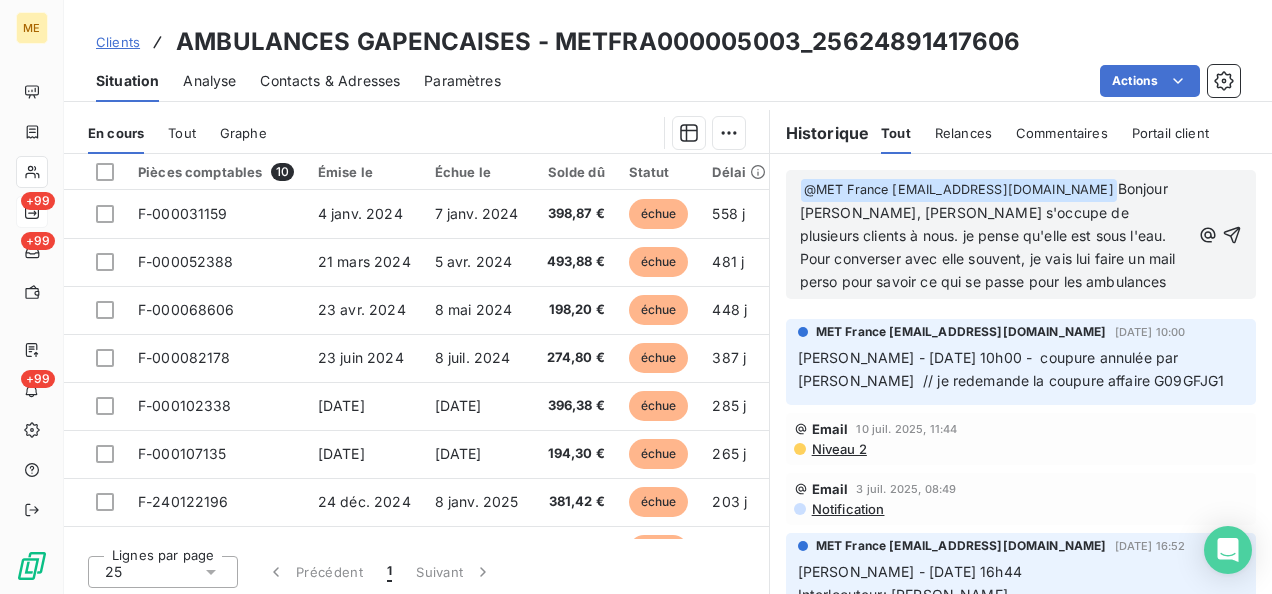 scroll, scrollTop: 914, scrollLeft: 0, axis: vertical 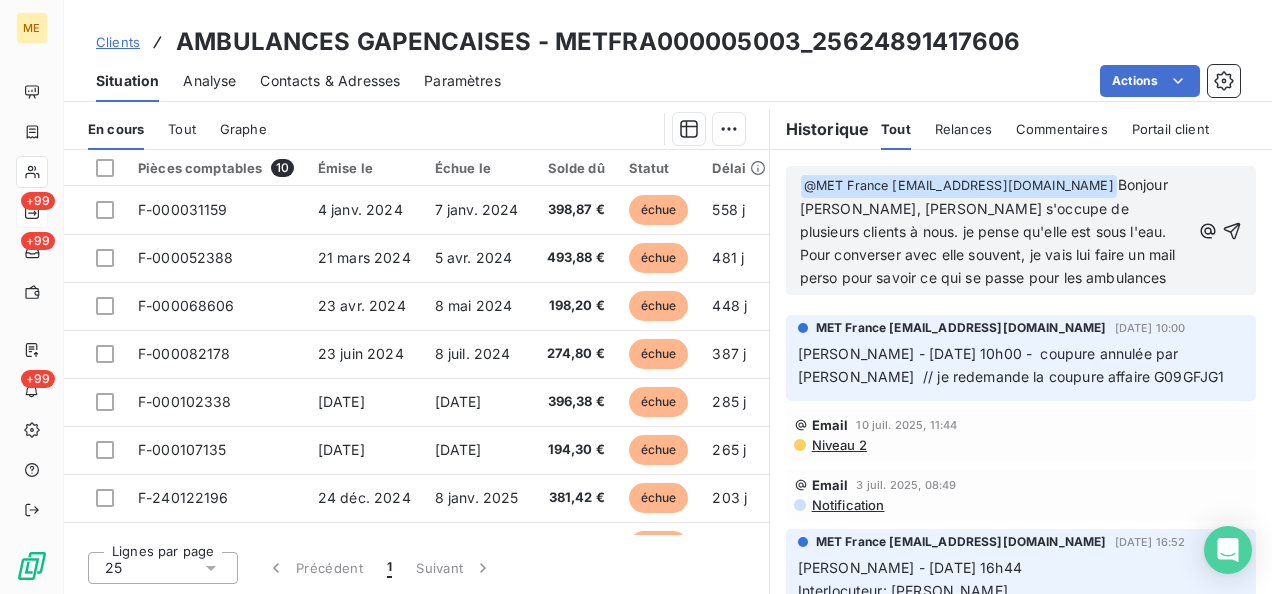 click on "﻿ @ MET [GEOGRAPHIC_DATA] [EMAIL_ADDRESS][DOMAIN_NAME] ﻿ Bonjour [PERSON_NAME], [PERSON_NAME] s'occupe de plusieurs clients à nous. je pense qu'elle est sous l'eau. Pour converser avec elle souvent, je vais lui faire un mail perso pour savoir ce qui se passe pour les ambulances" at bounding box center (995, 231) 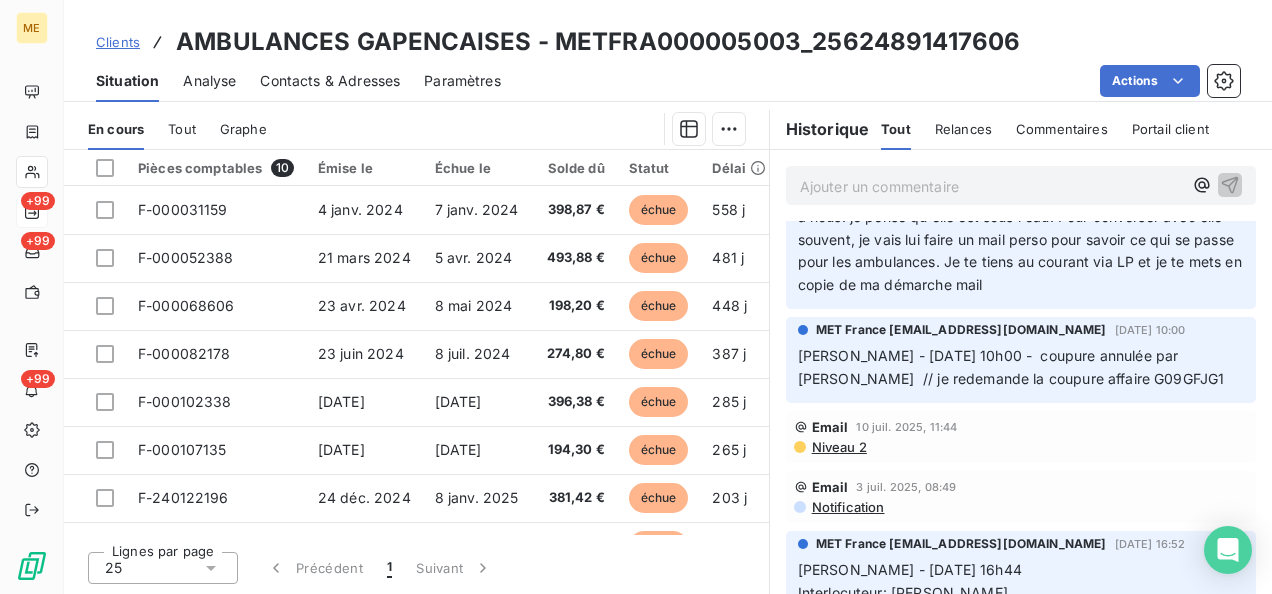scroll, scrollTop: 200, scrollLeft: 0, axis: vertical 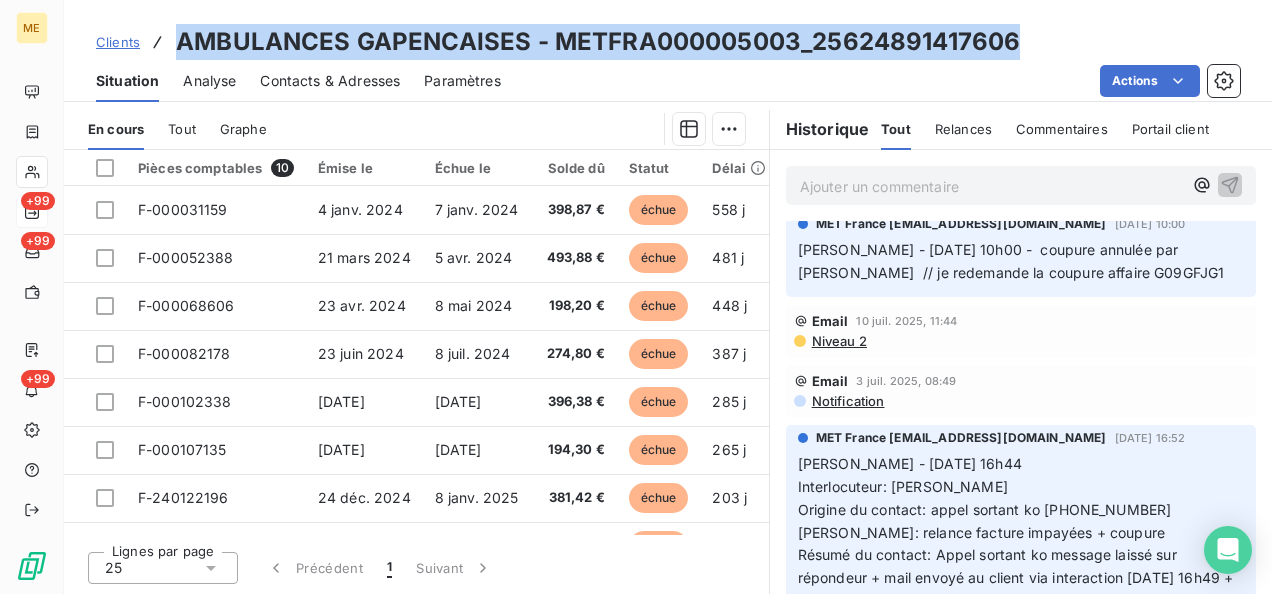 drag, startPoint x: 178, startPoint y: 39, endPoint x: 1022, endPoint y: 39, distance: 844 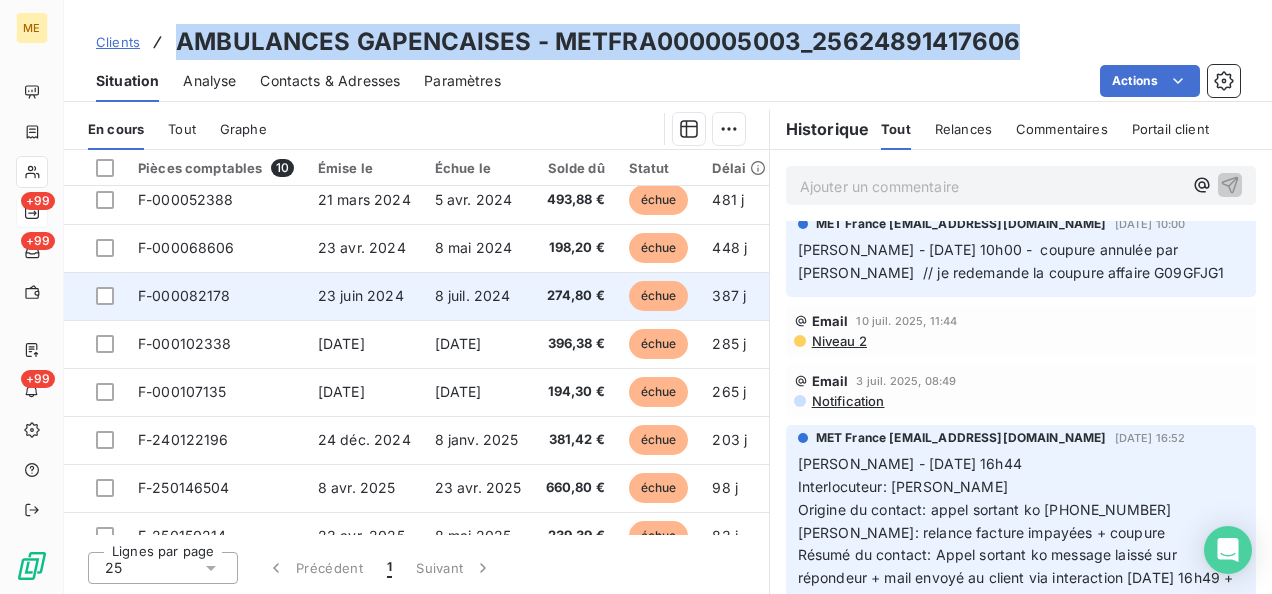 scroll, scrollTop: 0, scrollLeft: 0, axis: both 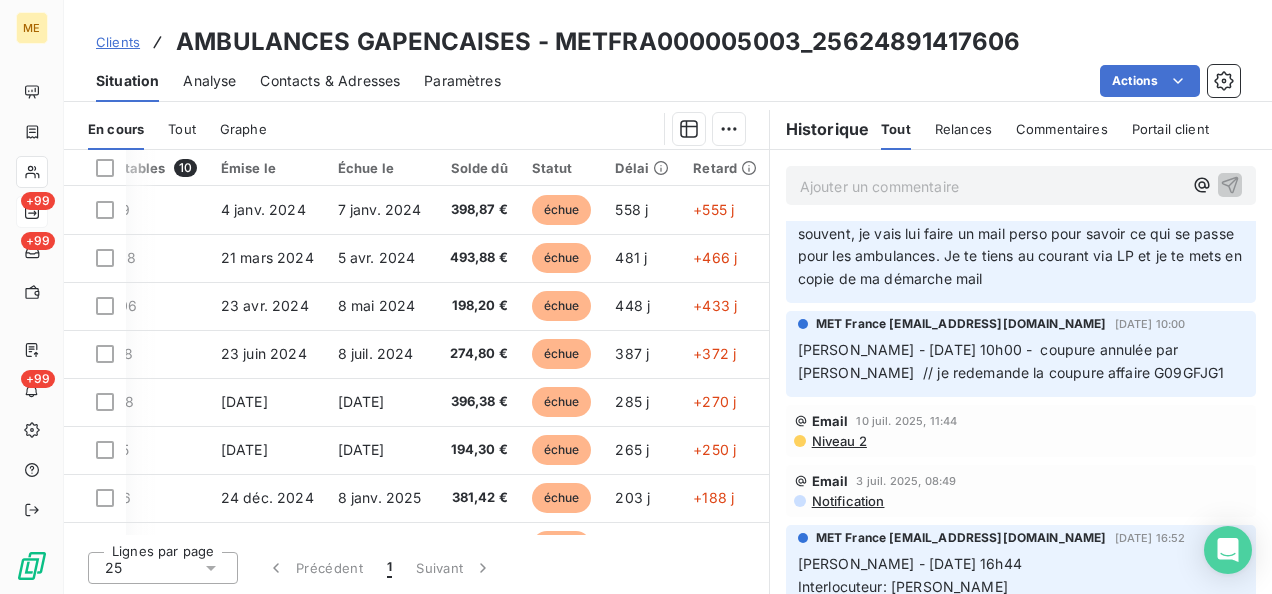 click on "Notification" at bounding box center (847, 501) 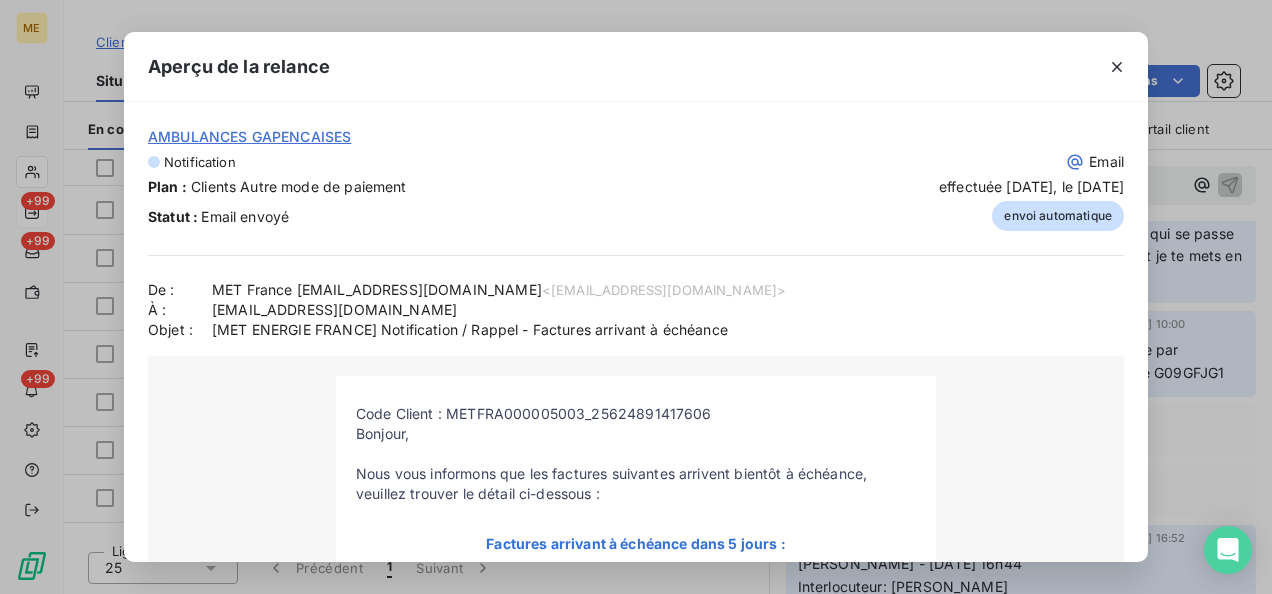 scroll, scrollTop: 0, scrollLeft: 0, axis: both 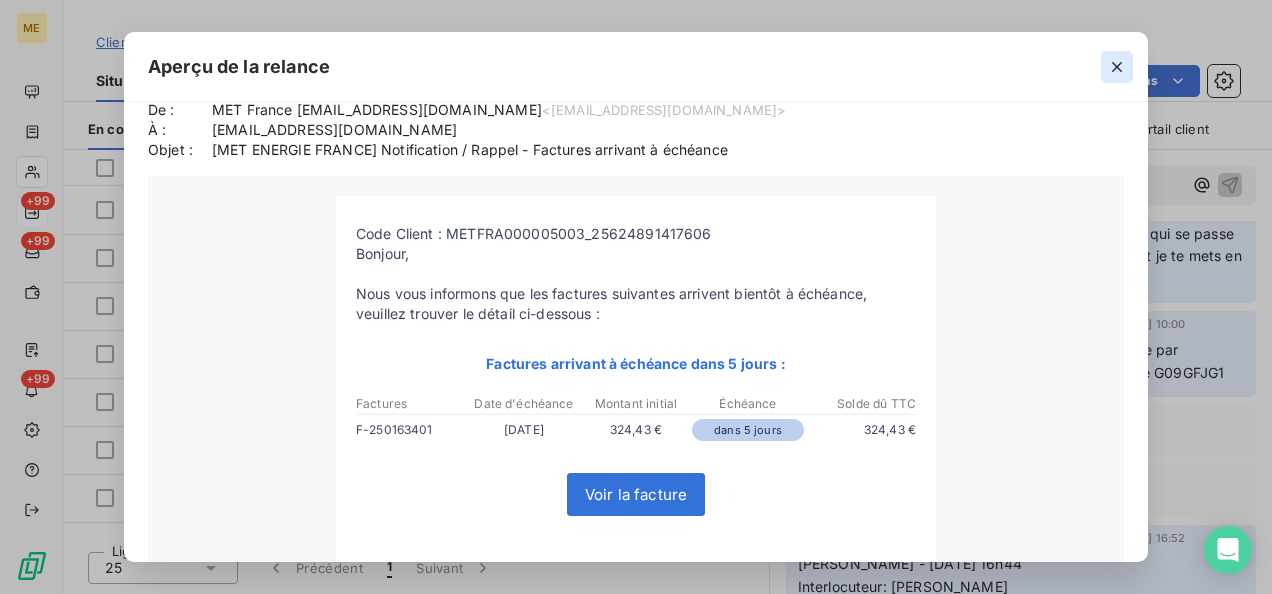 click 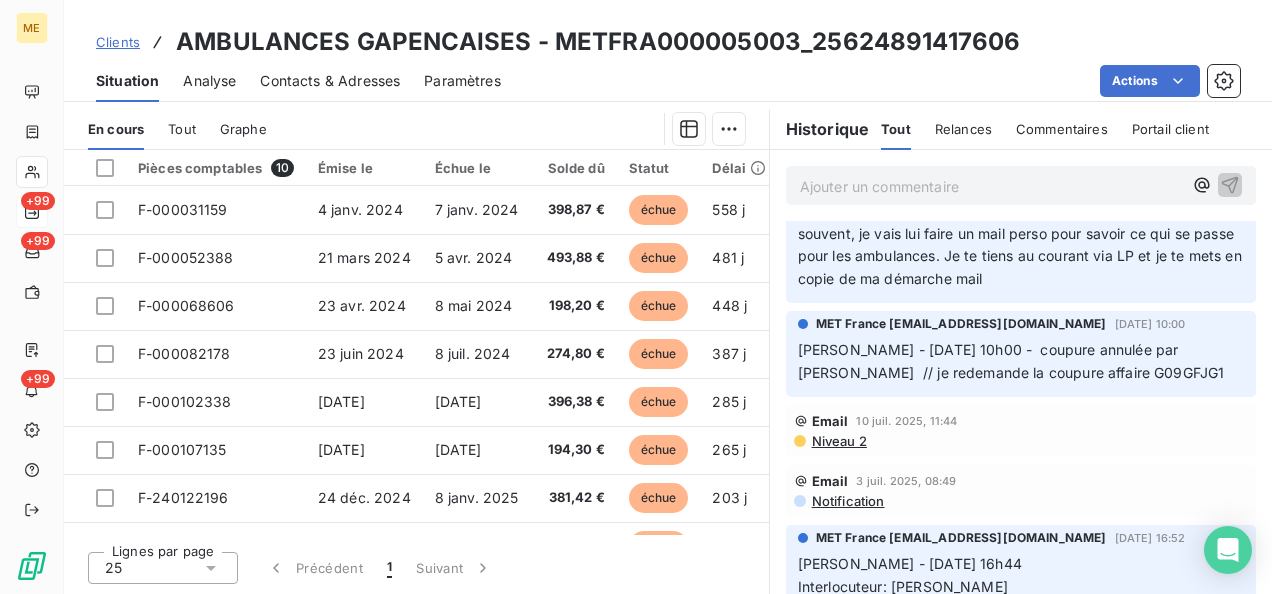 click on "Contacts & Adresses" at bounding box center (330, 81) 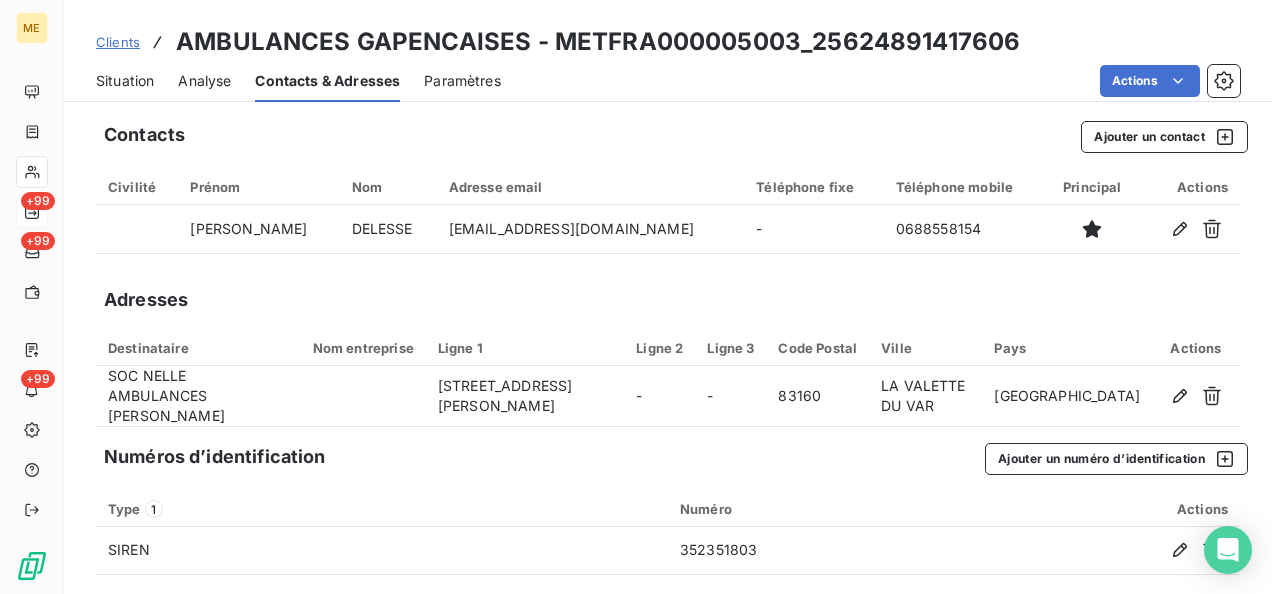 scroll, scrollTop: 0, scrollLeft: 0, axis: both 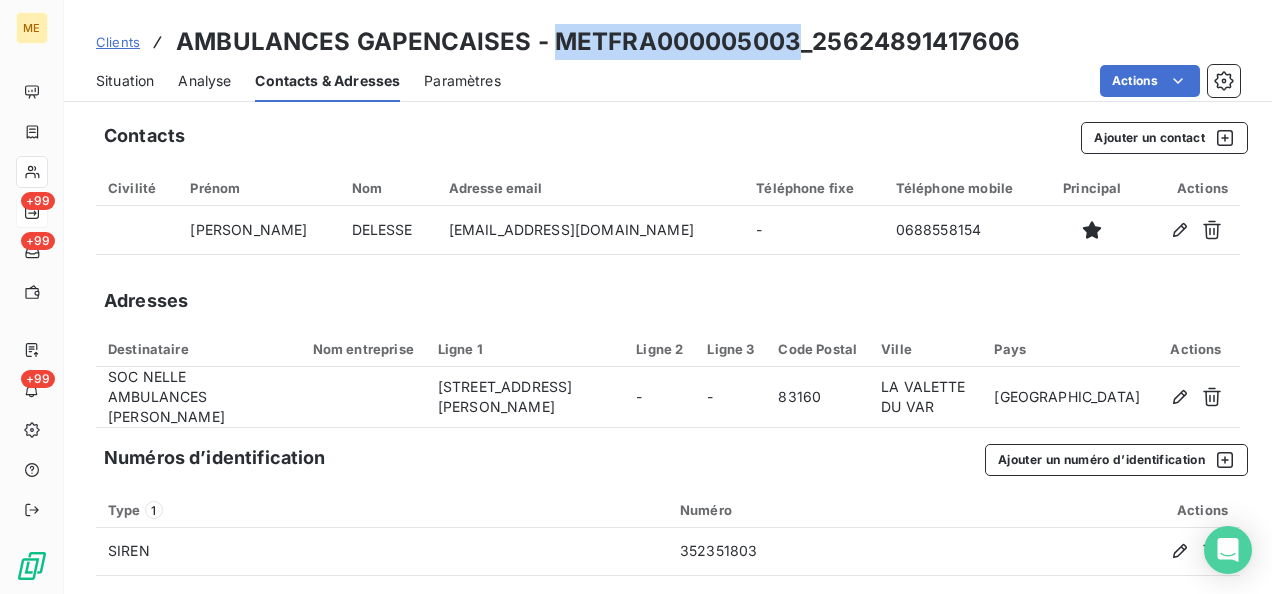 drag, startPoint x: 792, startPoint y: 37, endPoint x: 557, endPoint y: 38, distance: 235.00212 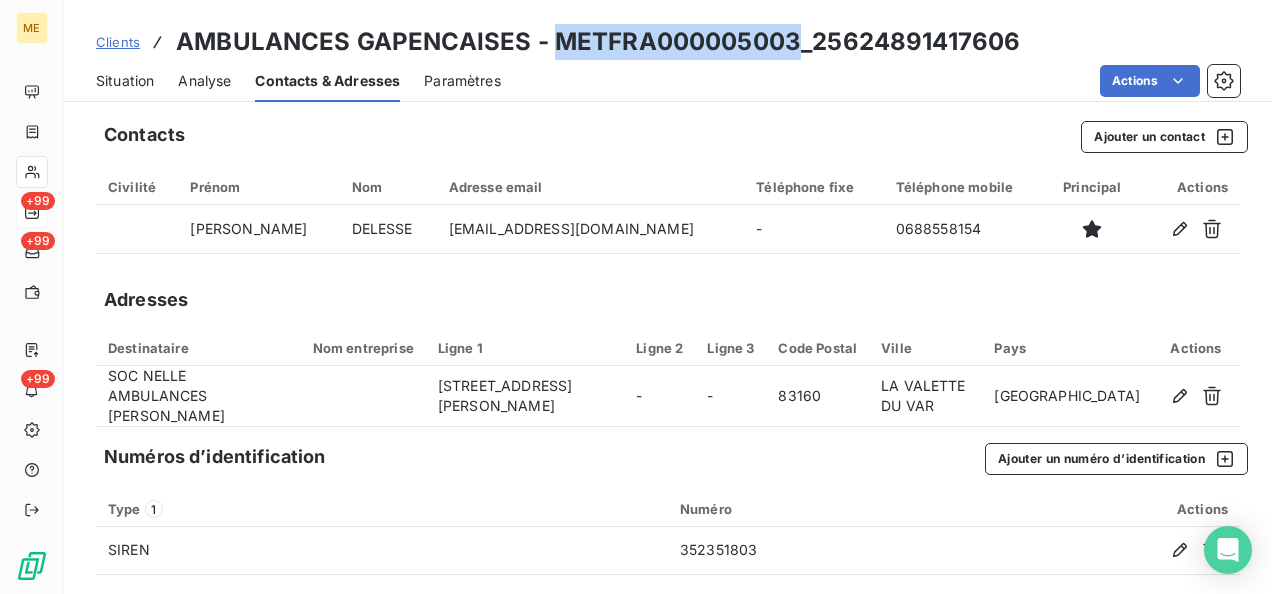 click on "Situation" at bounding box center [125, 81] 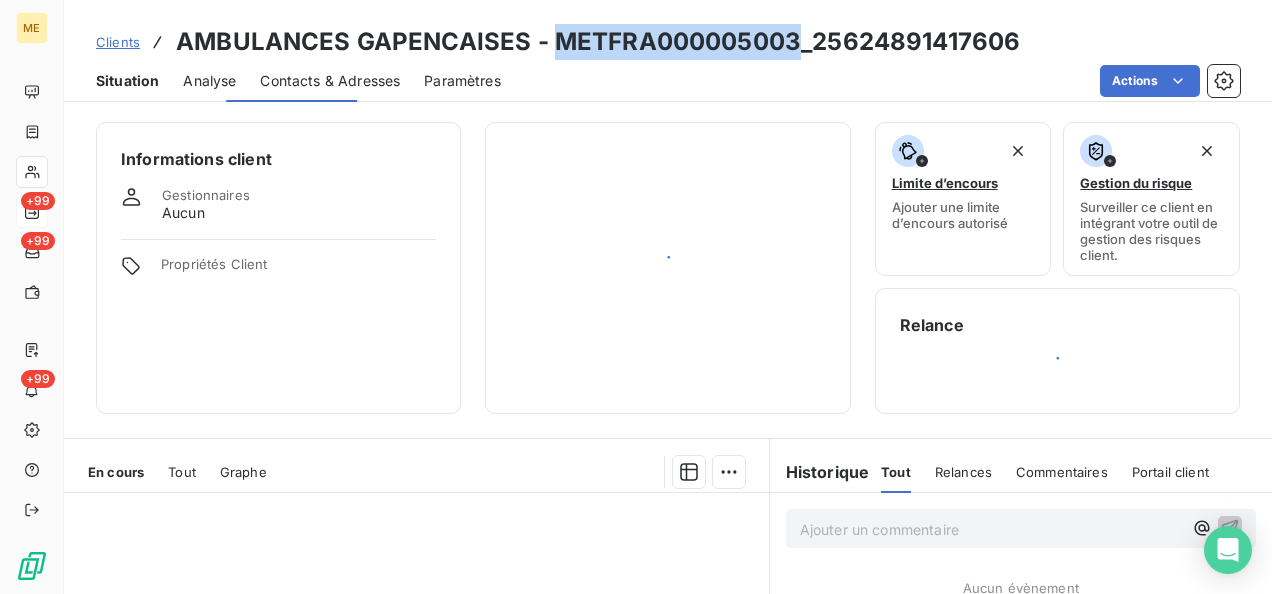 scroll, scrollTop: 0, scrollLeft: 0, axis: both 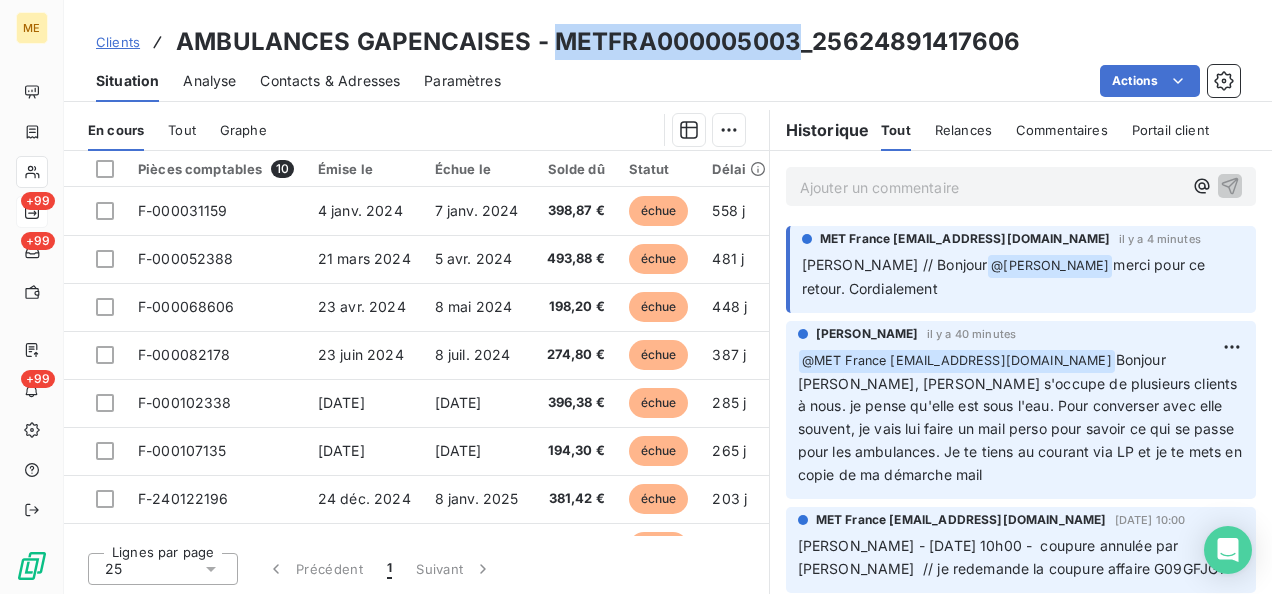 click on "Actions" at bounding box center (882, 81) 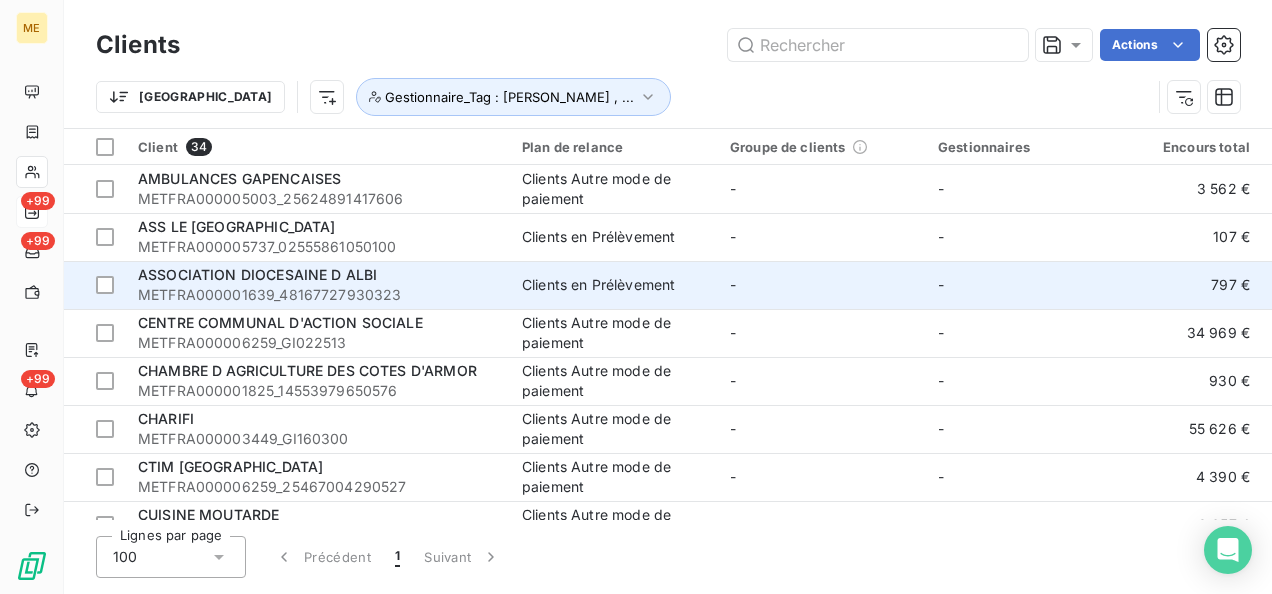 scroll, scrollTop: 0, scrollLeft: 0, axis: both 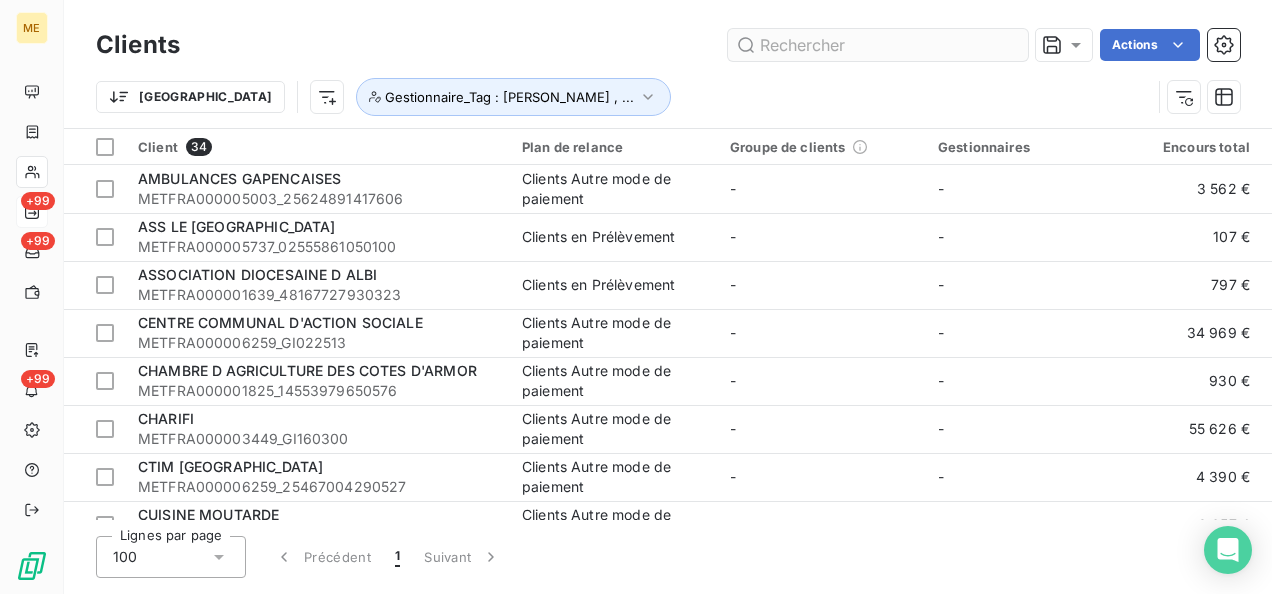 click at bounding box center [878, 45] 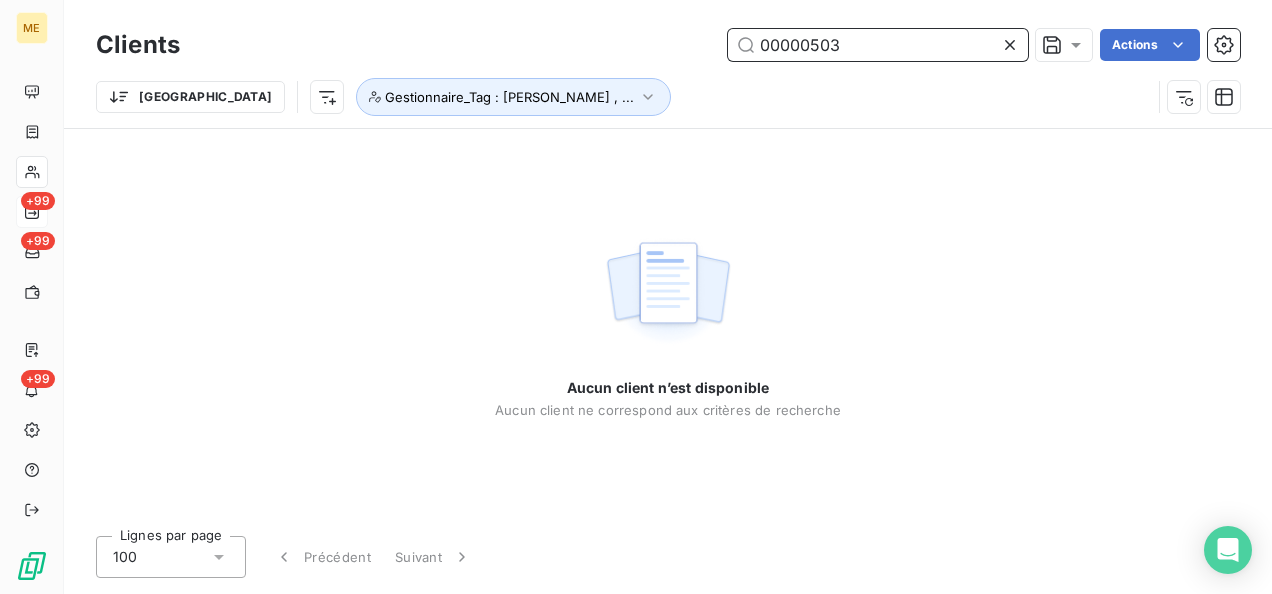 click on "00000503" at bounding box center (878, 45) 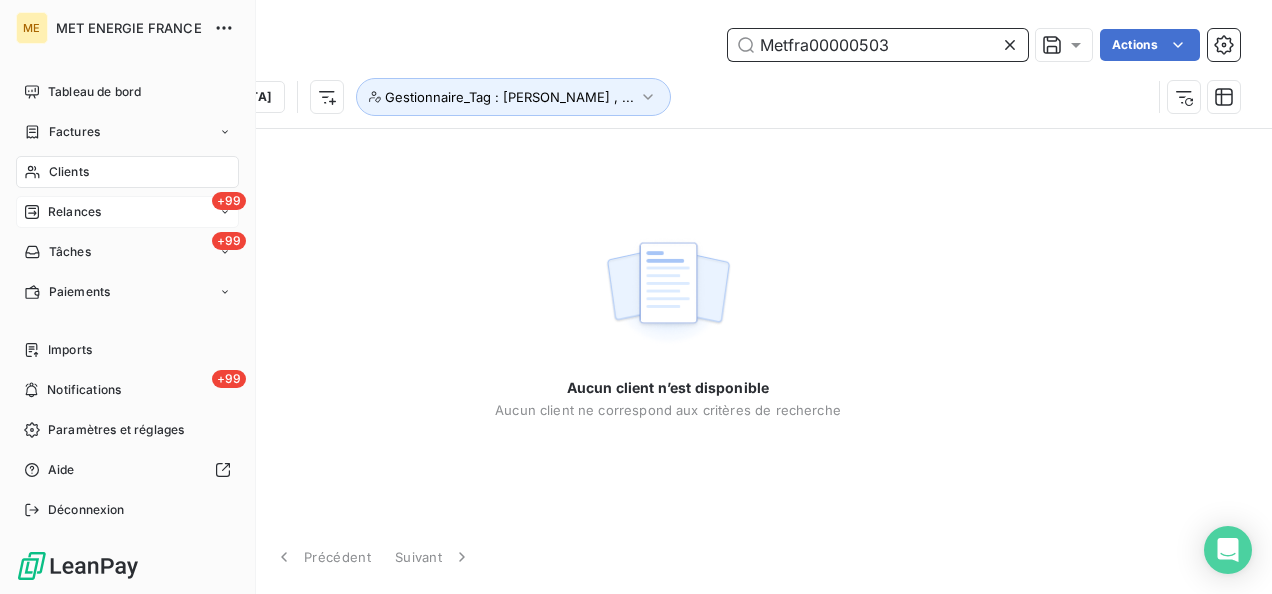 type on "Metfra00000503" 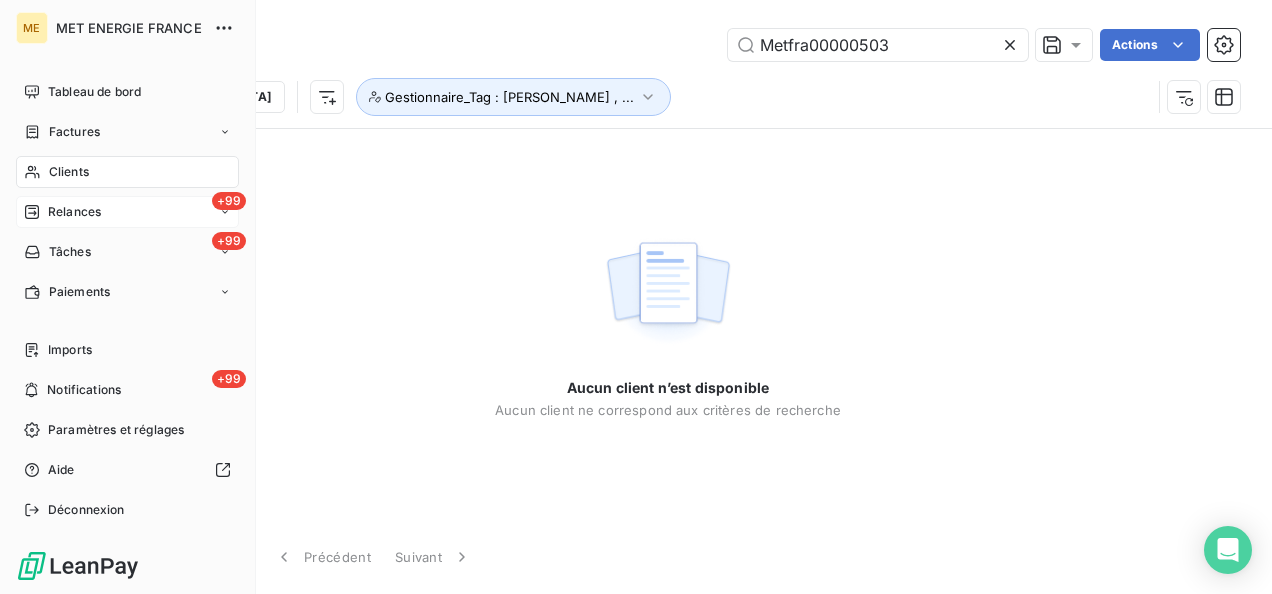 click on "Clients" at bounding box center [69, 172] 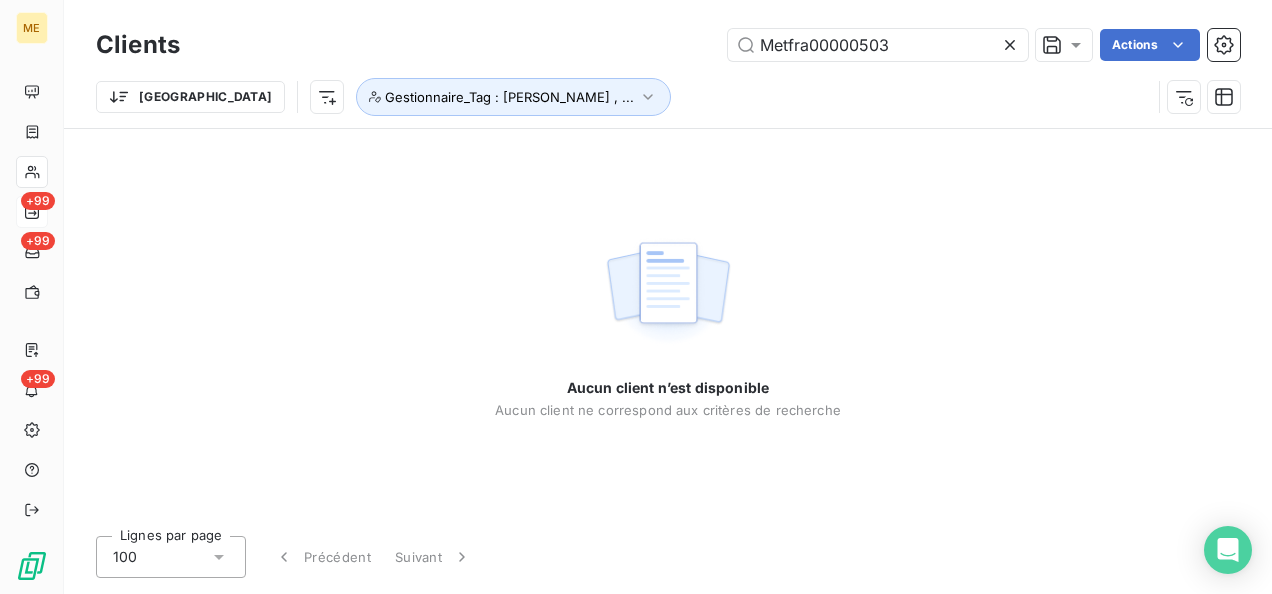 click 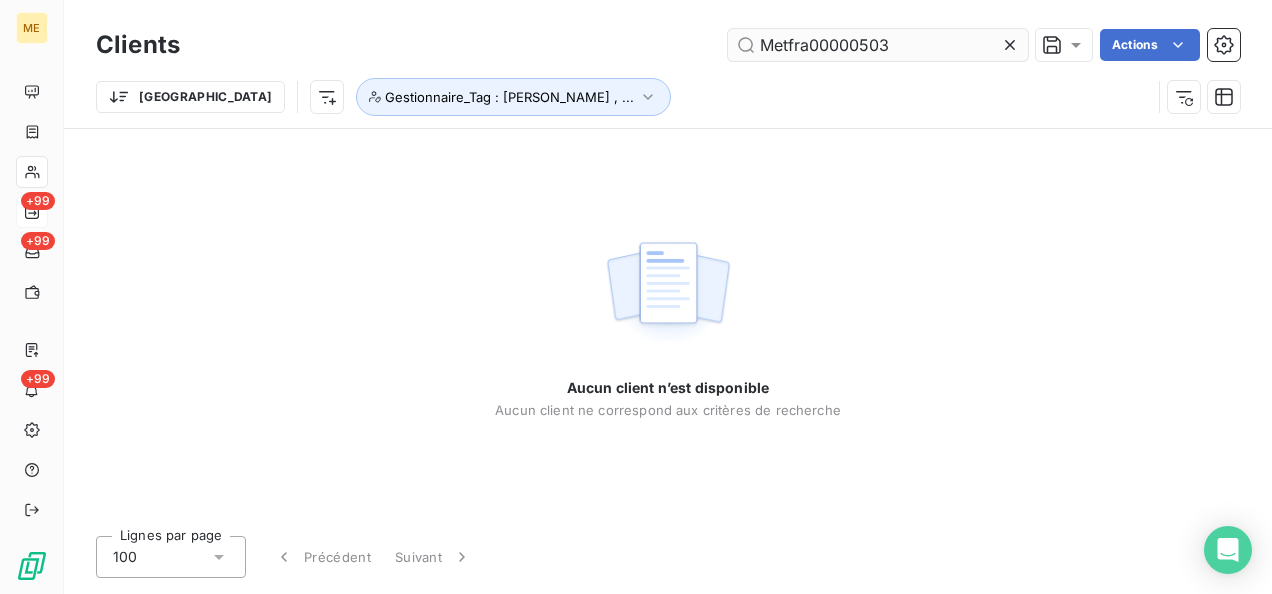 type 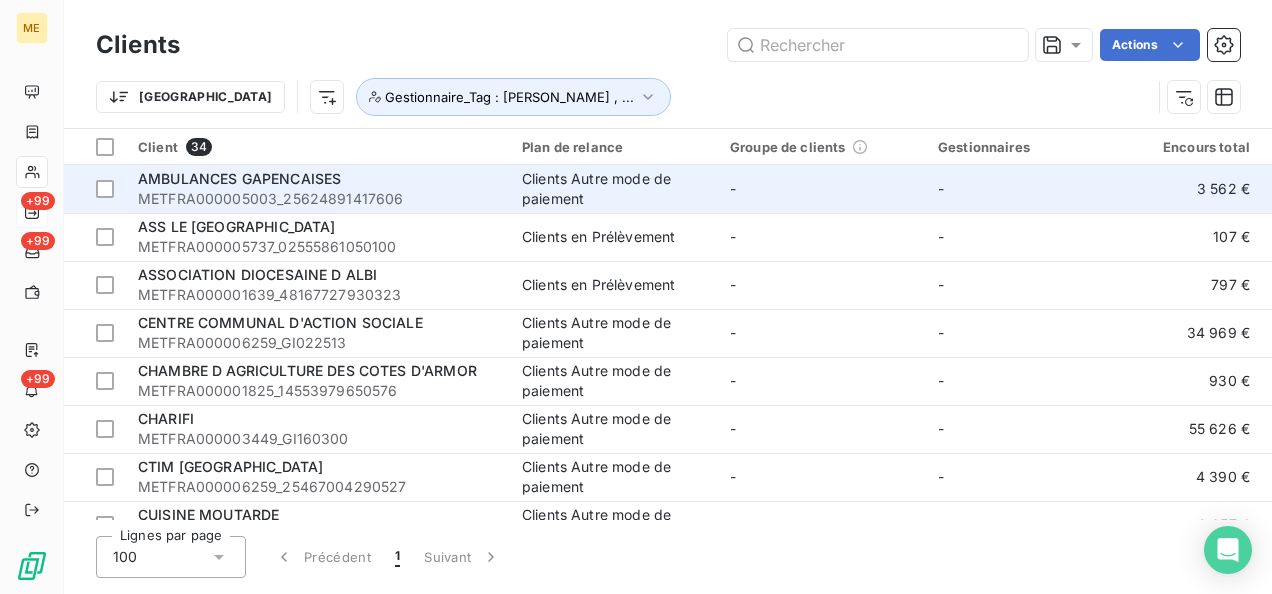 click on "AMBULANCES GAPENCAISES" at bounding box center [239, 178] 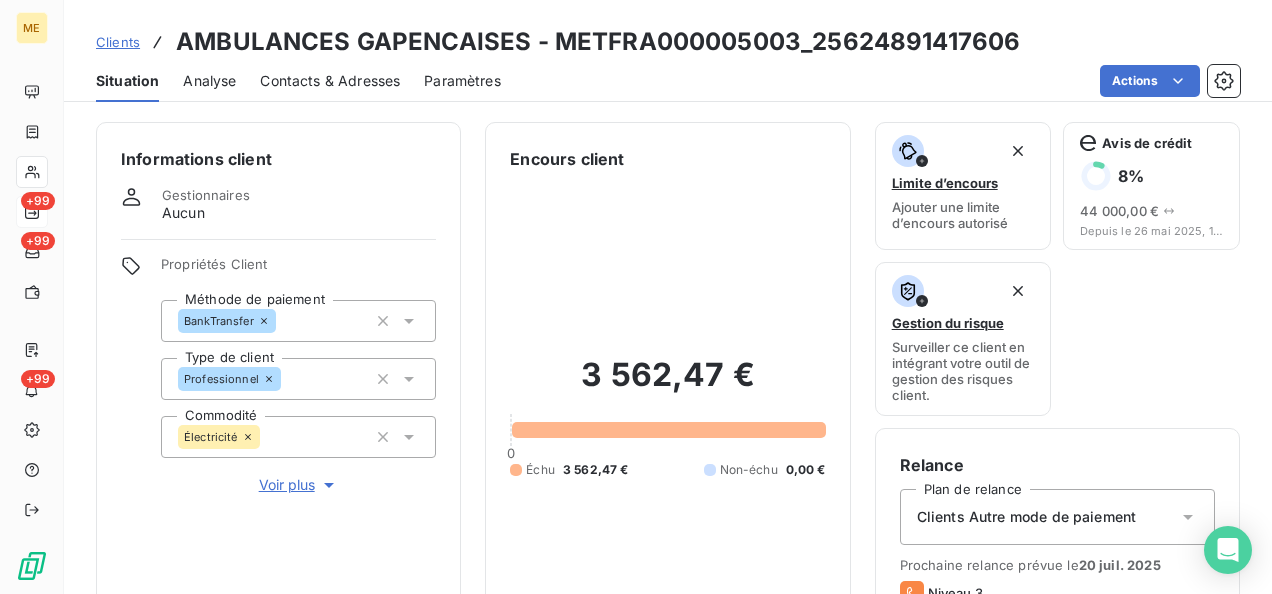 click on "Contacts & Adresses" at bounding box center [330, 81] 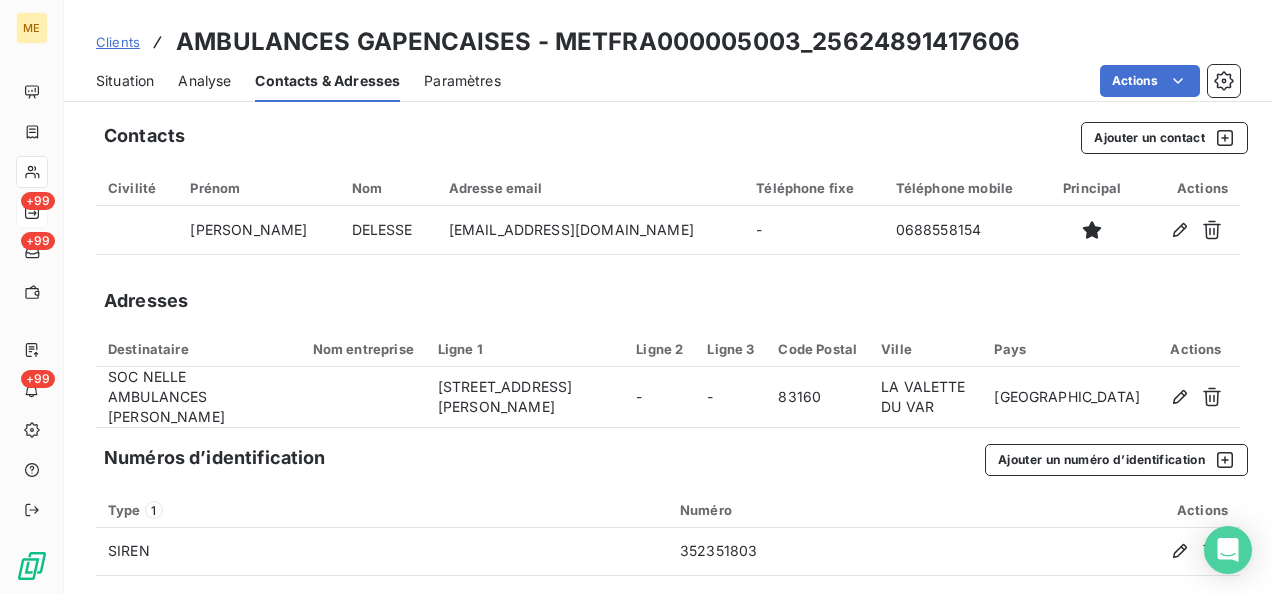 scroll, scrollTop: 1, scrollLeft: 0, axis: vertical 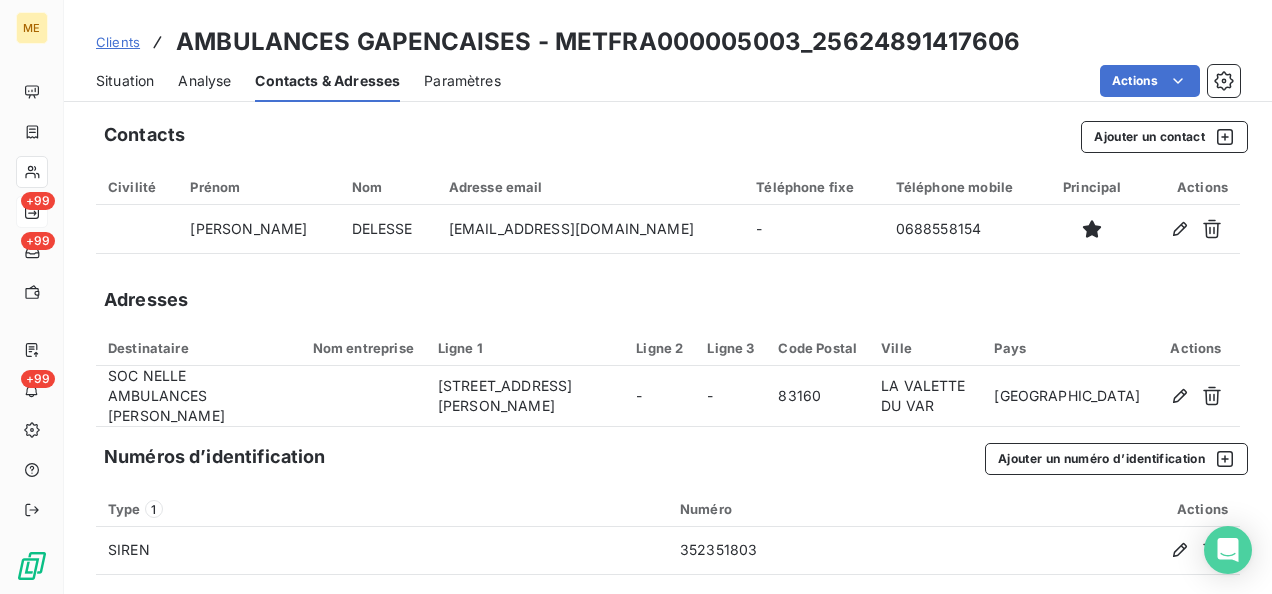 click on "Situation" at bounding box center (125, 81) 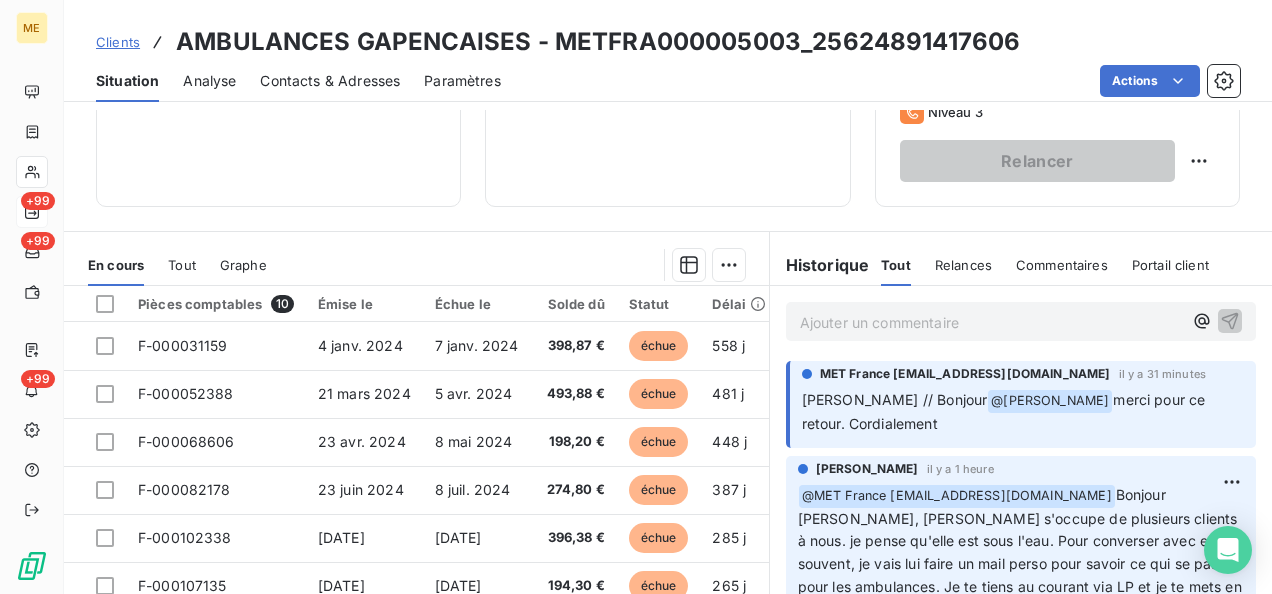 scroll, scrollTop: 500, scrollLeft: 0, axis: vertical 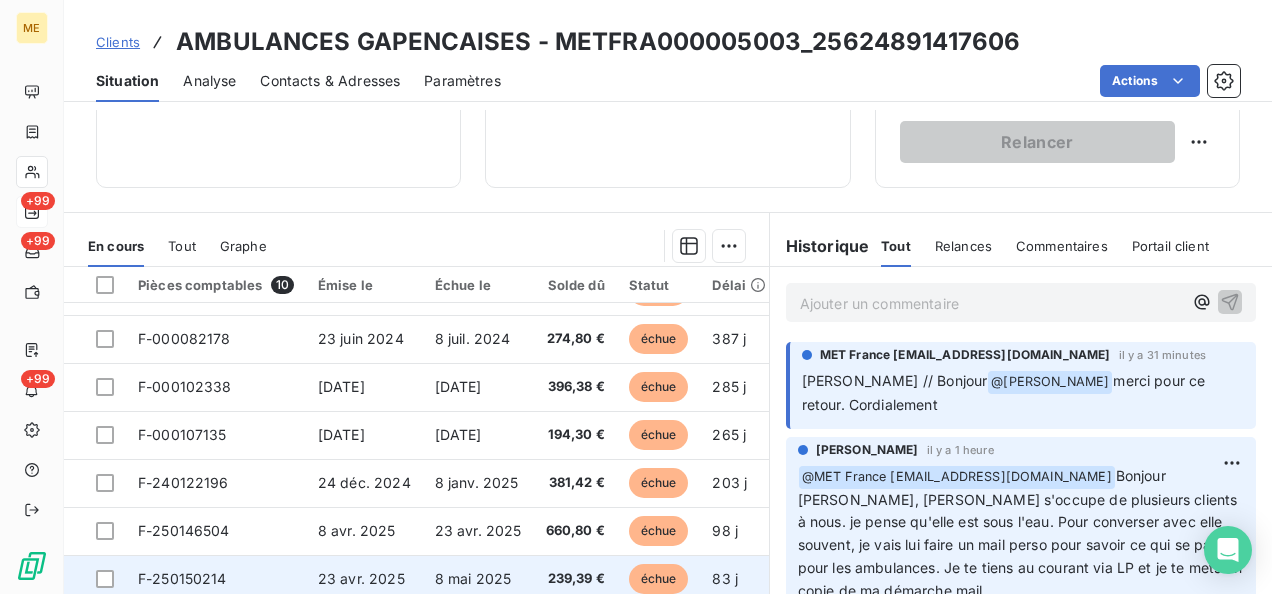 click on "8 mai 2025" at bounding box center (473, 578) 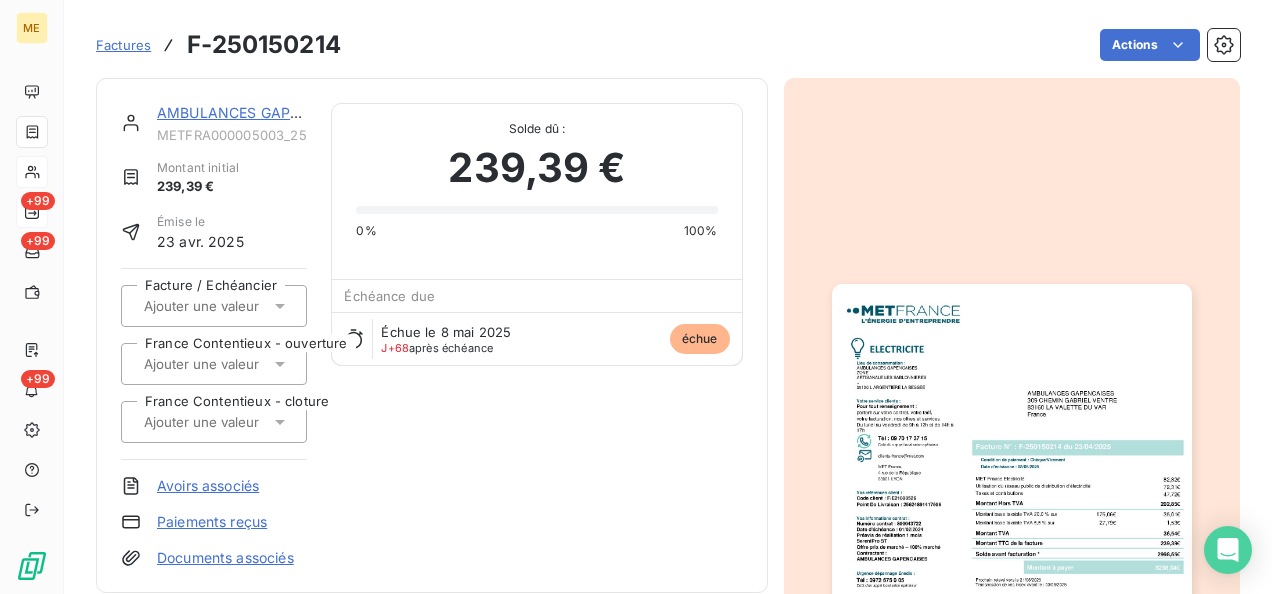 click at bounding box center (1012, 538) 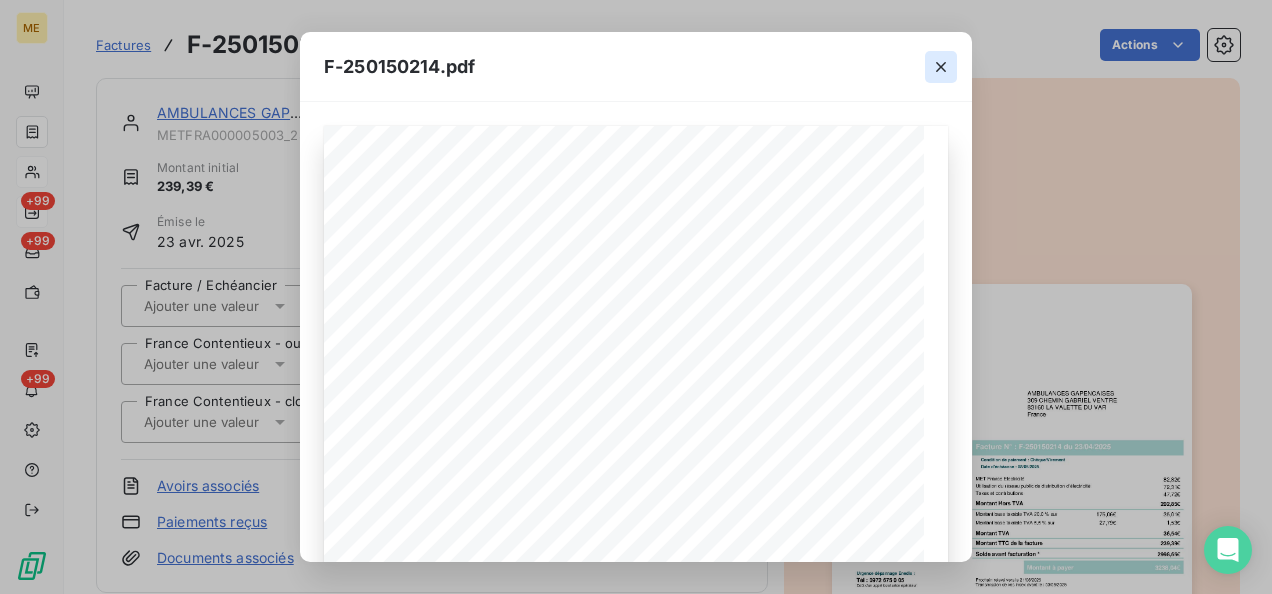 click 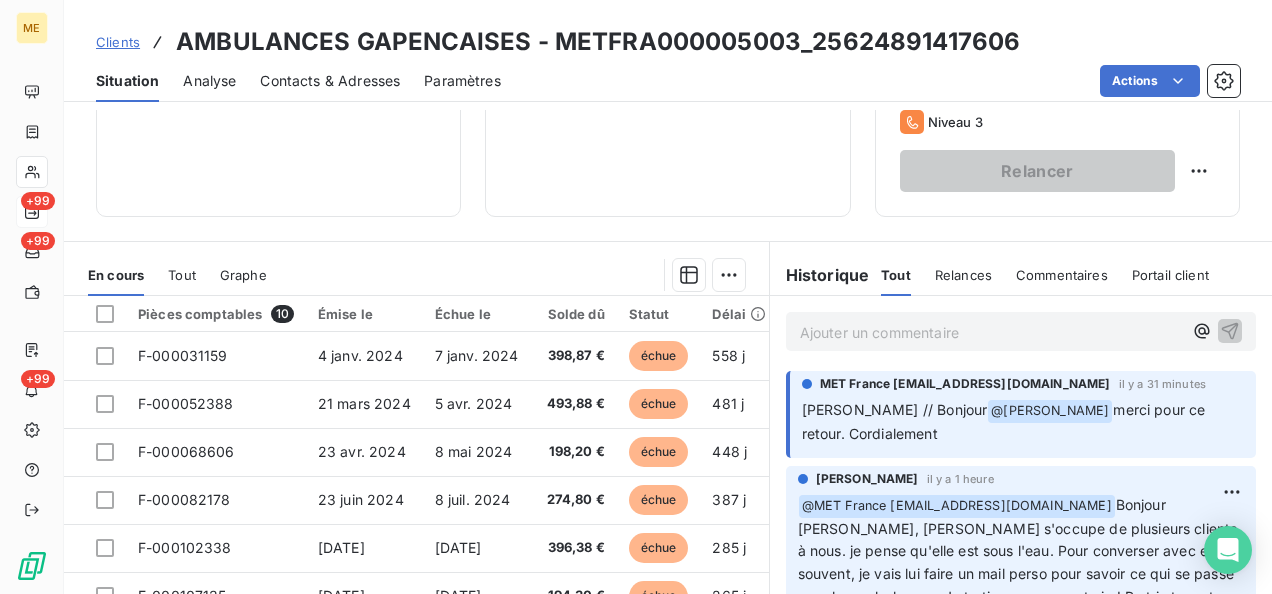 scroll, scrollTop: 500, scrollLeft: 0, axis: vertical 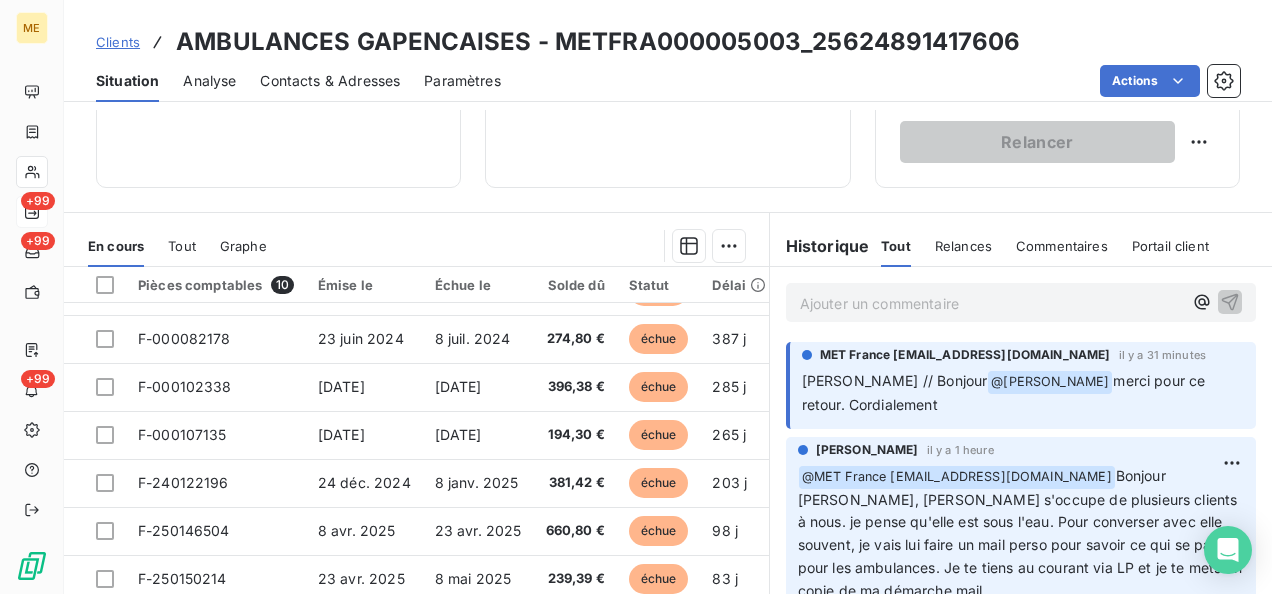 click on "[PERSON_NAME] // Bonjour  @ [PERSON_NAME]  merci pour ce retour. Cordialement" at bounding box center [1023, 393] 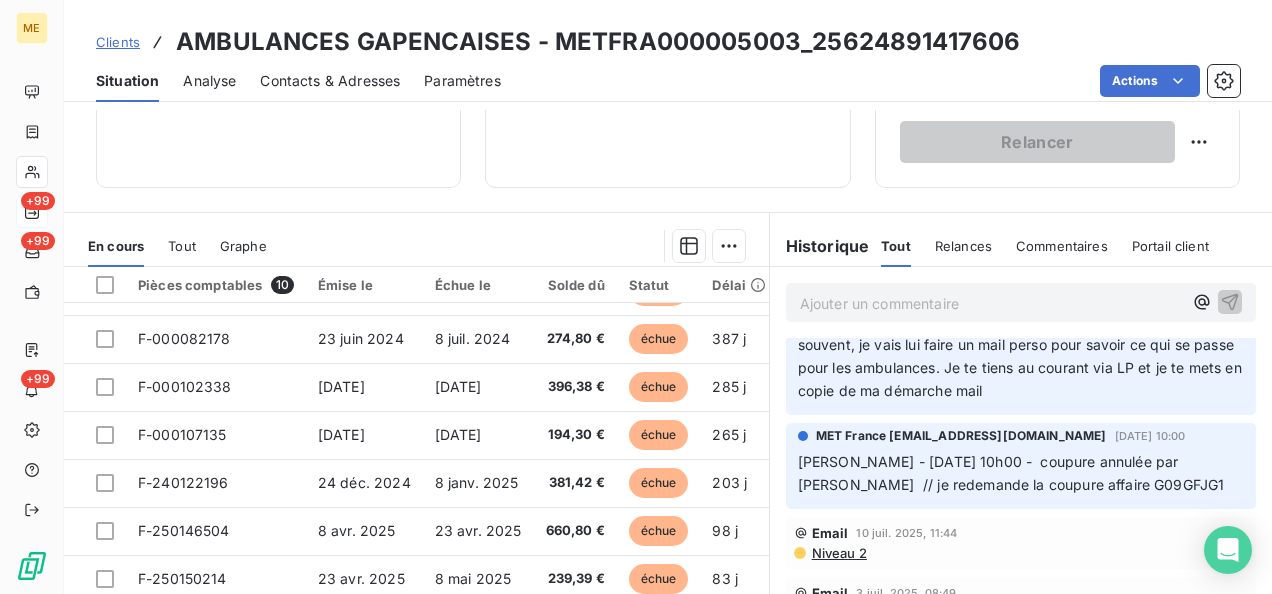 scroll, scrollTop: 400, scrollLeft: 0, axis: vertical 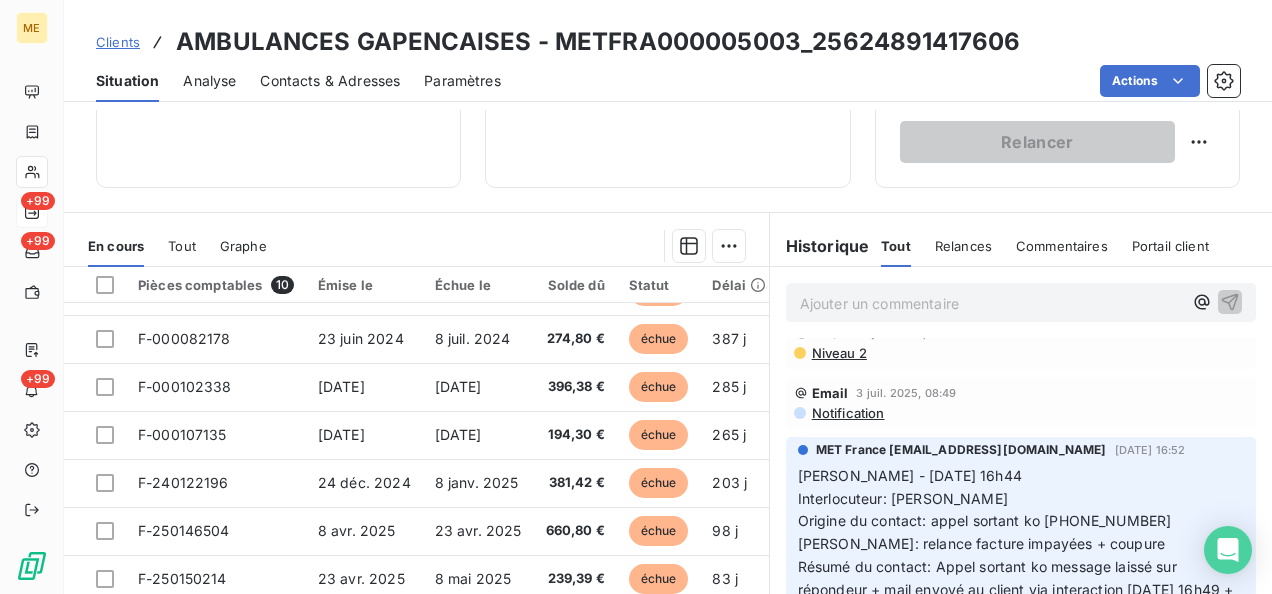 click on "Notification" at bounding box center [847, 413] 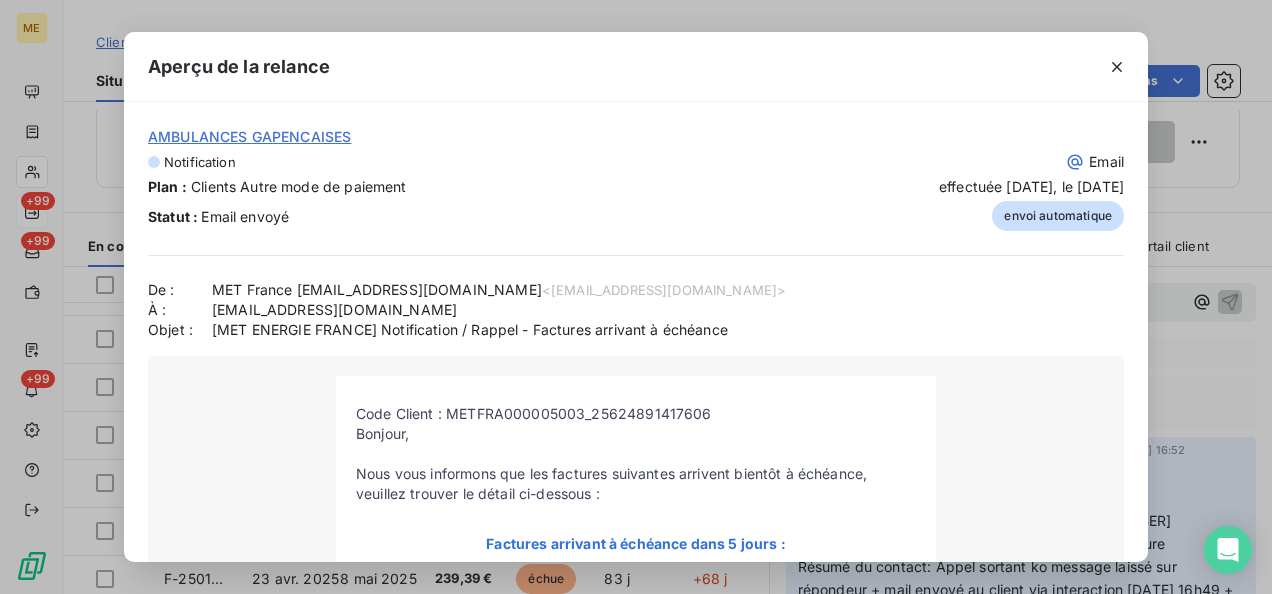 scroll, scrollTop: 131, scrollLeft: 0, axis: vertical 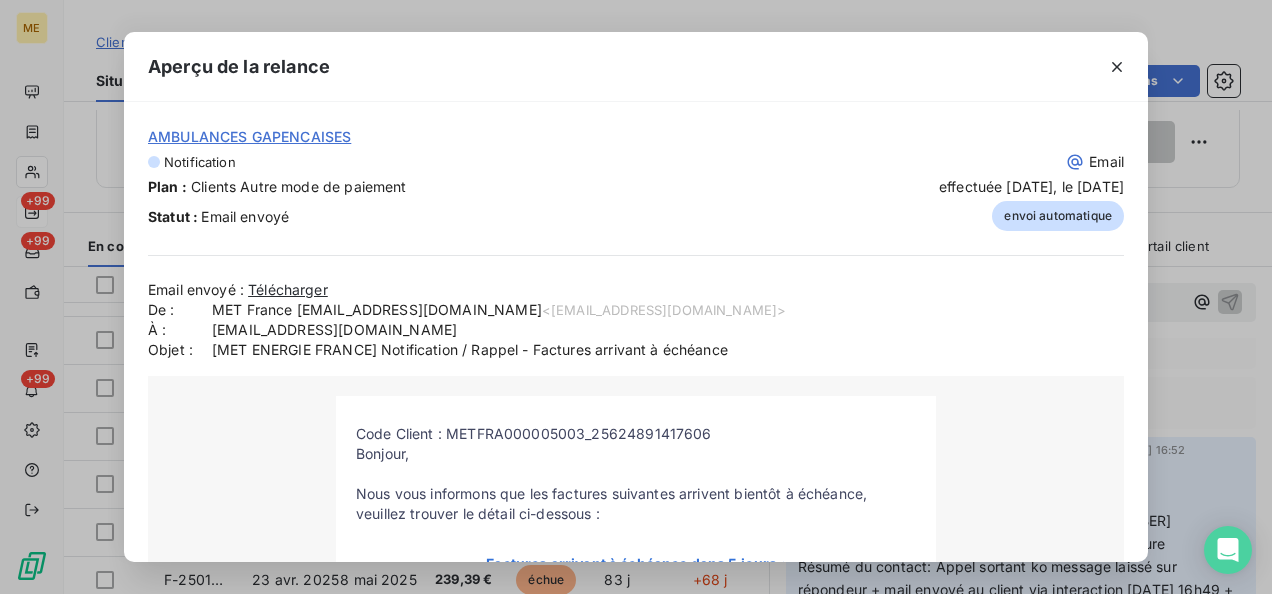 click on "Télécharger" at bounding box center (288, 290) 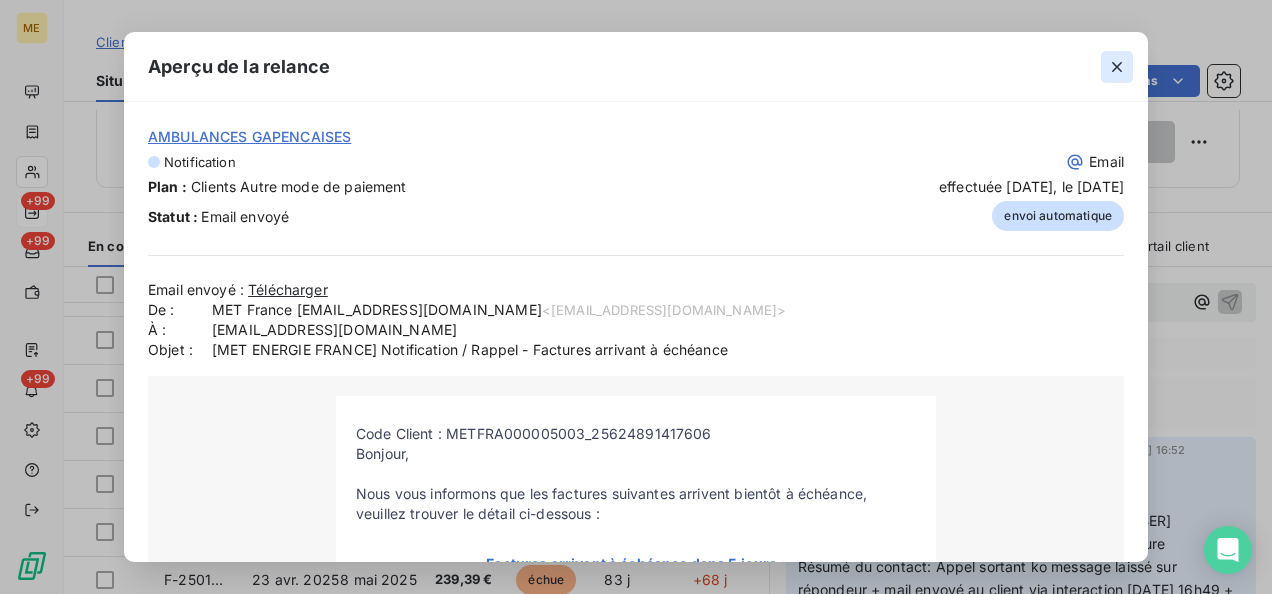 click 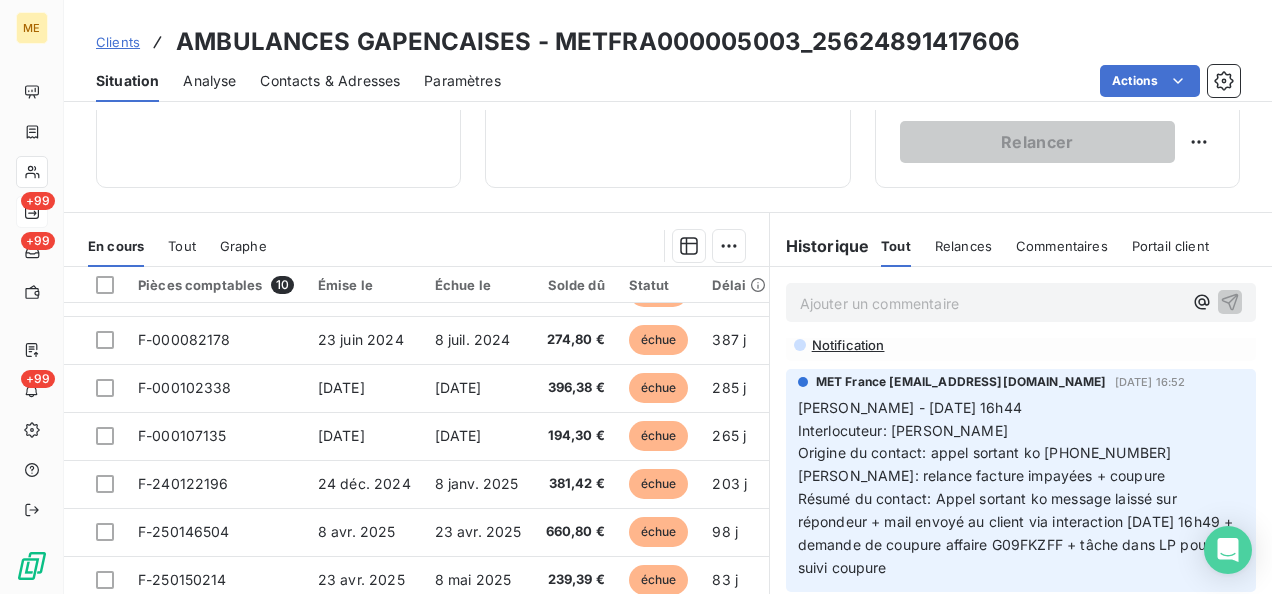 scroll, scrollTop: 500, scrollLeft: 0, axis: vertical 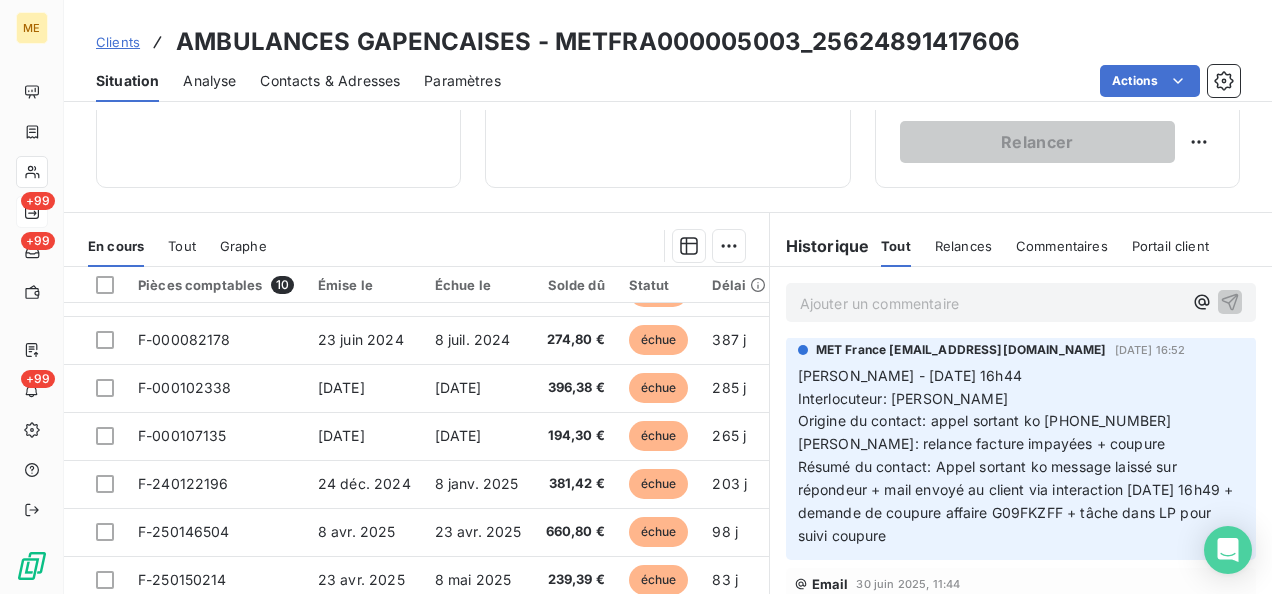 click on "Contacts & Adresses" at bounding box center [330, 81] 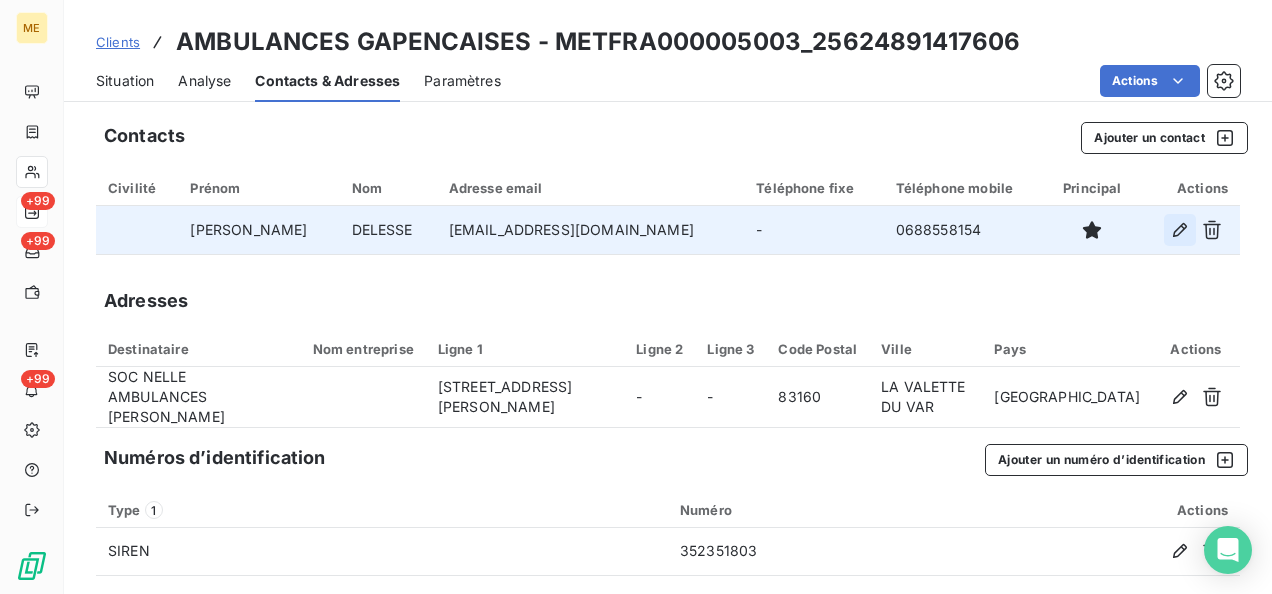 click 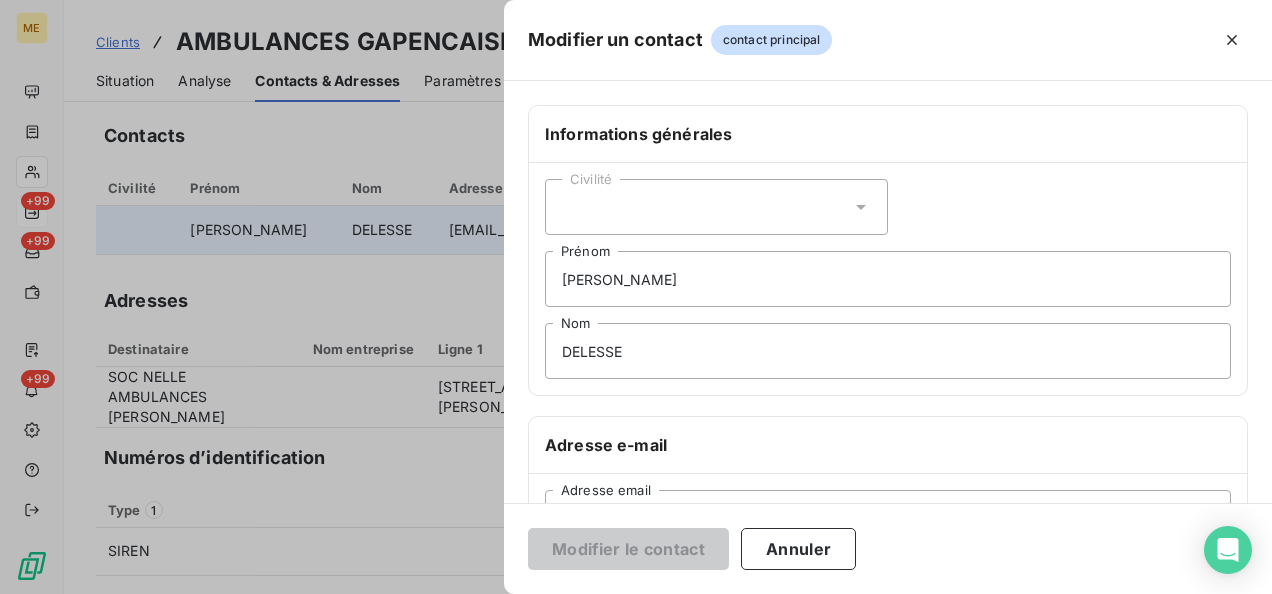click on "Civilité" at bounding box center [716, 207] 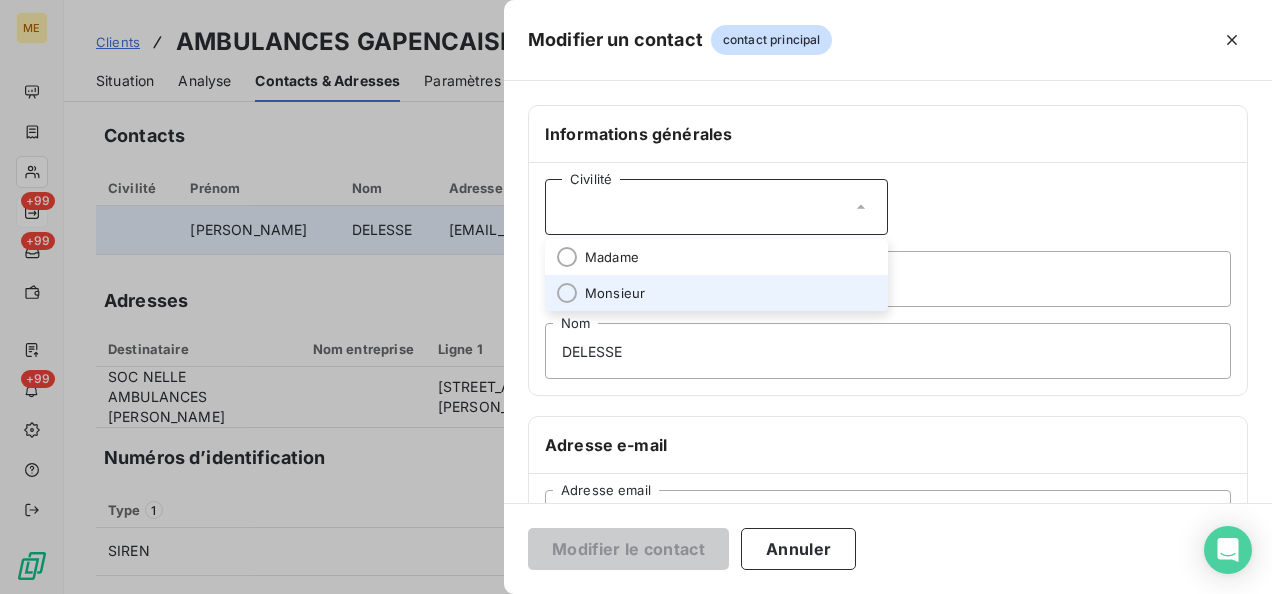 click on "Monsieur" at bounding box center (716, 293) 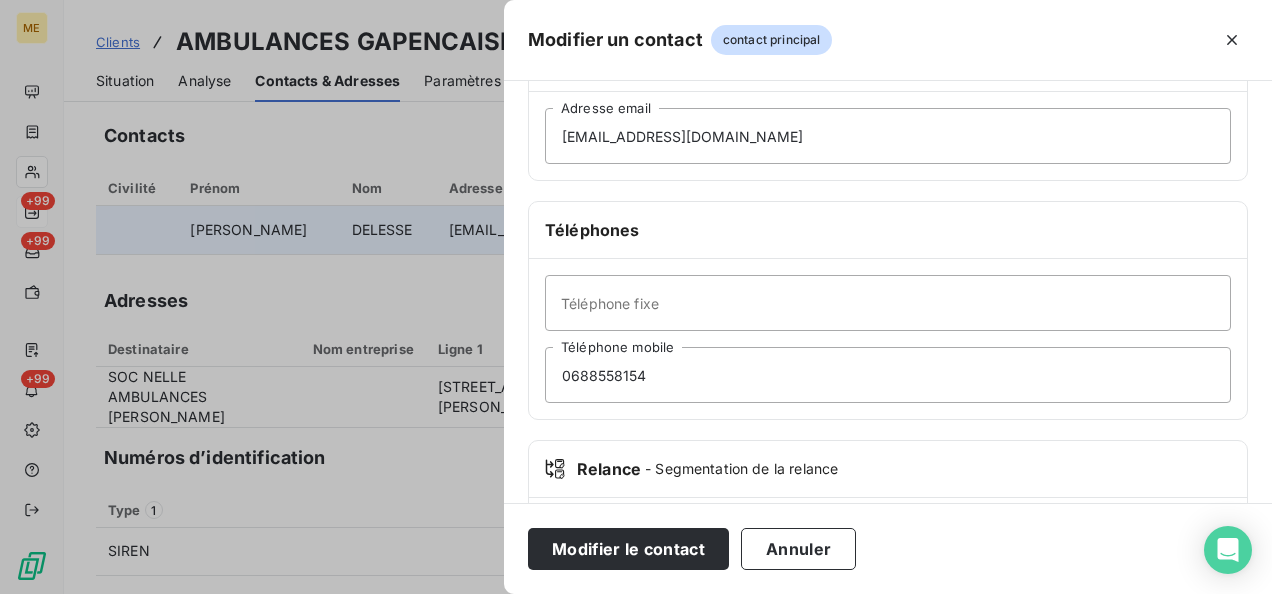 scroll, scrollTop: 400, scrollLeft: 0, axis: vertical 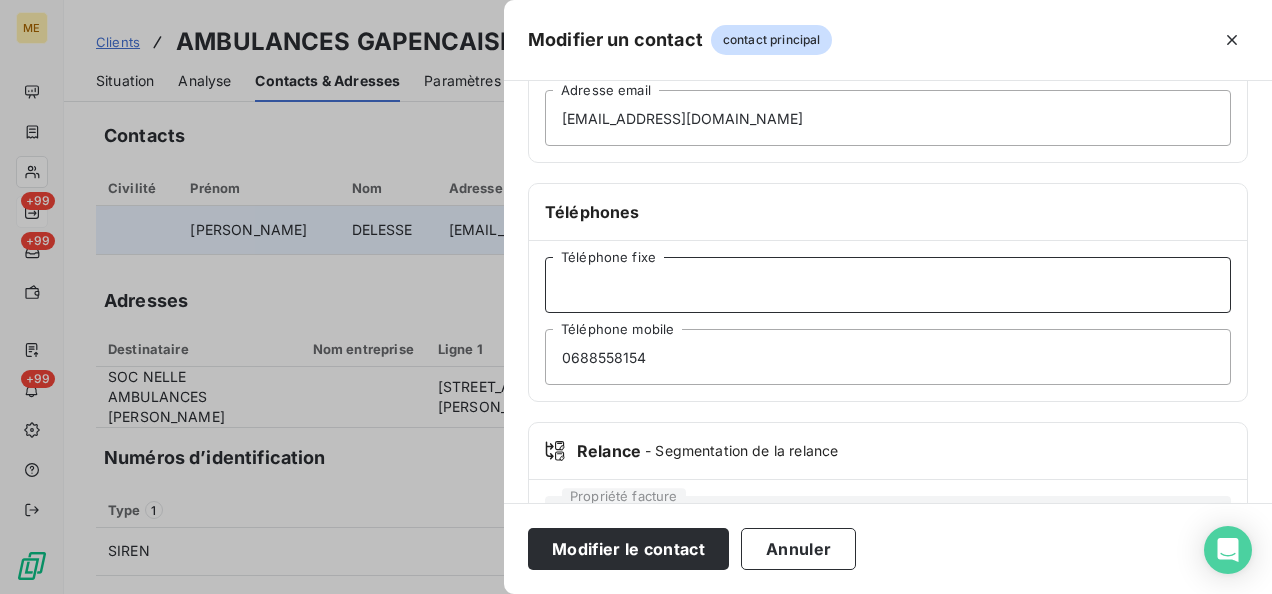 click on "Téléphone fixe" at bounding box center (888, 285) 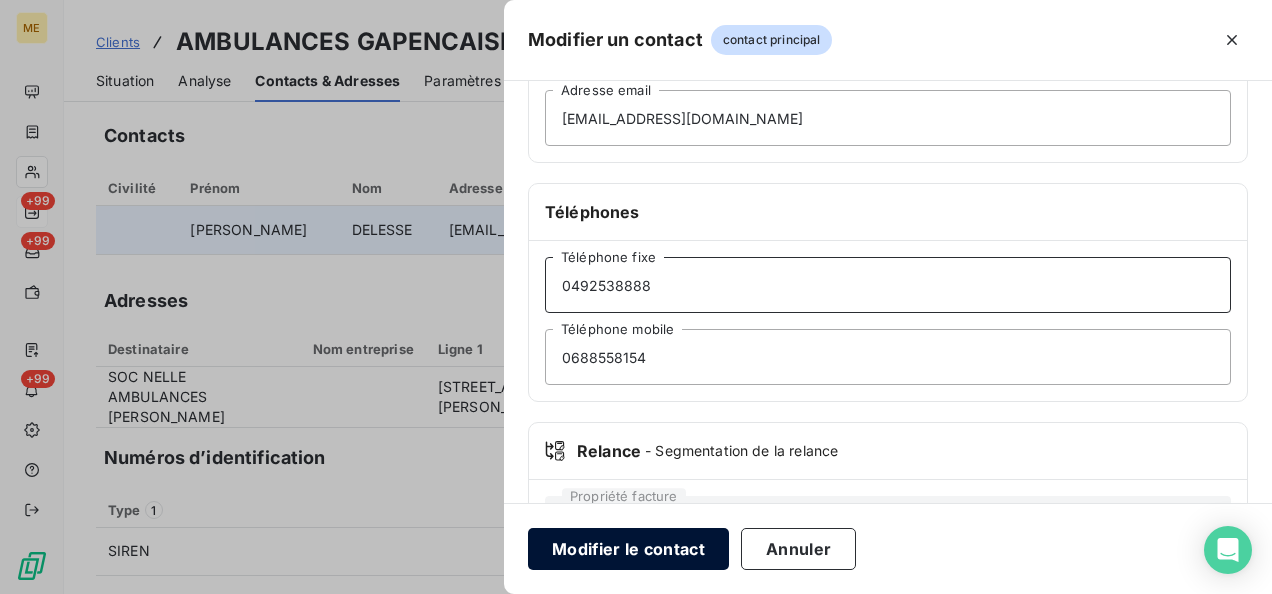 type on "0492538888" 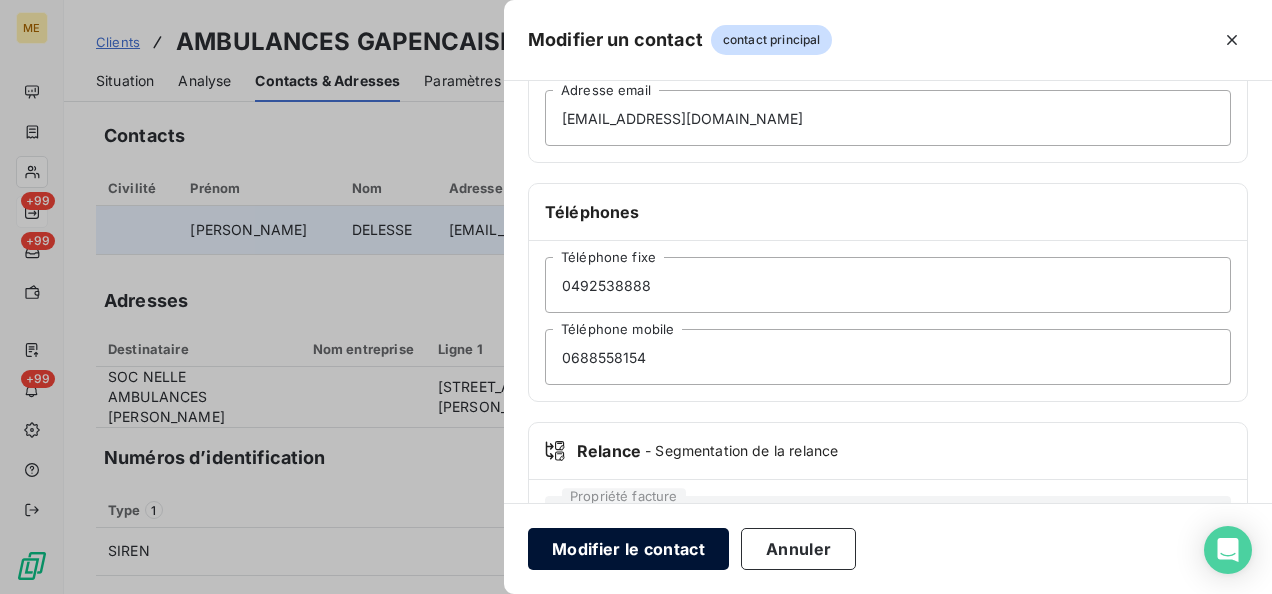 click on "Modifier le contact" at bounding box center [628, 549] 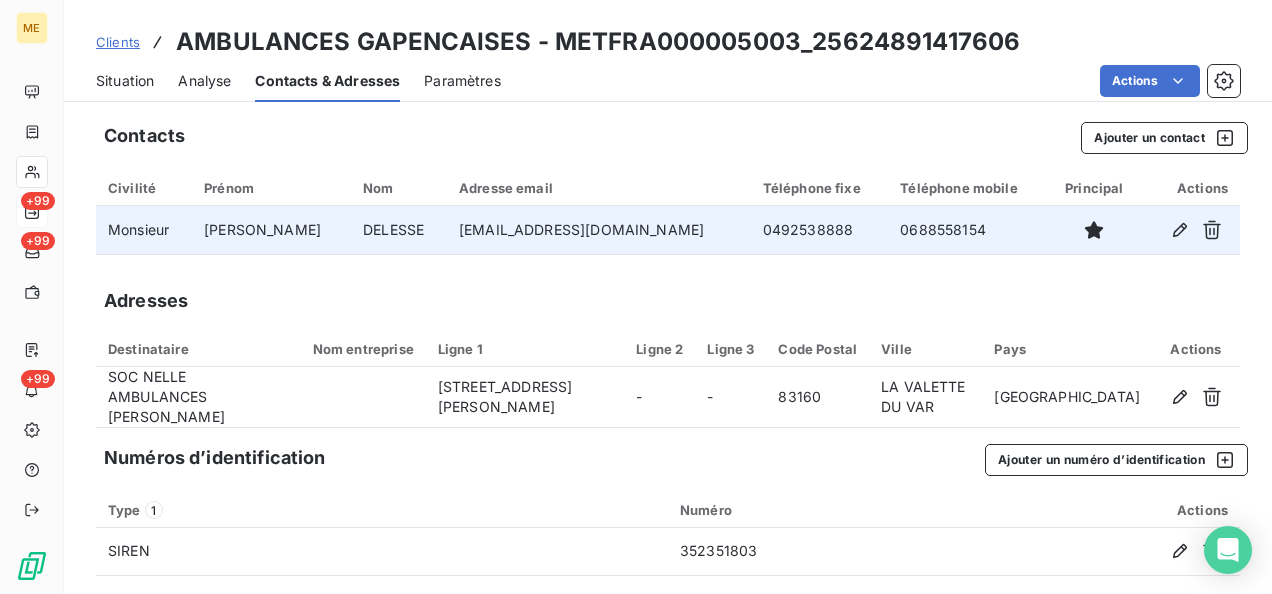 scroll, scrollTop: 1, scrollLeft: 0, axis: vertical 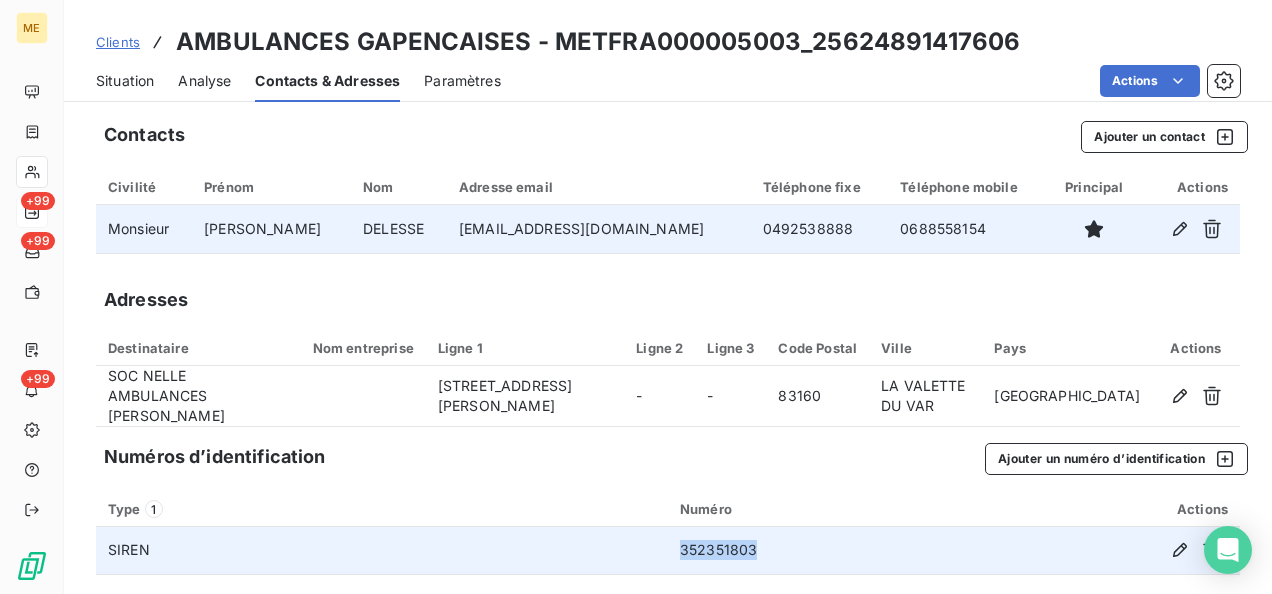 drag, startPoint x: 756, startPoint y: 538, endPoint x: 666, endPoint y: 540, distance: 90.02222 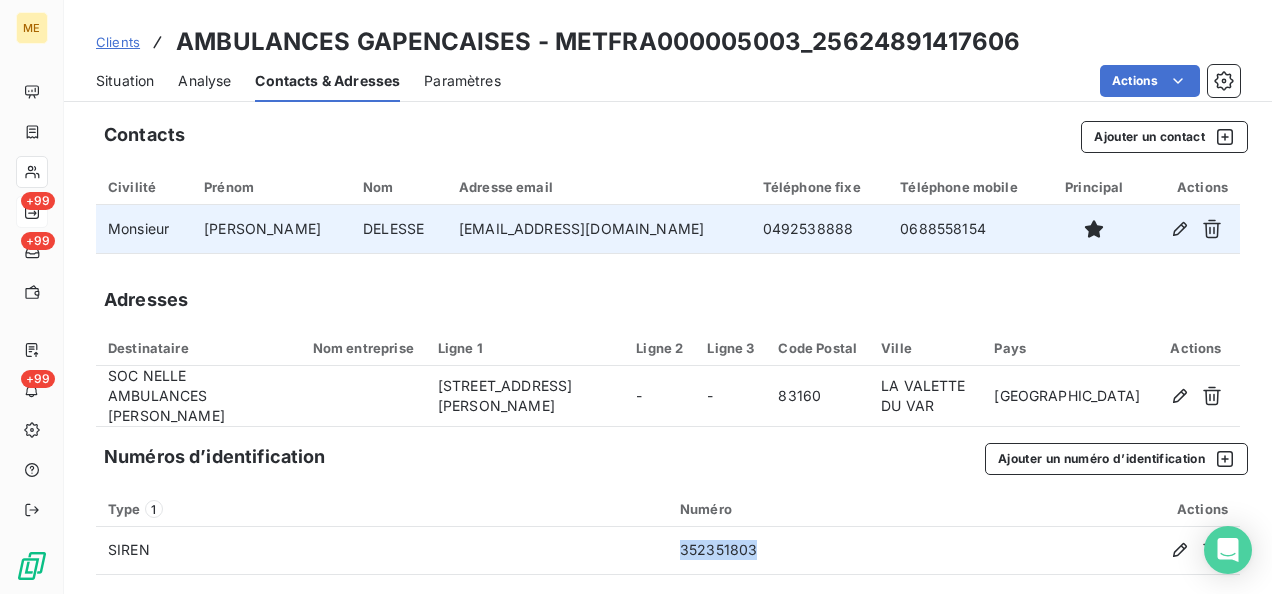 click on "Type 1" at bounding box center (382, 509) 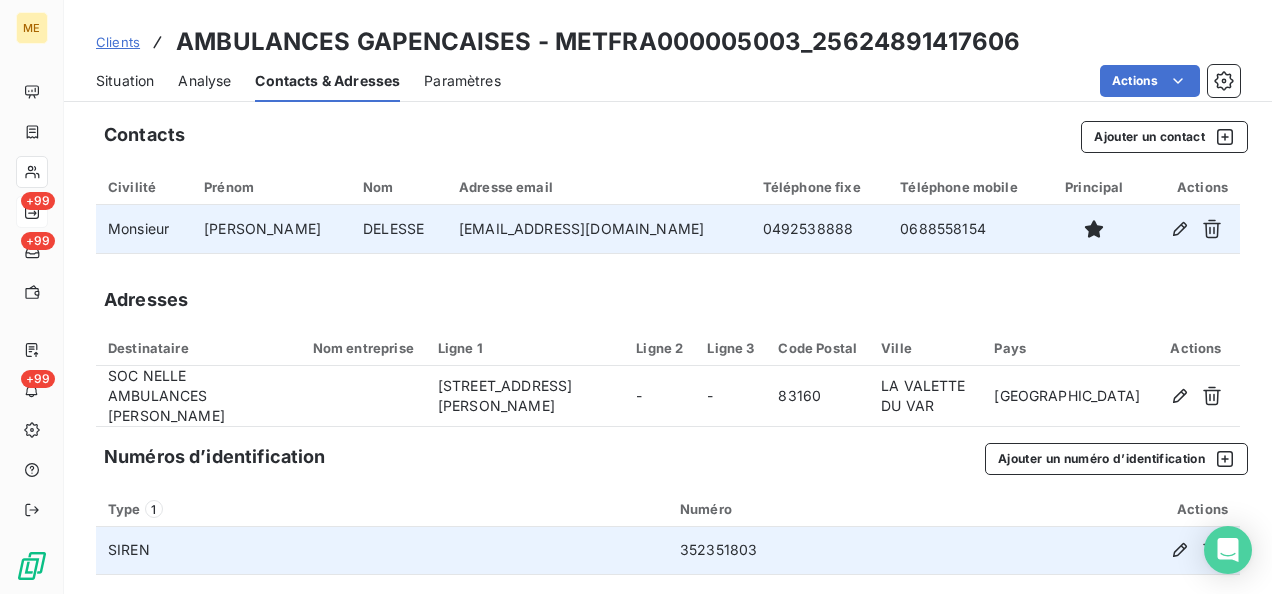 click at bounding box center (1107, 551) 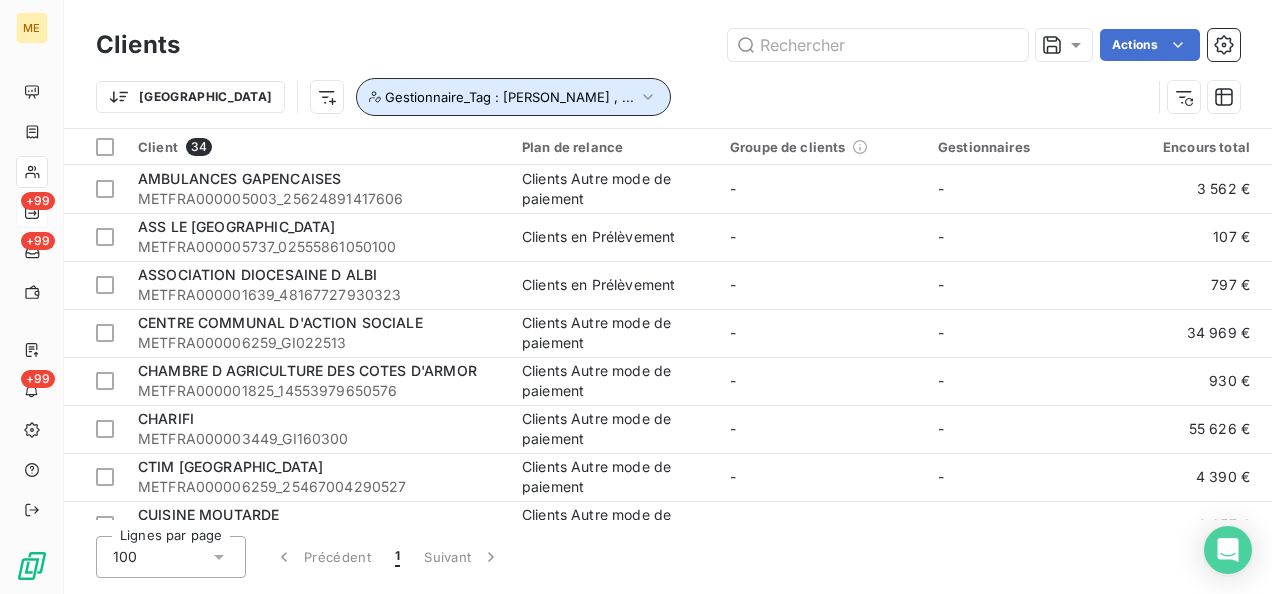 click 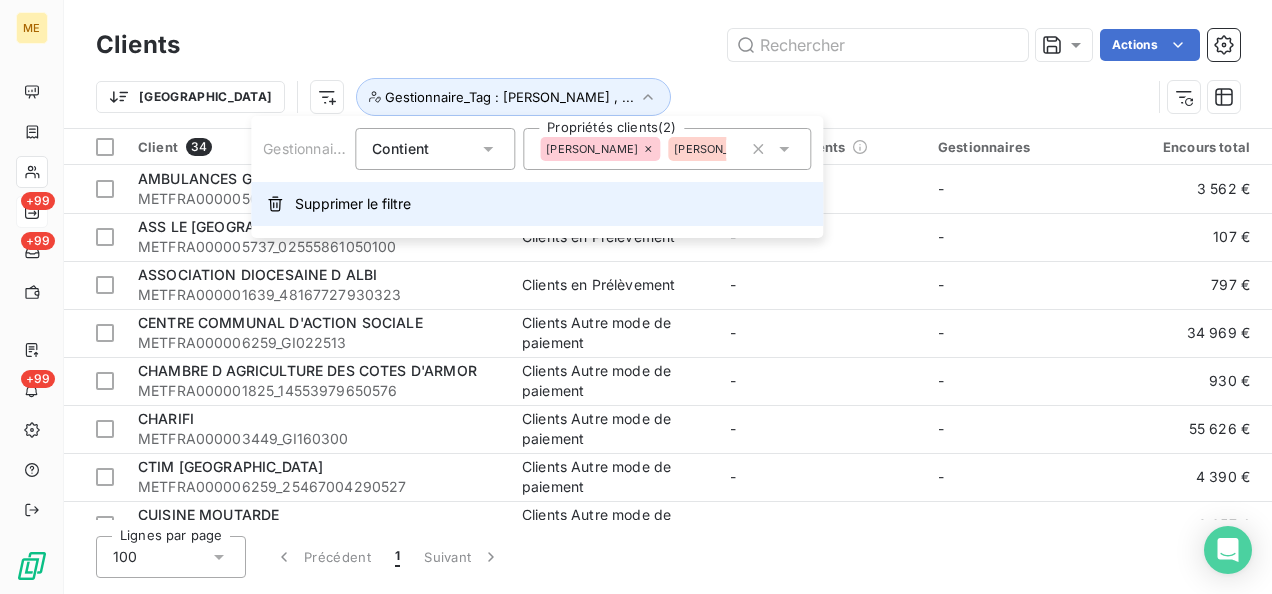 click on "Supprimer le filtre" at bounding box center (353, 204) 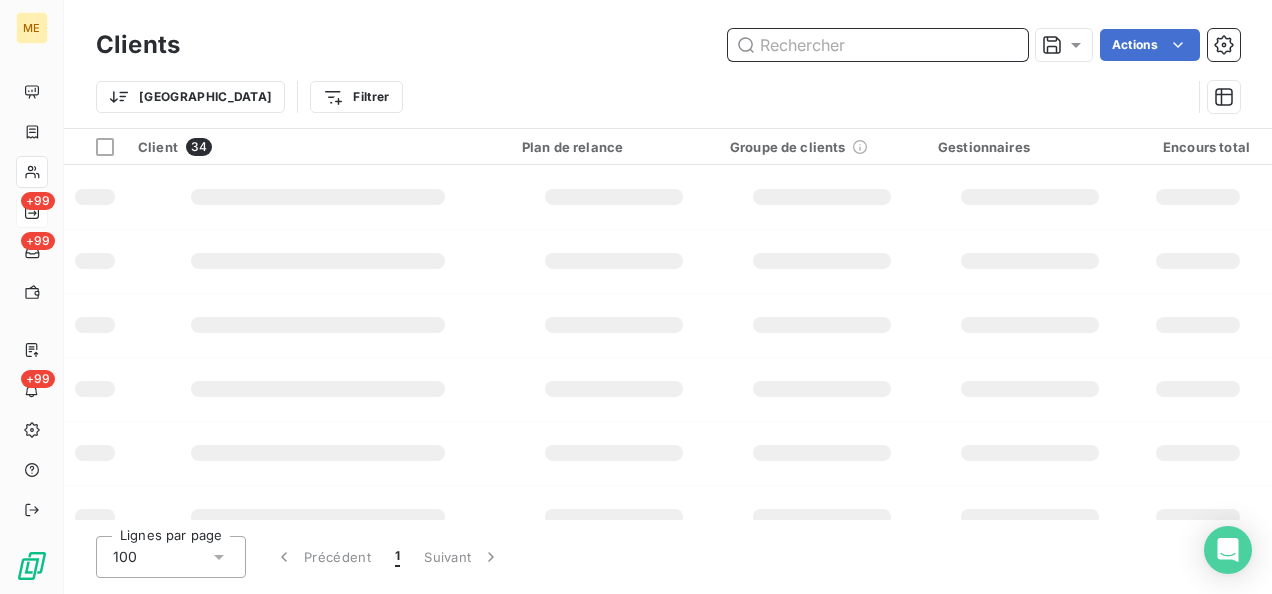 click at bounding box center (878, 45) 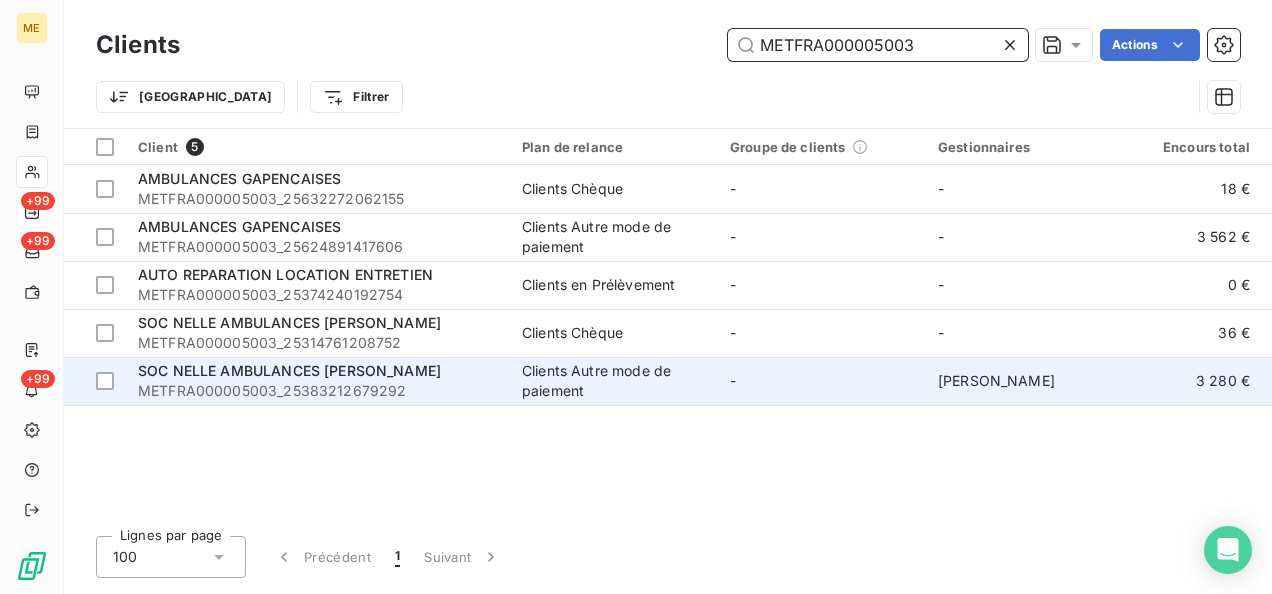 type on "METFRA000005003" 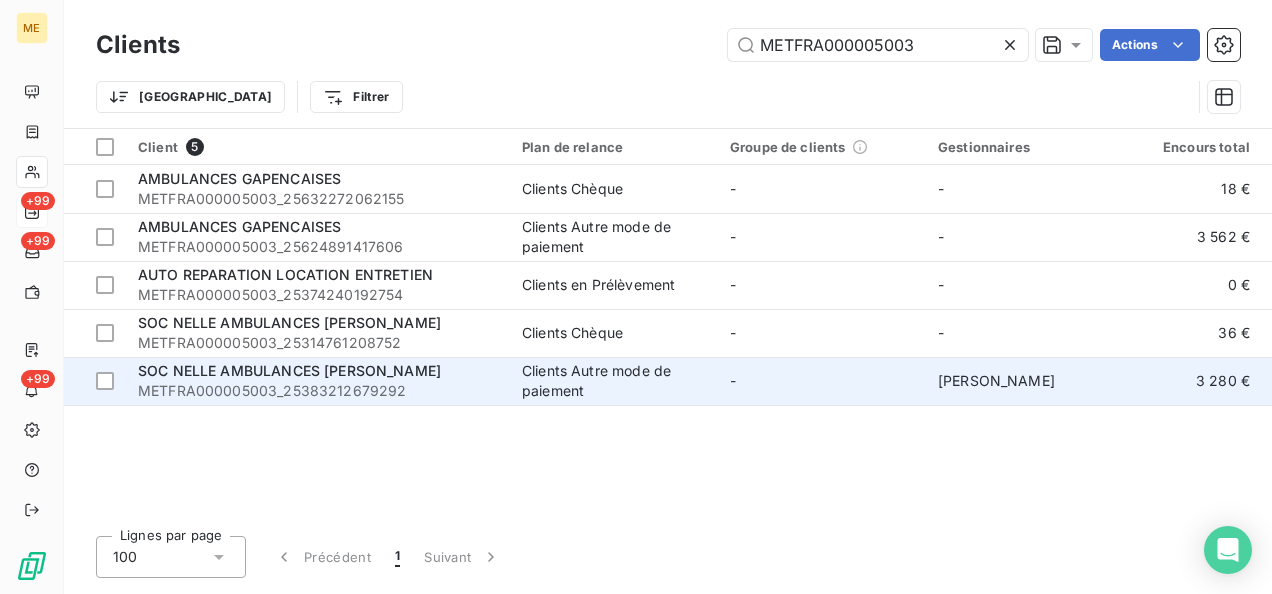 click on "SOC NELLE AMBULANCES [PERSON_NAME]" at bounding box center (289, 370) 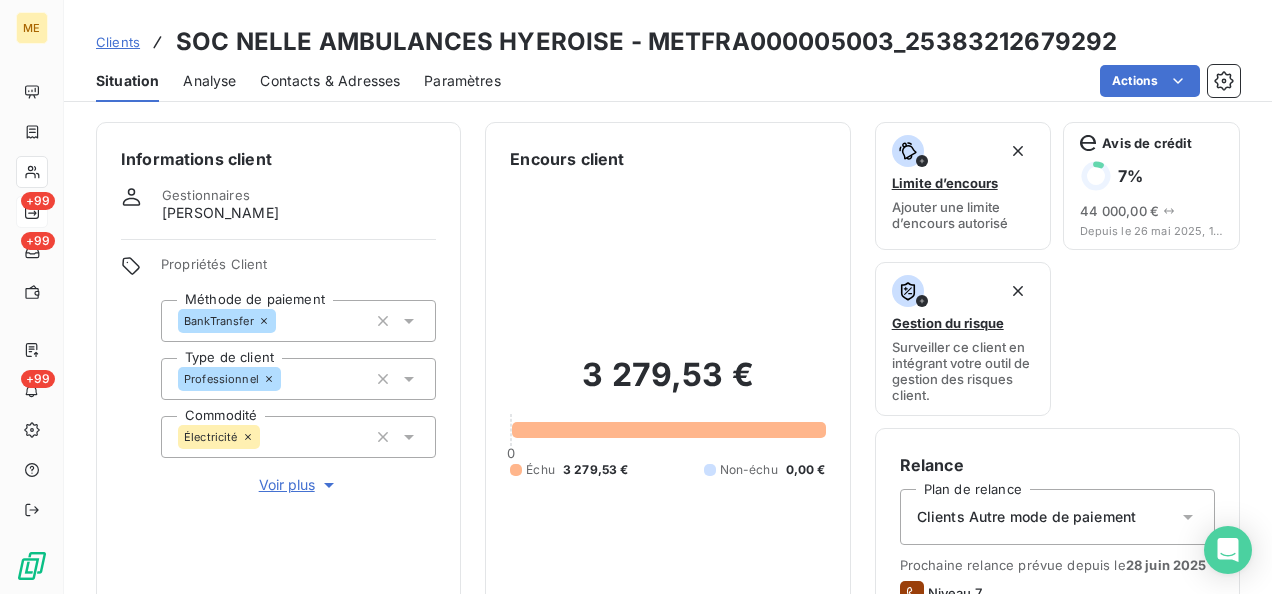 click on "Voir plus" at bounding box center (299, 485) 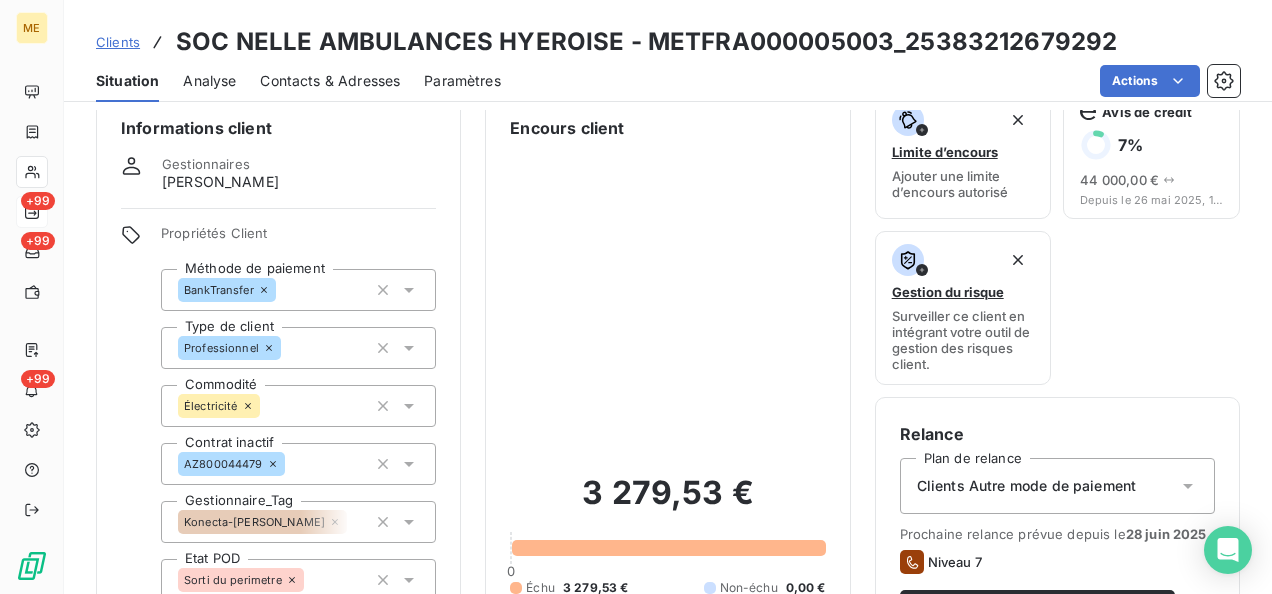 scroll, scrollTop: 0, scrollLeft: 0, axis: both 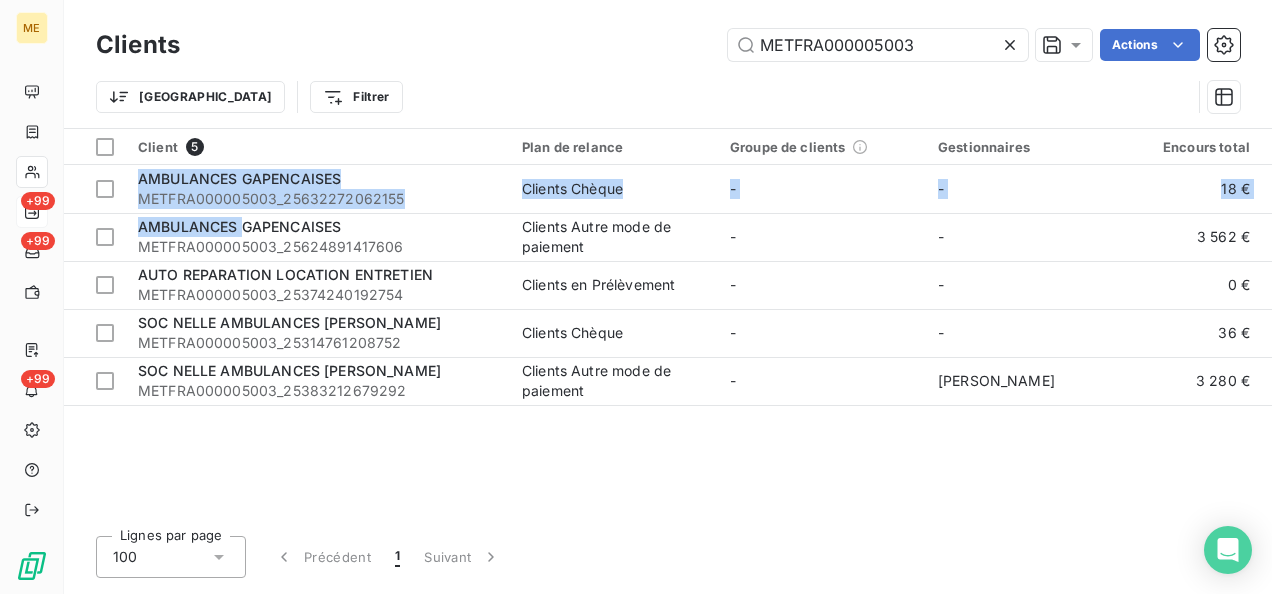 drag, startPoint x: 246, startPoint y: 230, endPoint x: 804, endPoint y: 440, distance: 596.208 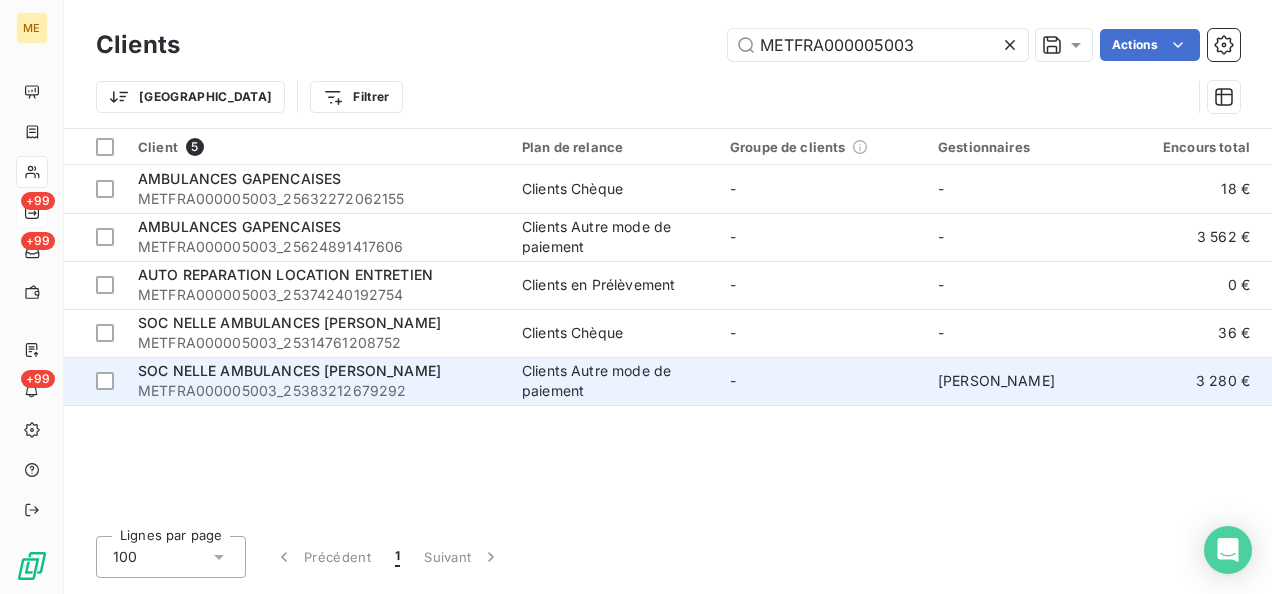 click on "SOC NELLE AMBULANCES [PERSON_NAME]" at bounding box center [289, 370] 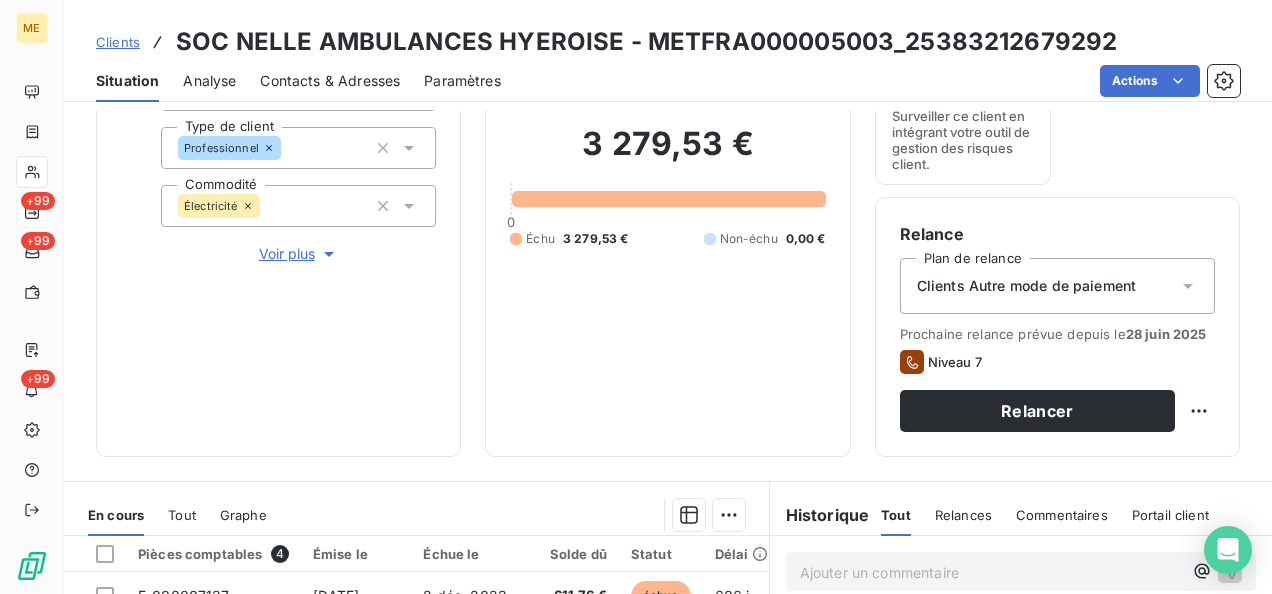 scroll, scrollTop: 200, scrollLeft: 0, axis: vertical 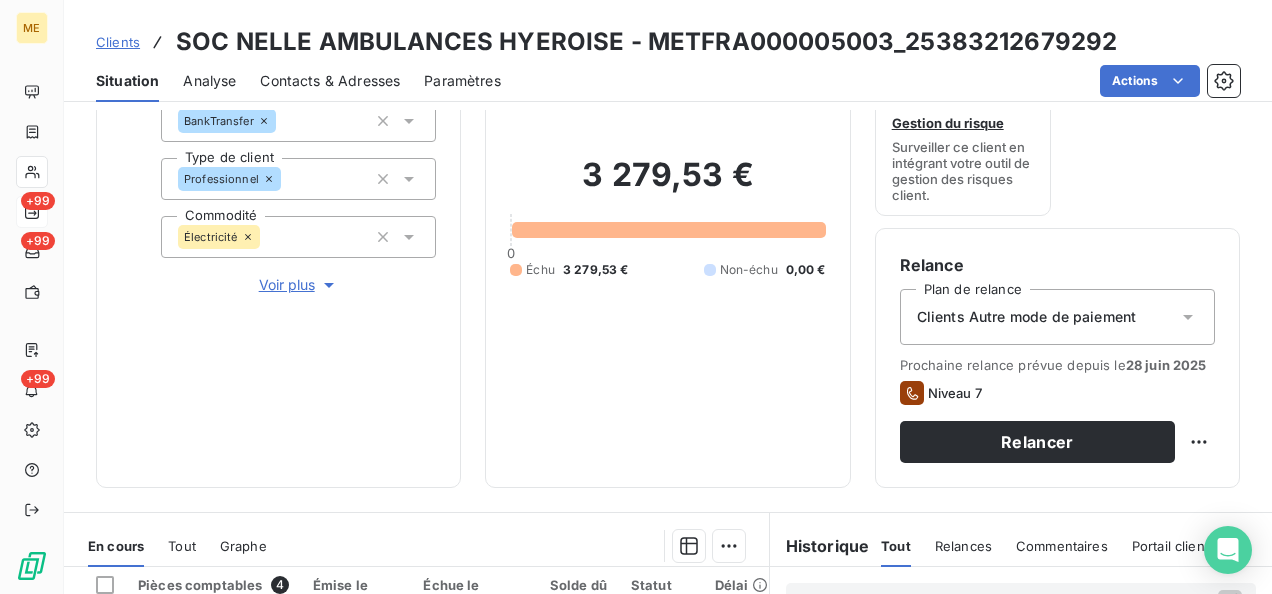 click on "Contacts & Adresses" at bounding box center [330, 81] 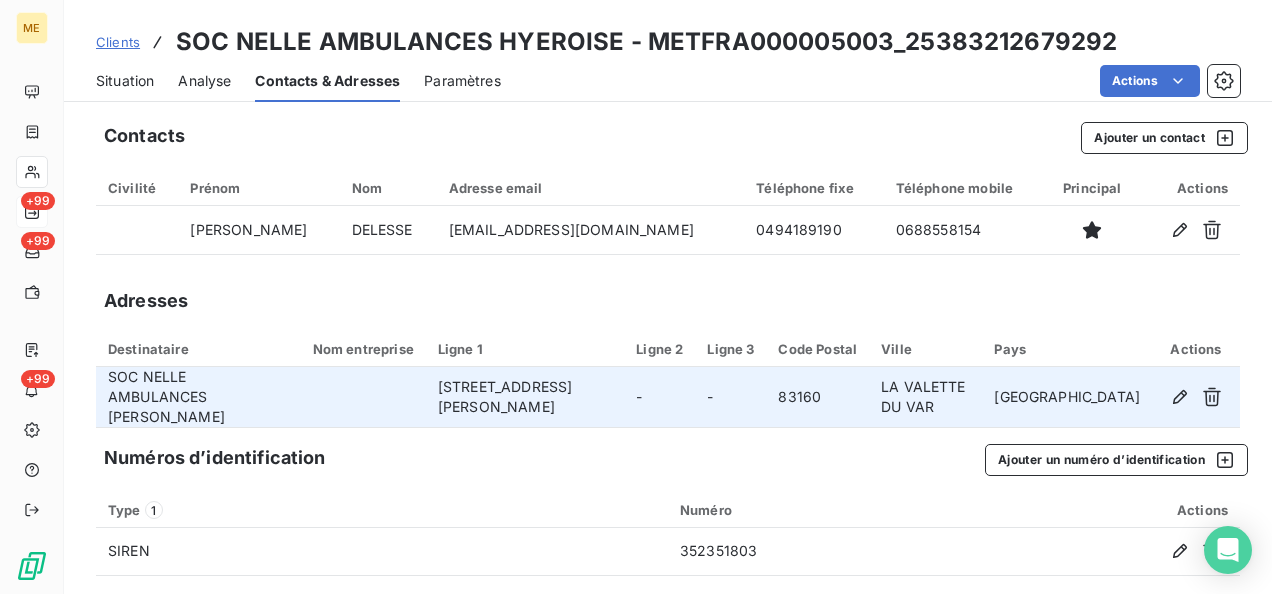 scroll, scrollTop: 1, scrollLeft: 0, axis: vertical 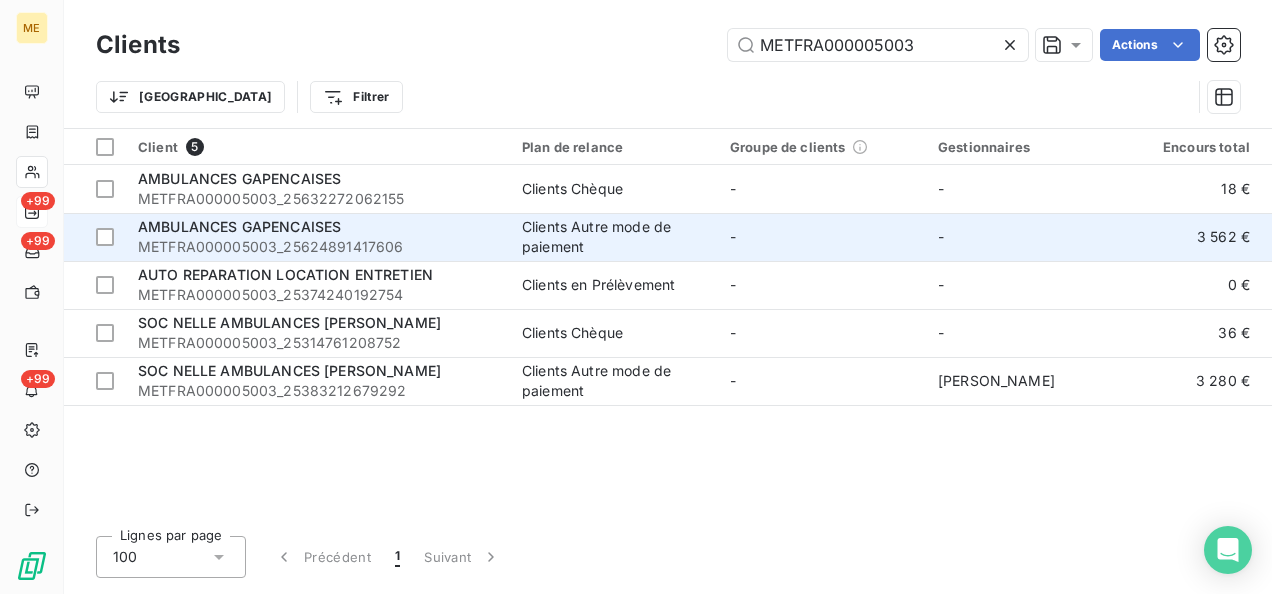 click on "AMBULANCES GAPENCAISES" at bounding box center [239, 226] 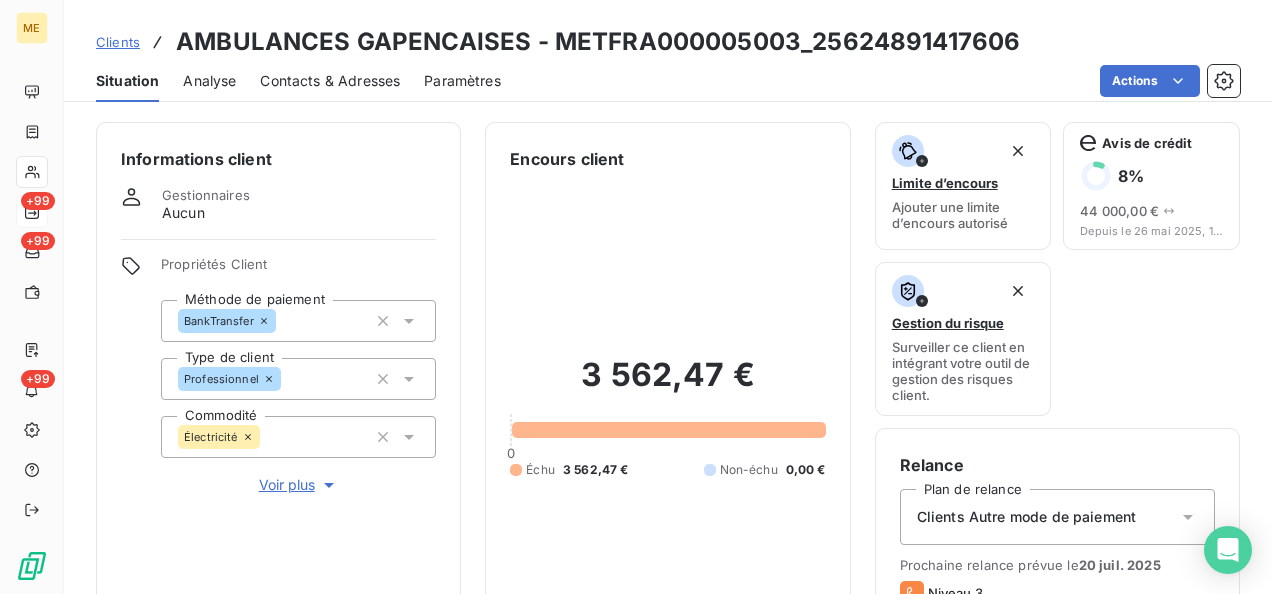 click on "Contacts & Adresses" at bounding box center (330, 81) 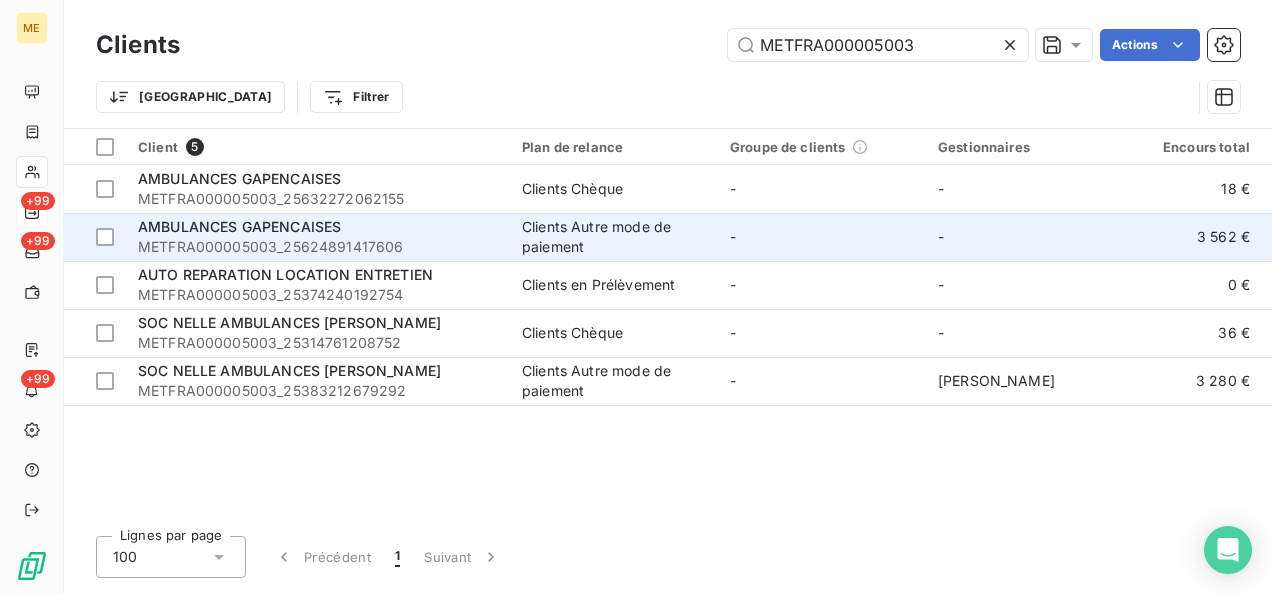 click on "METFRA000005003_25624891417606" at bounding box center (318, 247) 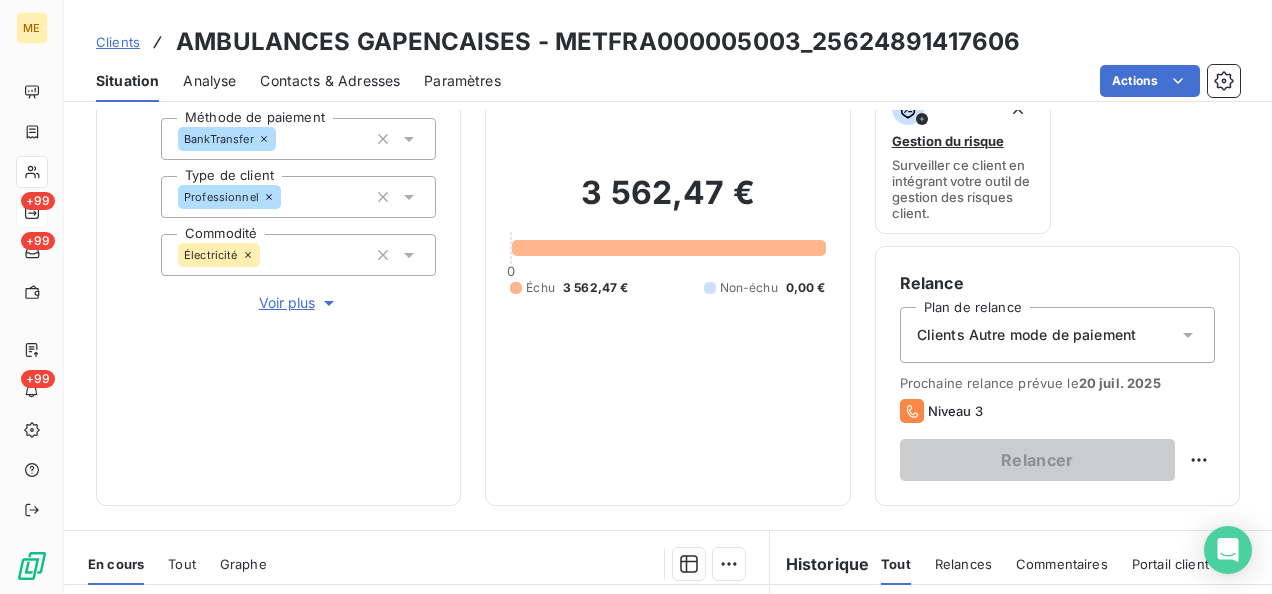 scroll, scrollTop: 200, scrollLeft: 0, axis: vertical 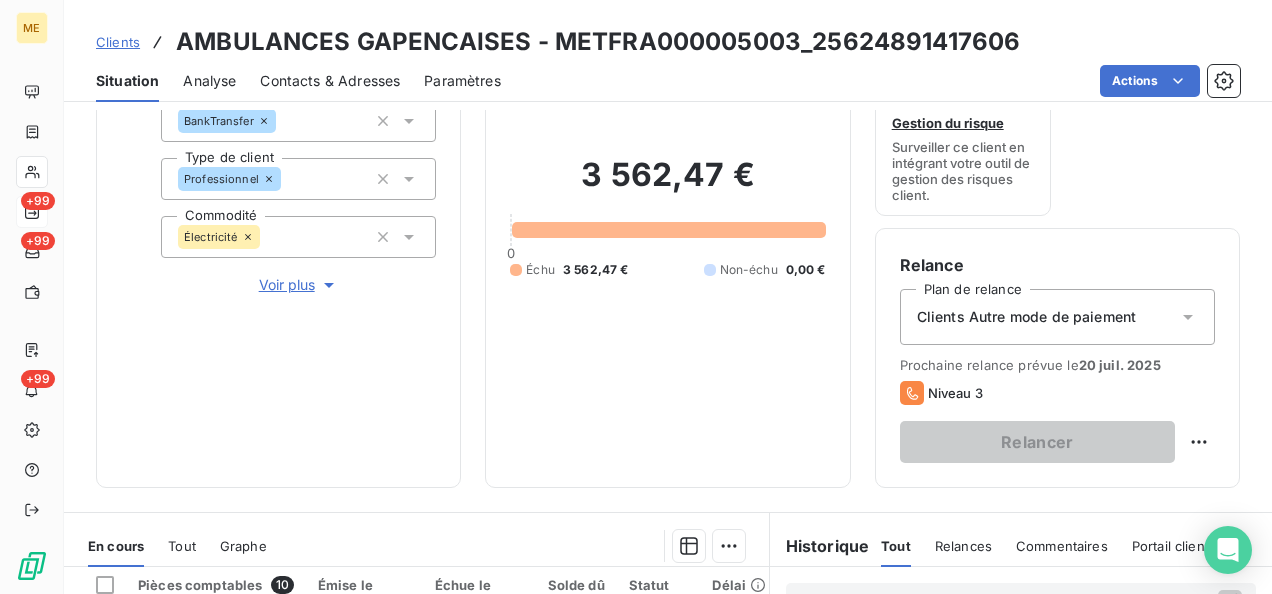 click on "Voir plus" at bounding box center [299, 285] 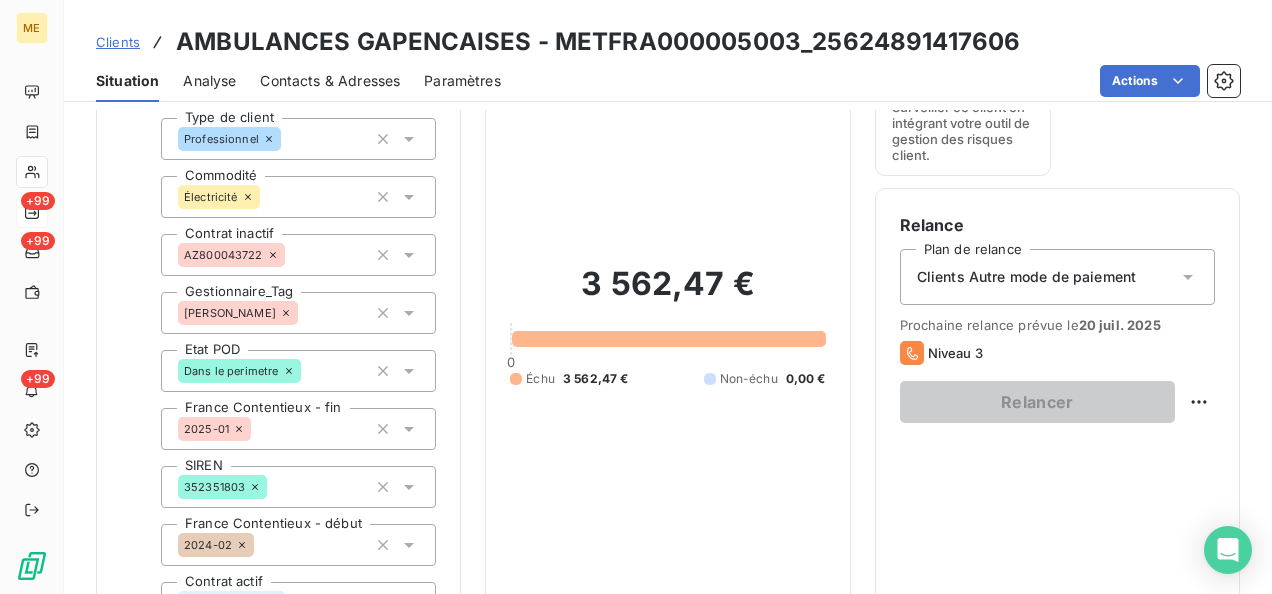 scroll, scrollTop: 200, scrollLeft: 0, axis: vertical 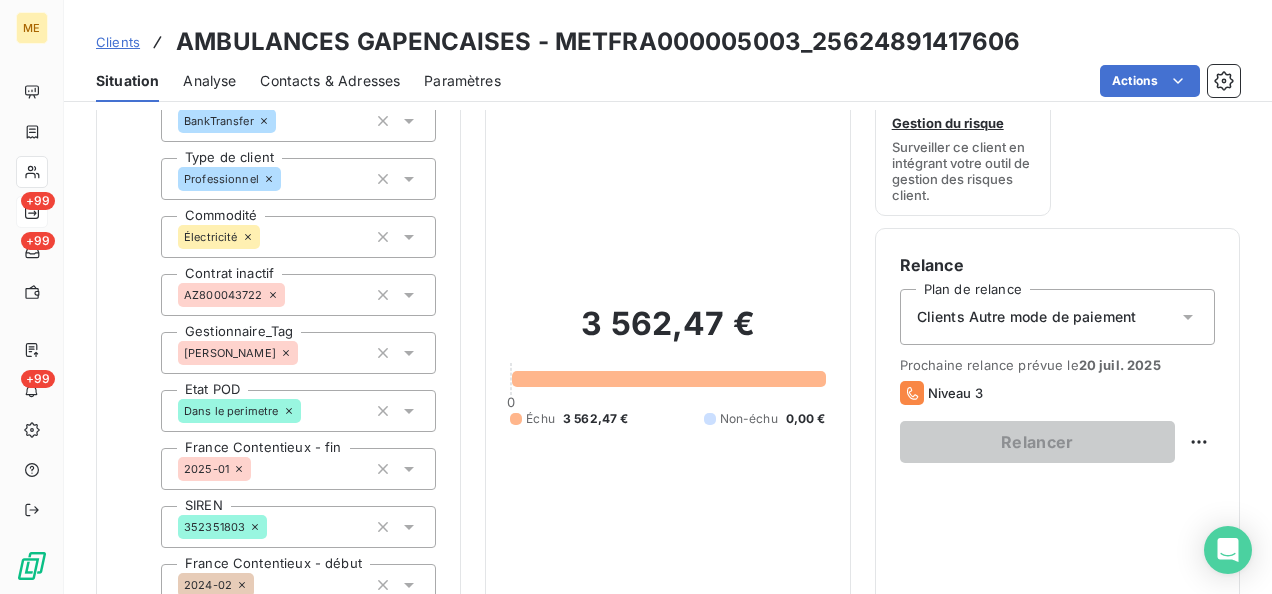 click 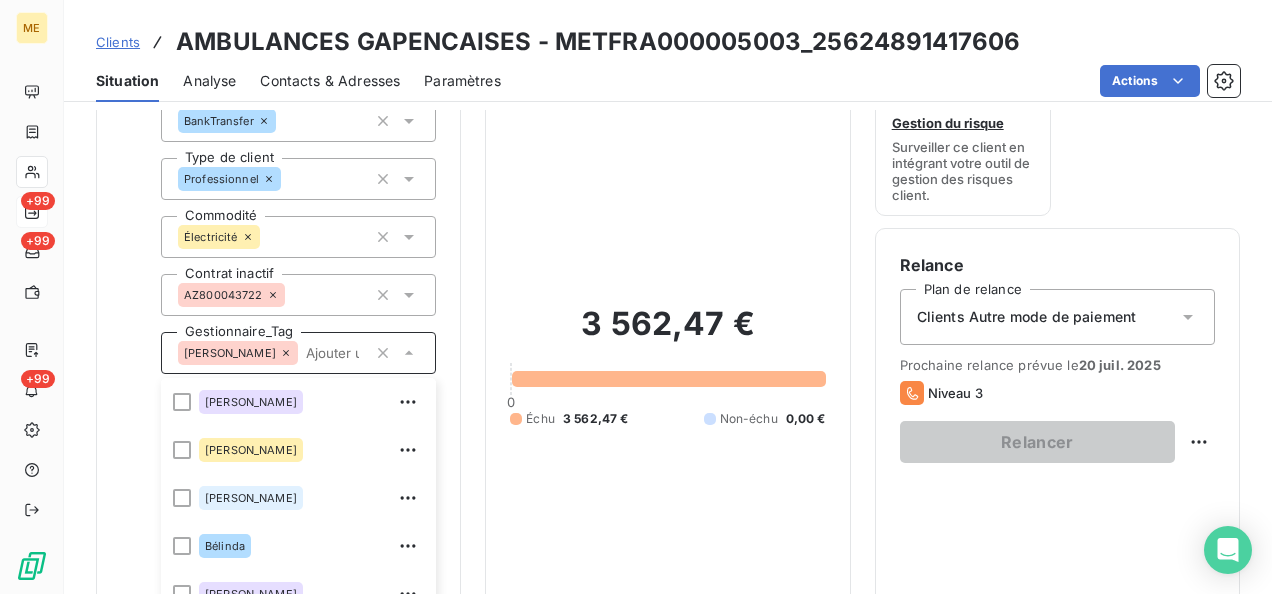 scroll, scrollTop: 416, scrollLeft: 0, axis: vertical 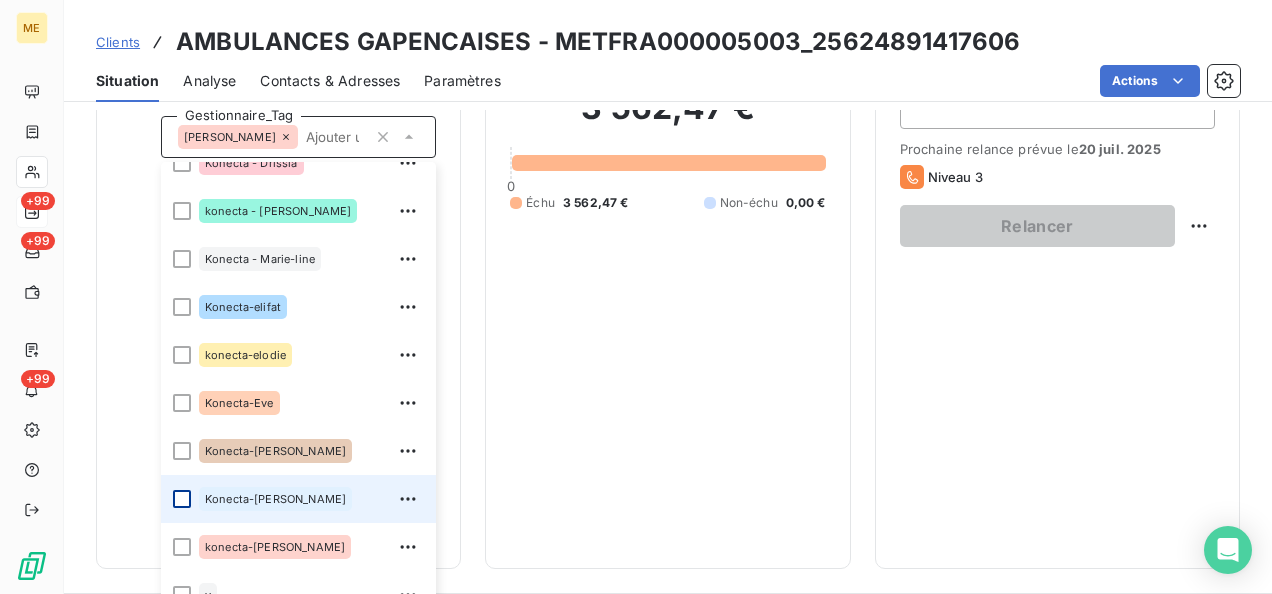 click at bounding box center (182, 499) 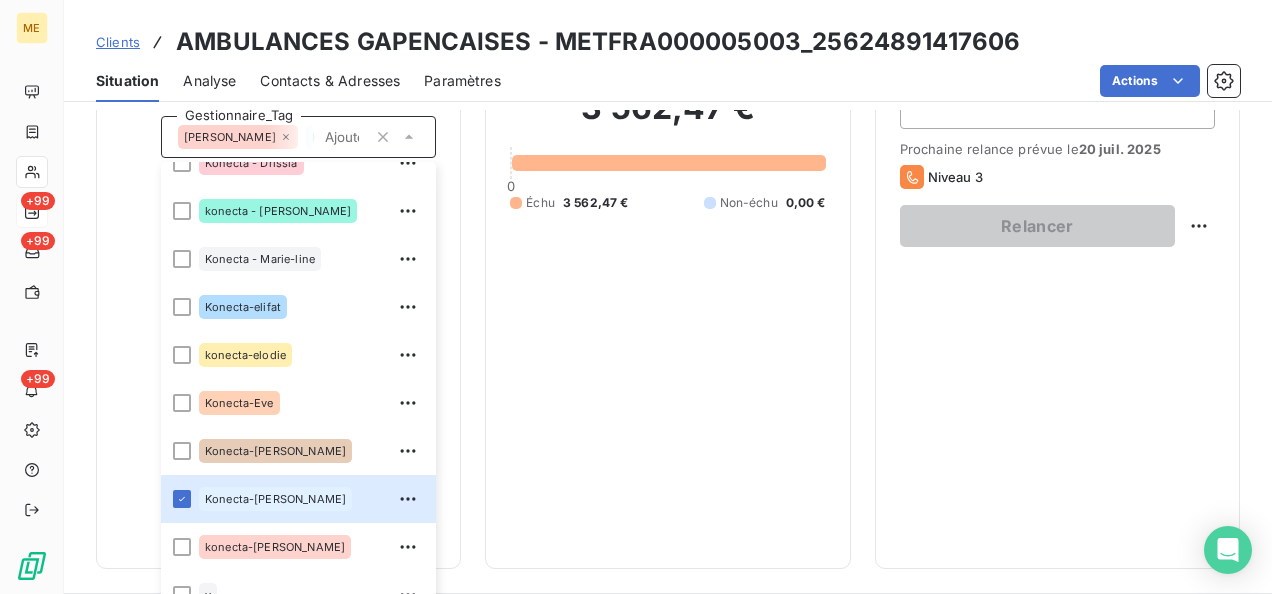 click on "Contacts & Adresses" at bounding box center [330, 81] 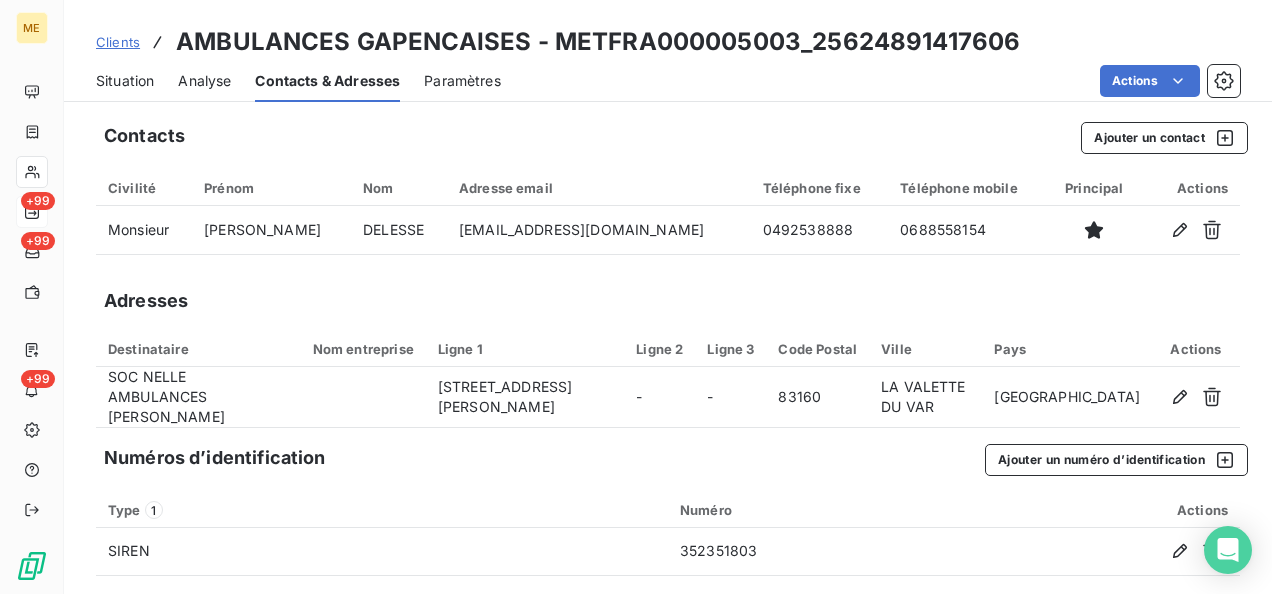 scroll, scrollTop: 1, scrollLeft: 0, axis: vertical 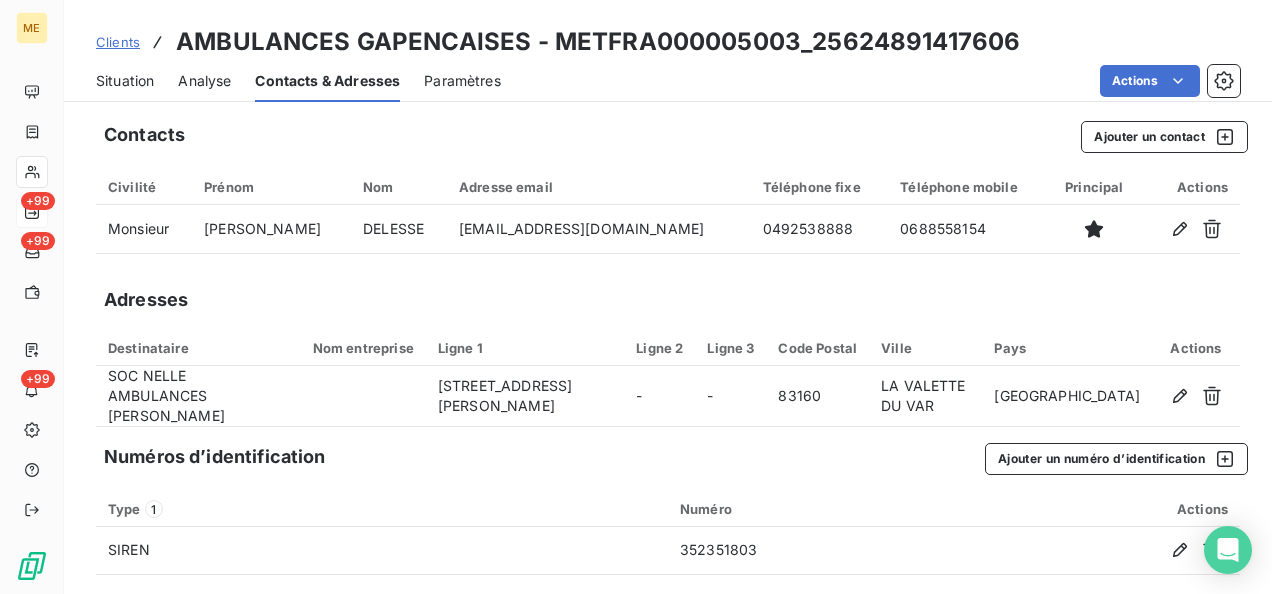 click on "Situation" at bounding box center [125, 81] 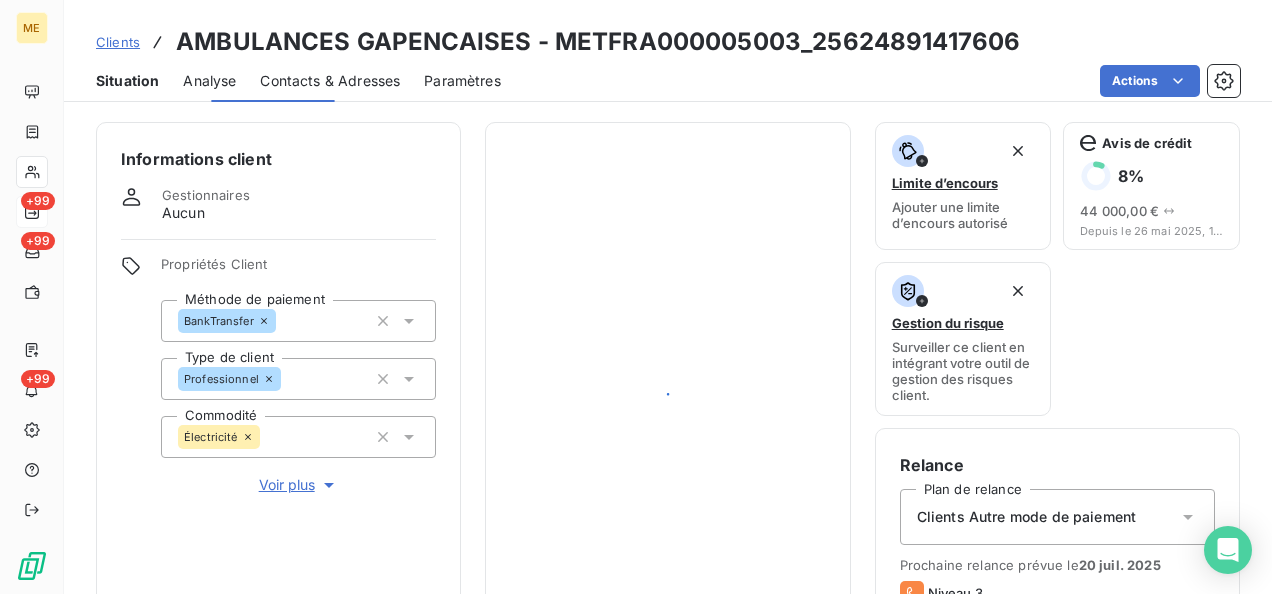 scroll, scrollTop: 0, scrollLeft: 0, axis: both 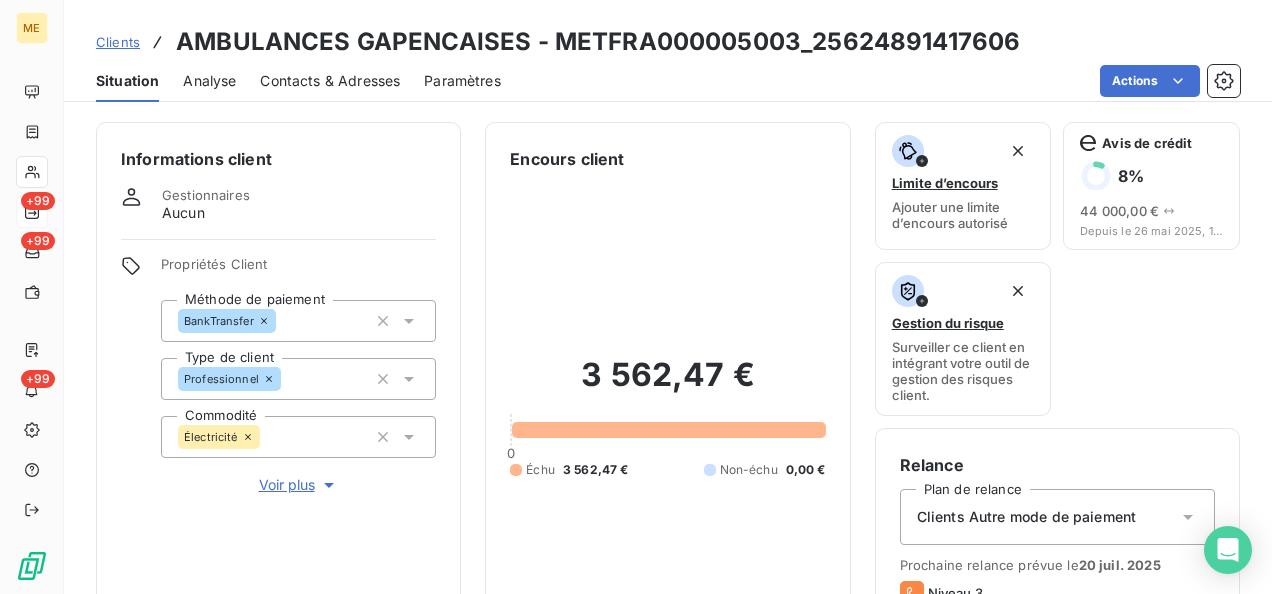 click 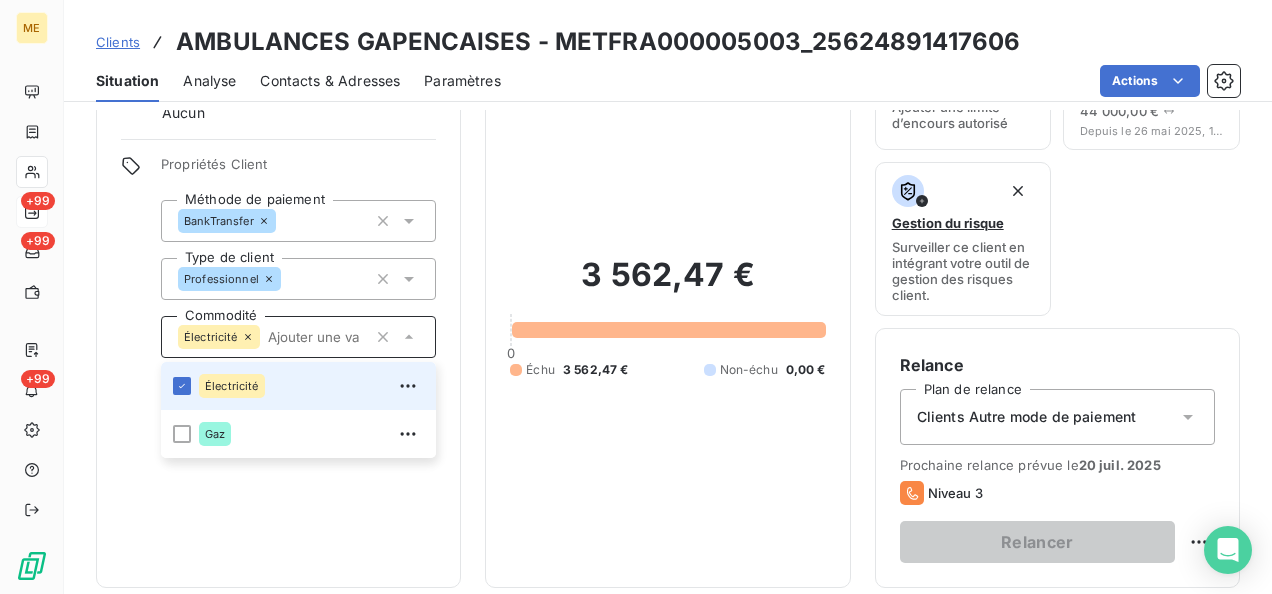 scroll, scrollTop: 200, scrollLeft: 0, axis: vertical 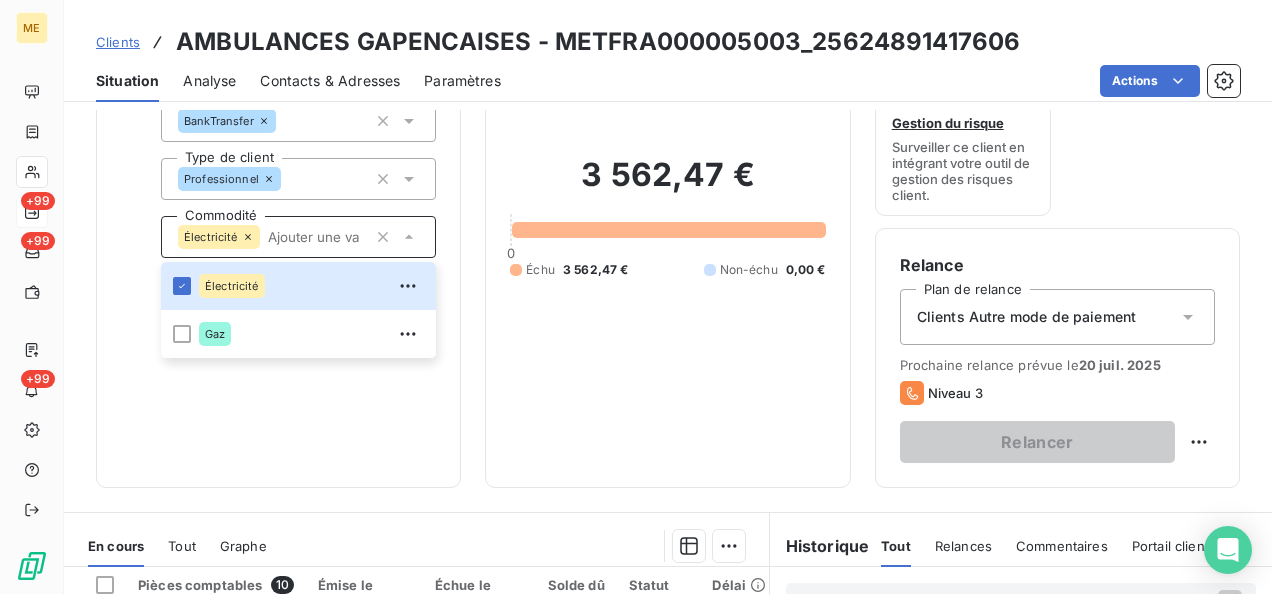 click 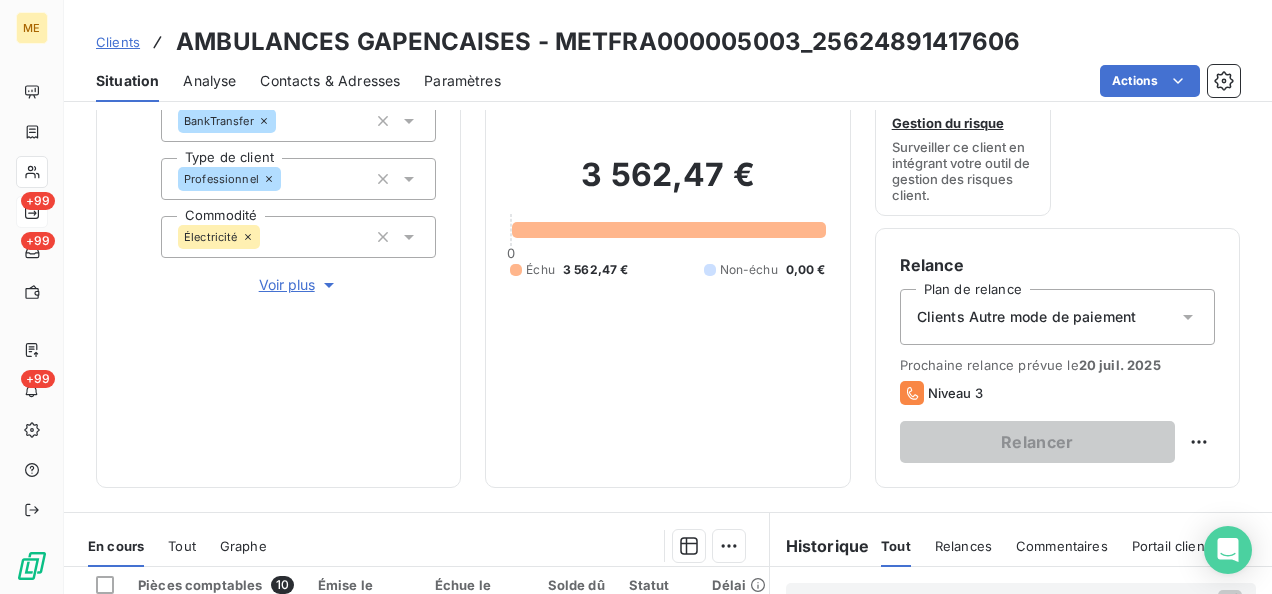 click on "Voir plus" at bounding box center [299, 285] 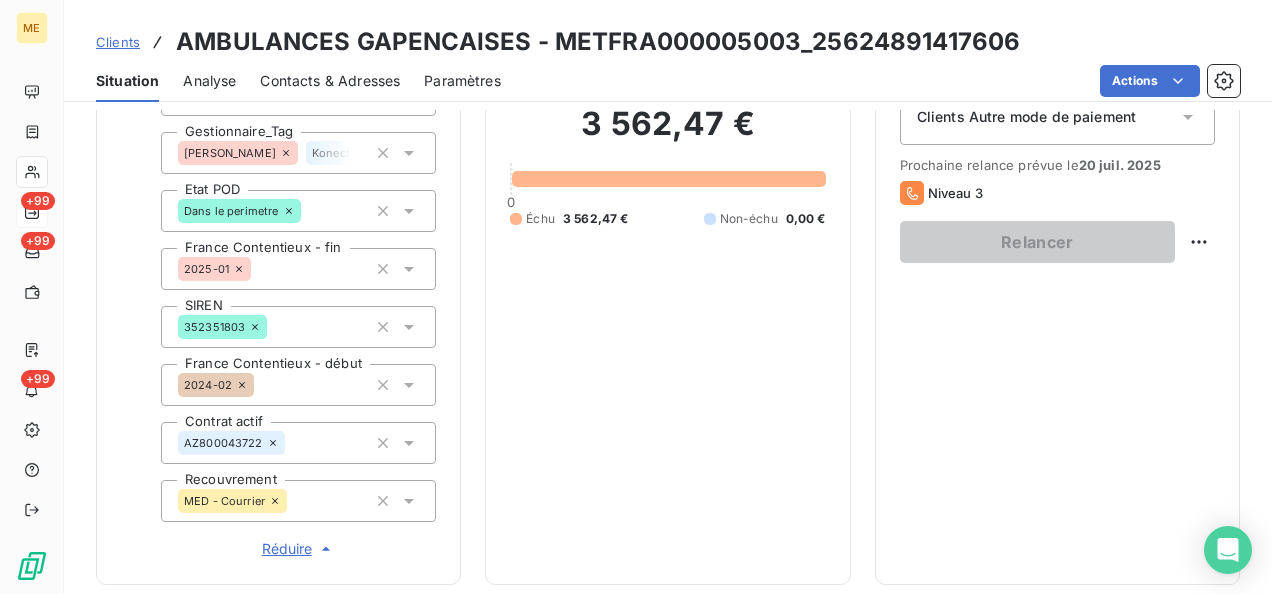 scroll, scrollTop: 700, scrollLeft: 0, axis: vertical 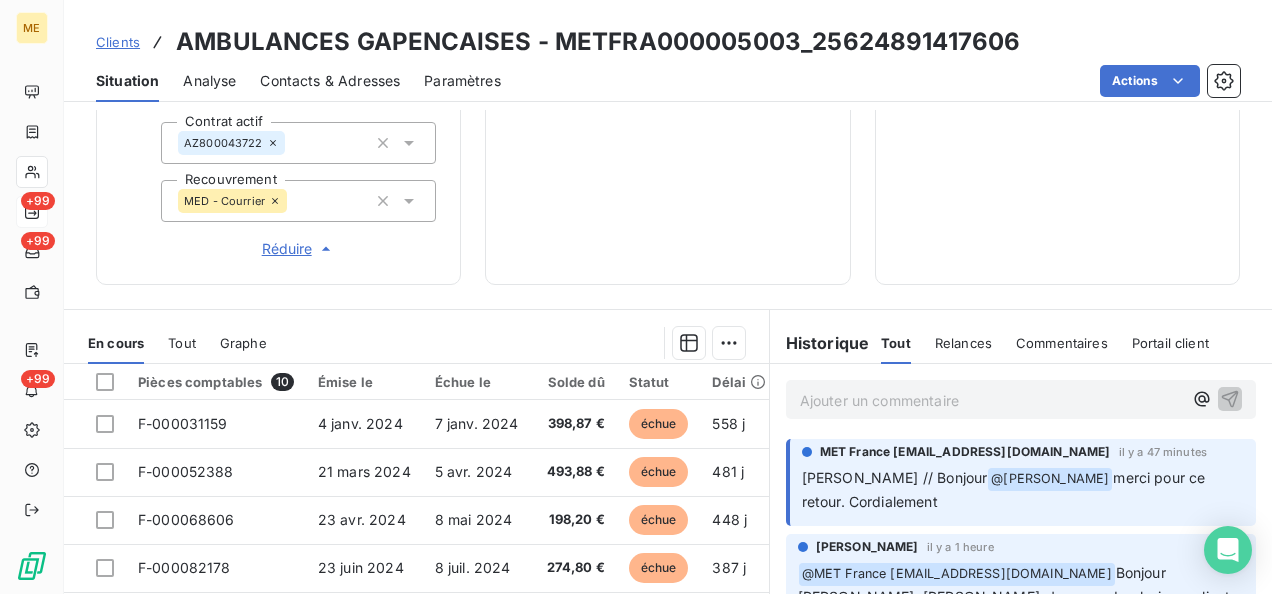 click on "Ajouter un commentaire ﻿" at bounding box center [991, 400] 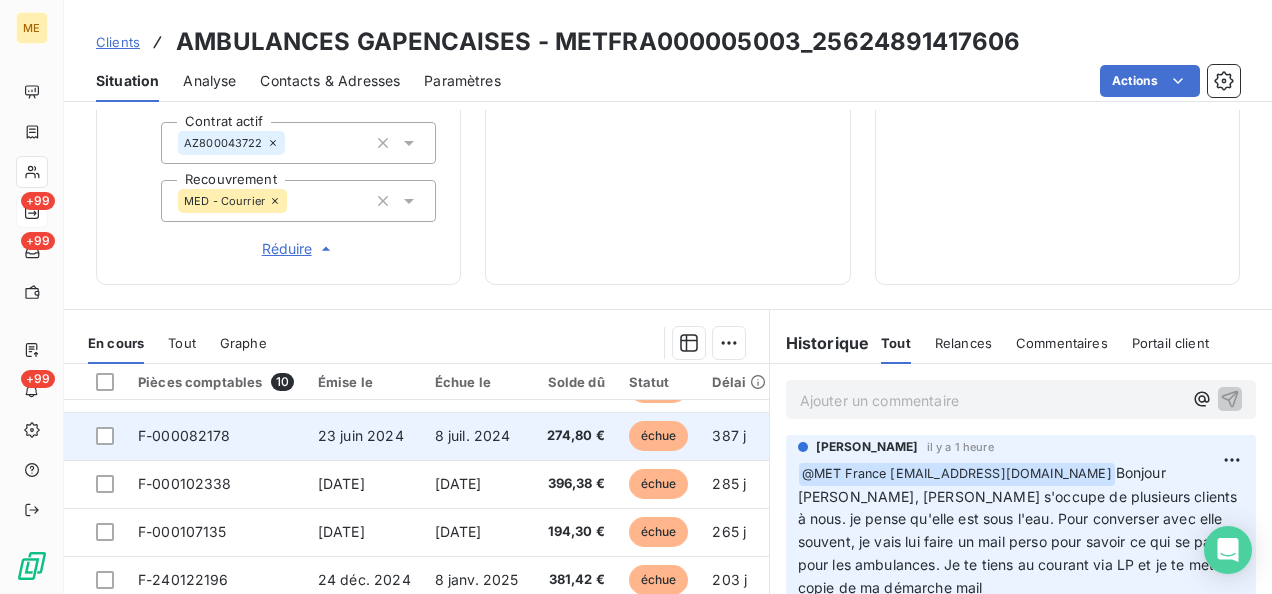 scroll, scrollTop: 138, scrollLeft: 0, axis: vertical 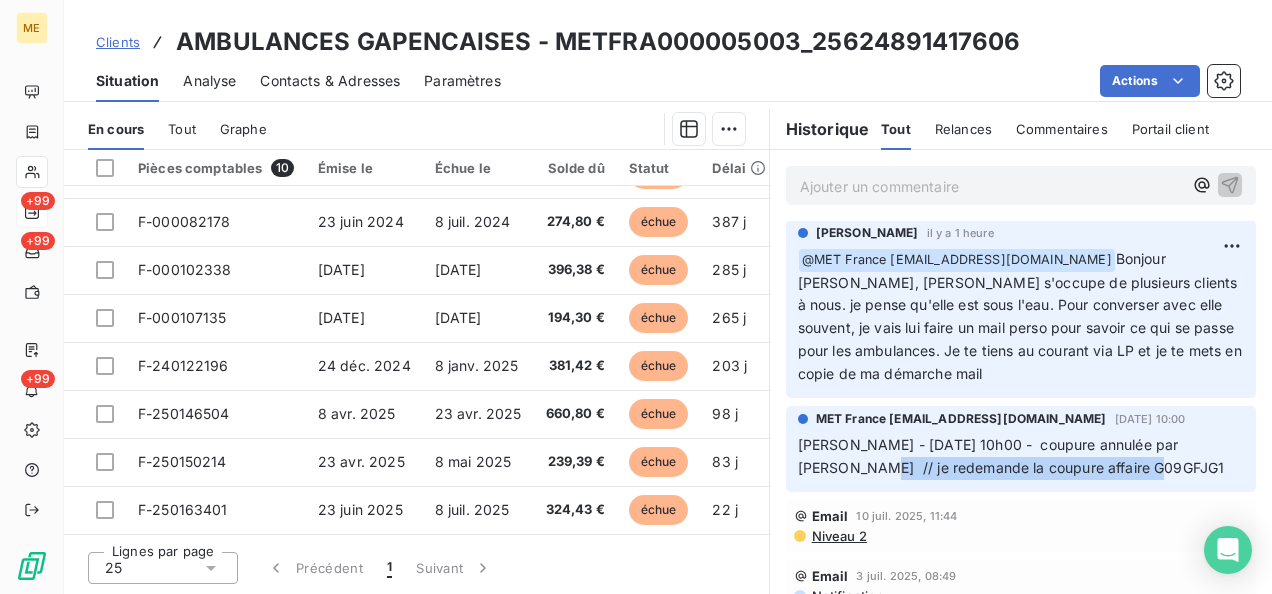 drag, startPoint x: 1088, startPoint y: 464, endPoint x: 785, endPoint y: 476, distance: 303.23752 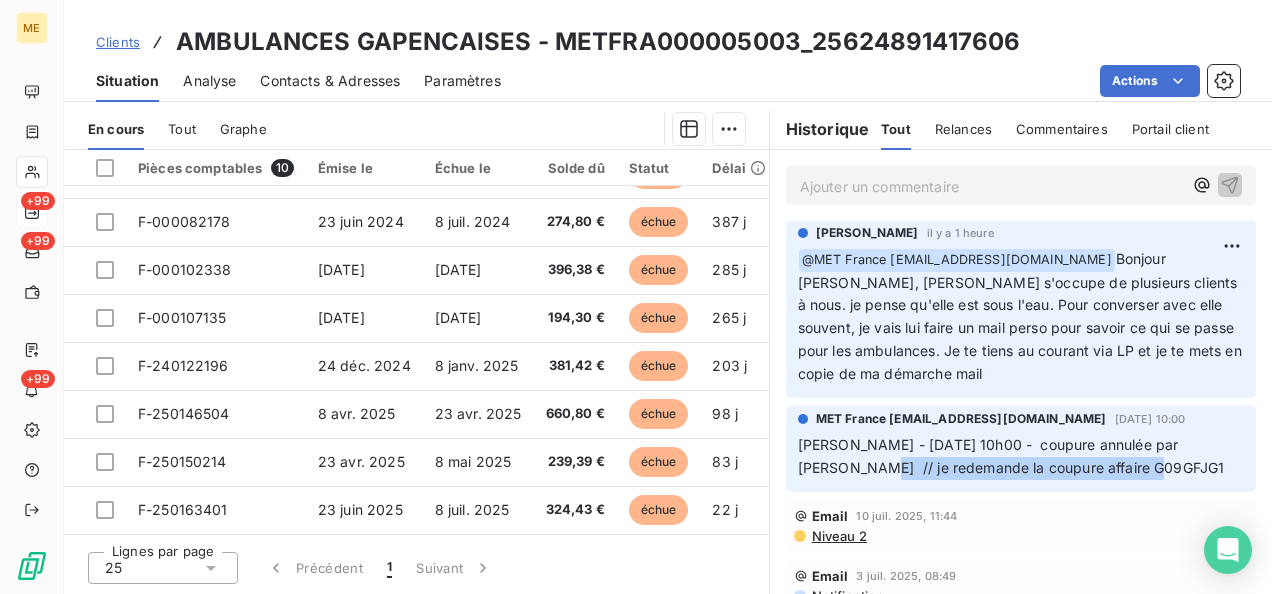 click on "MET France [EMAIL_ADDRESS][DOMAIN_NAME] [DATE] 10:00 [PERSON_NAME] - [DATE] 10h00 -  coupure annulée par [PERSON_NAME]  // je redemande la coupure affaire G09GFJG1" at bounding box center [1021, 449] 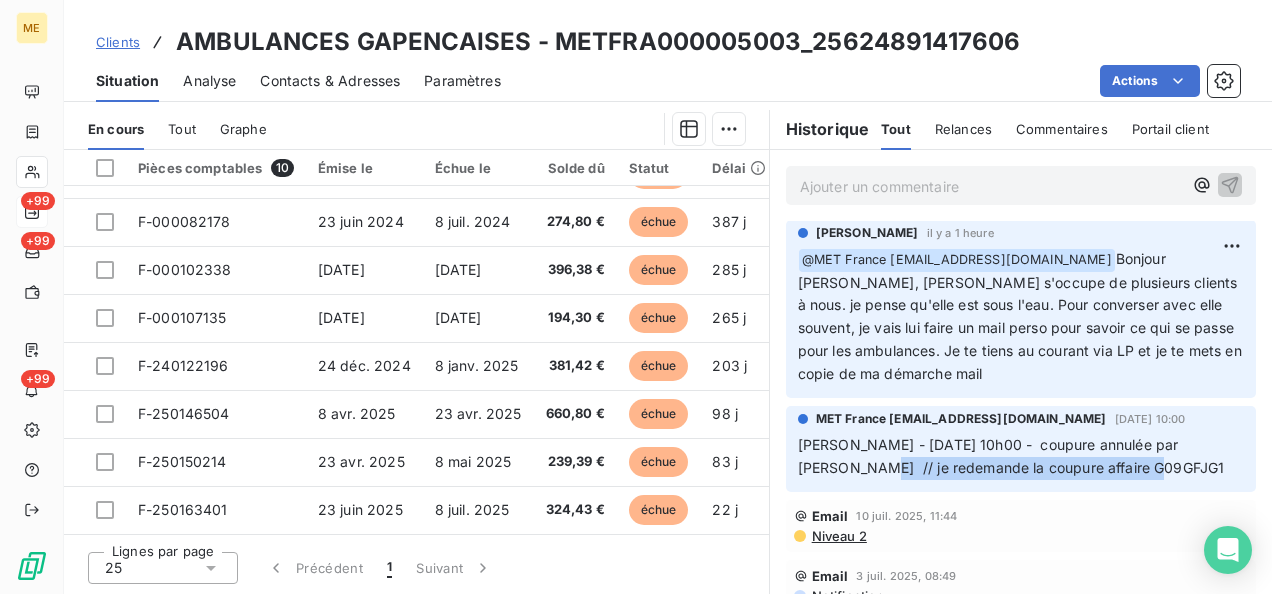 copy on "je redemande la coupure affaire G09GFJG1" 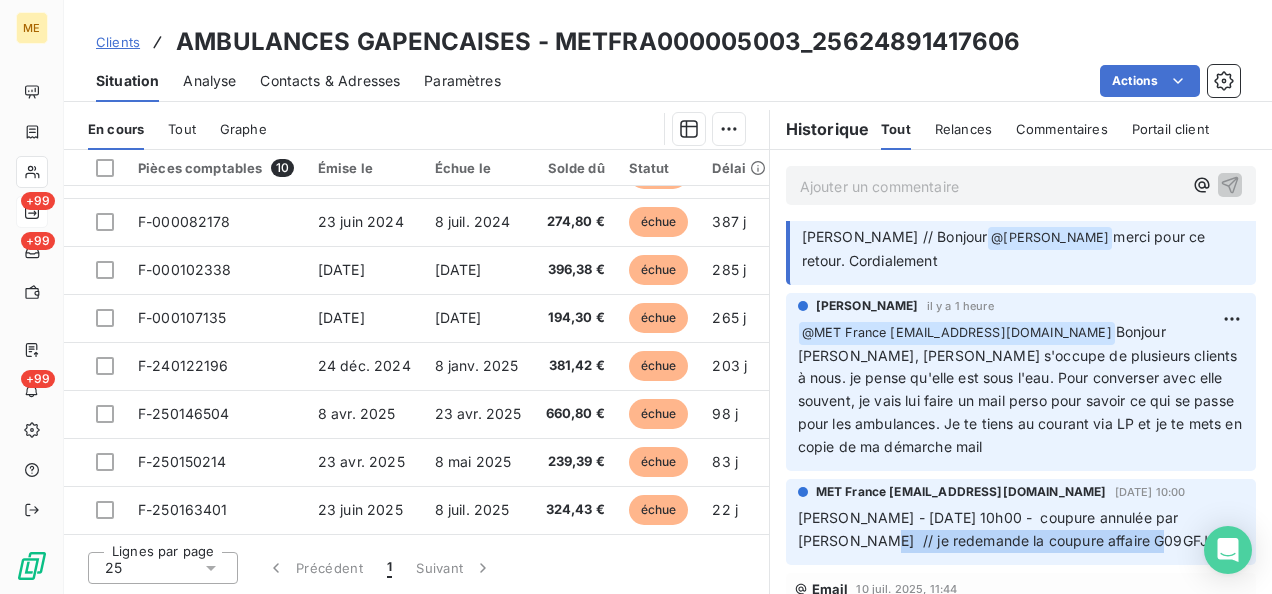scroll, scrollTop: 0, scrollLeft: 0, axis: both 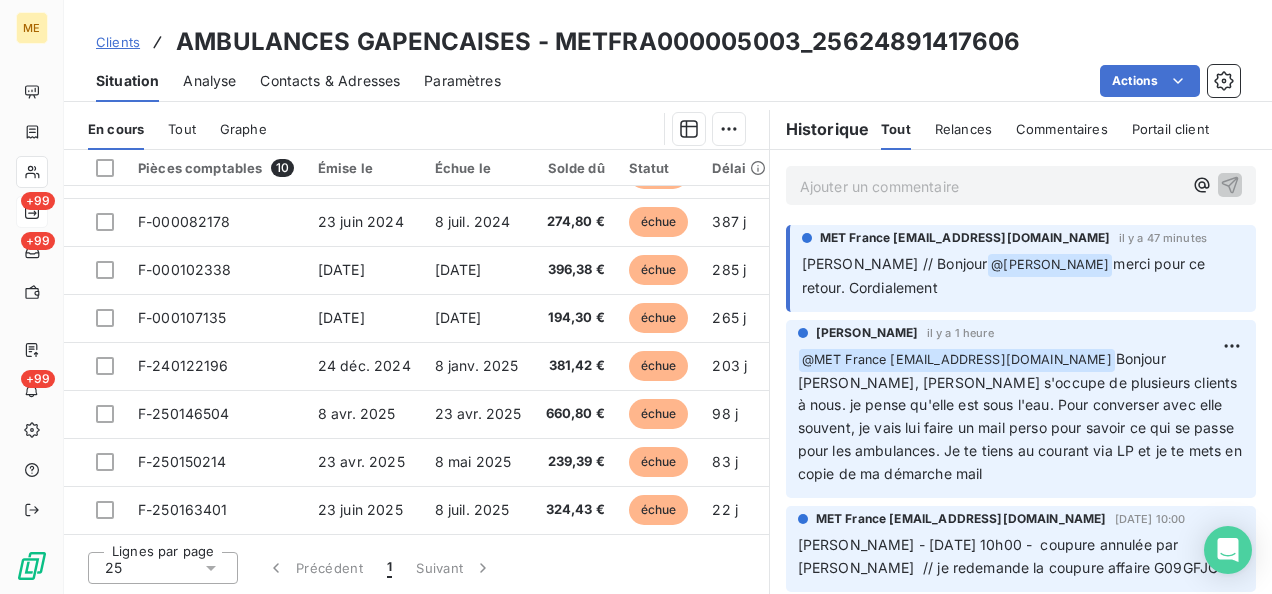 click on "Ajouter un commentaire ﻿" at bounding box center (991, 186) 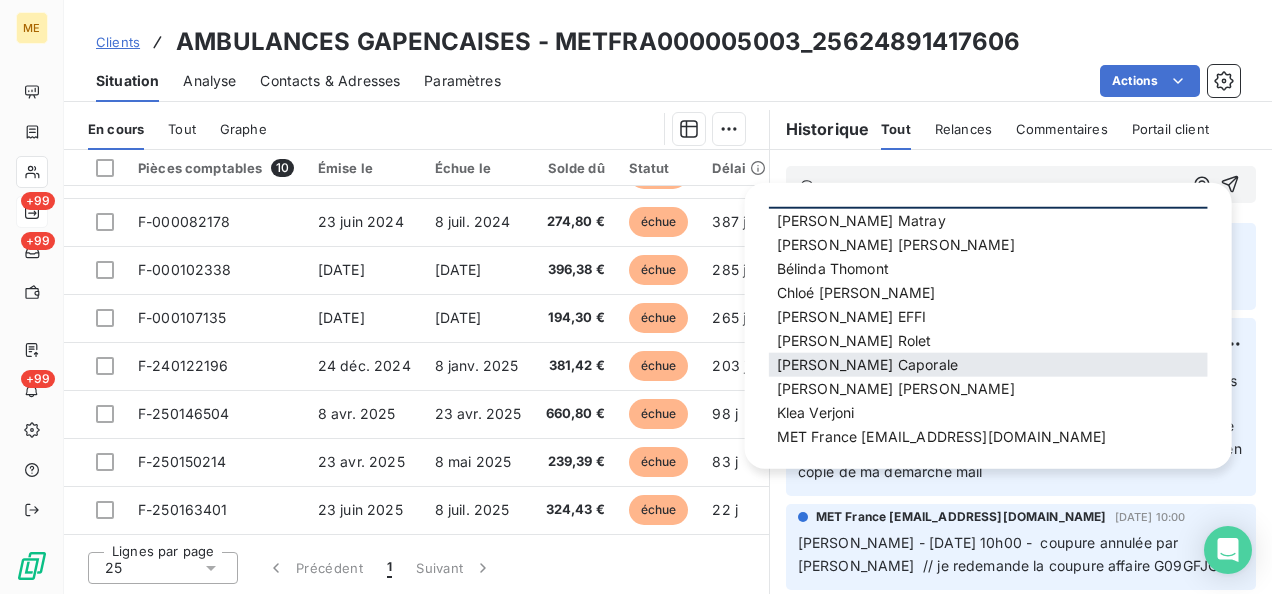 scroll, scrollTop: 100, scrollLeft: 0, axis: vertical 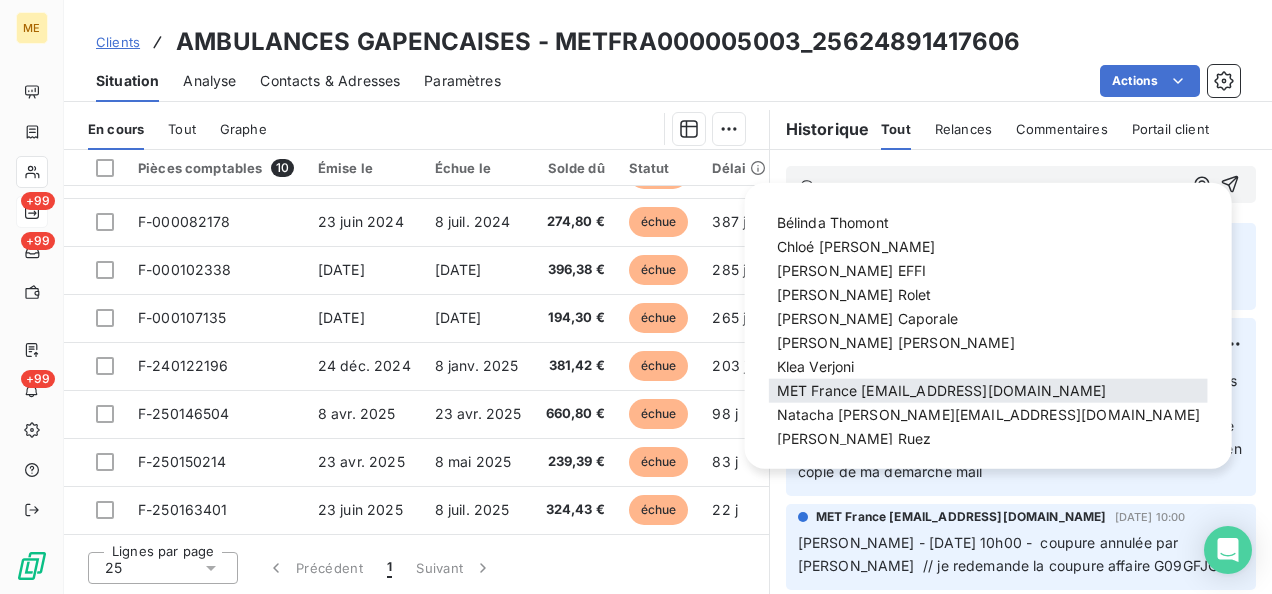 click on "MET France   [EMAIL_ADDRESS][DOMAIN_NAME]" at bounding box center (942, 390) 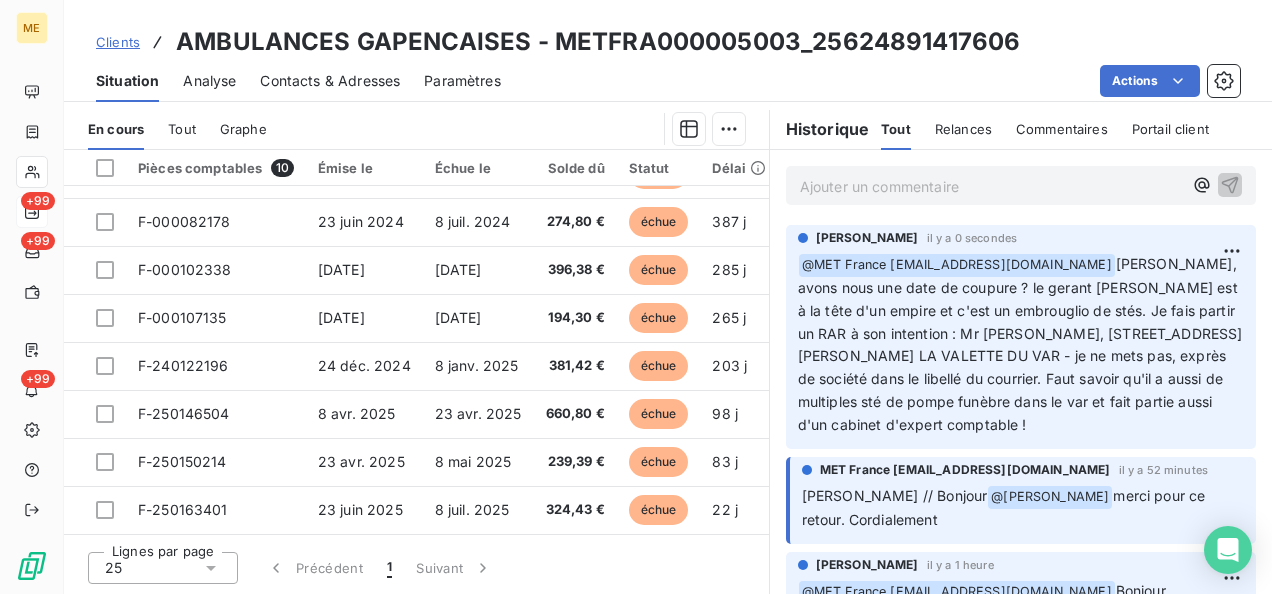 scroll, scrollTop: 0, scrollLeft: 0, axis: both 